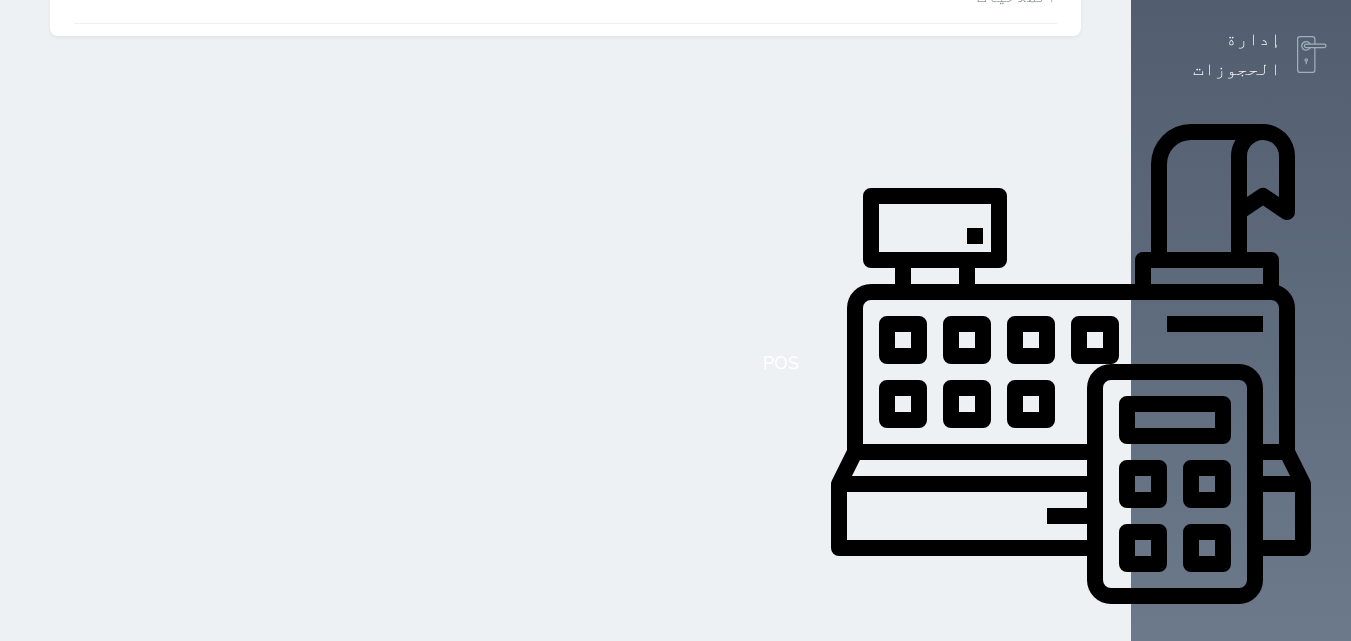 scroll, scrollTop: 0, scrollLeft: 0, axis: both 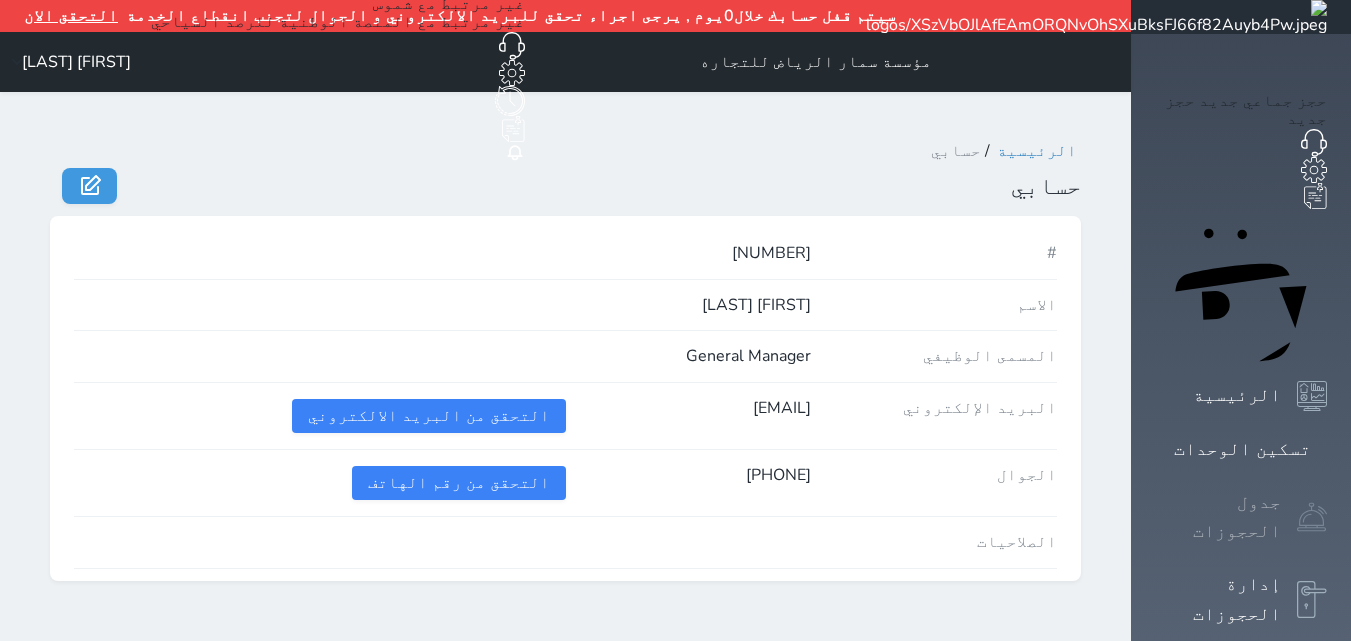 click on "جدول الحجوزات" at bounding box center [1218, 517] 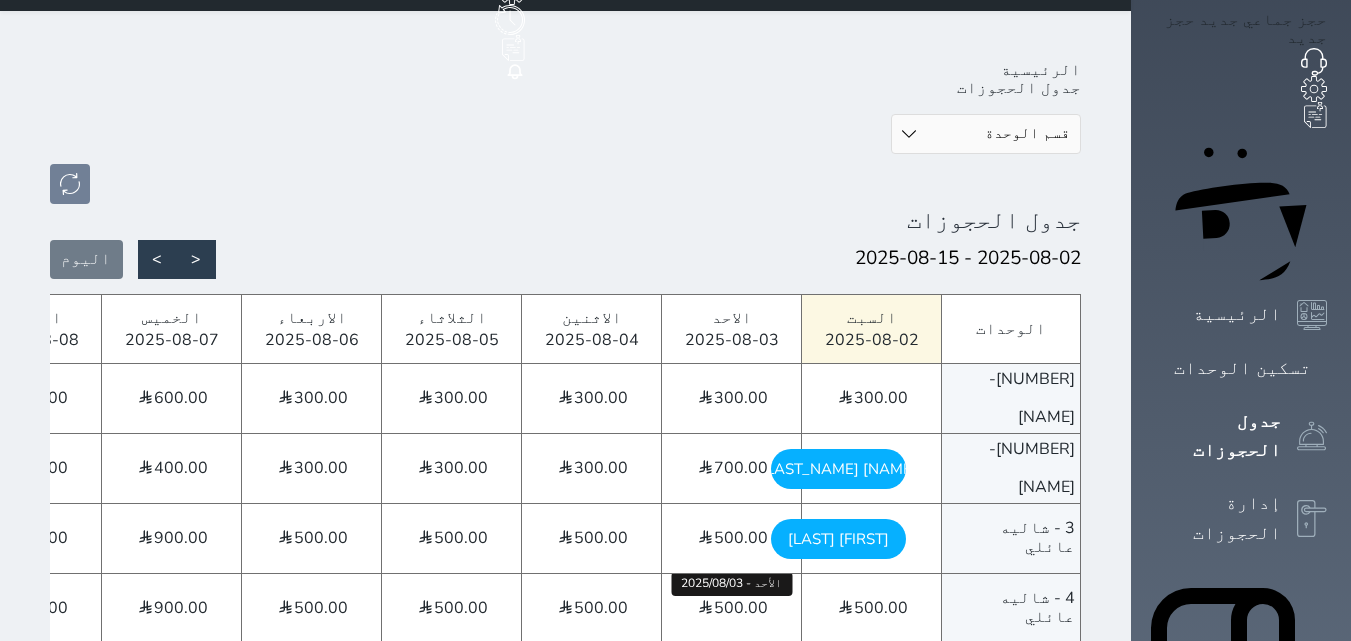 scroll, scrollTop: 200, scrollLeft: 0, axis: vertical 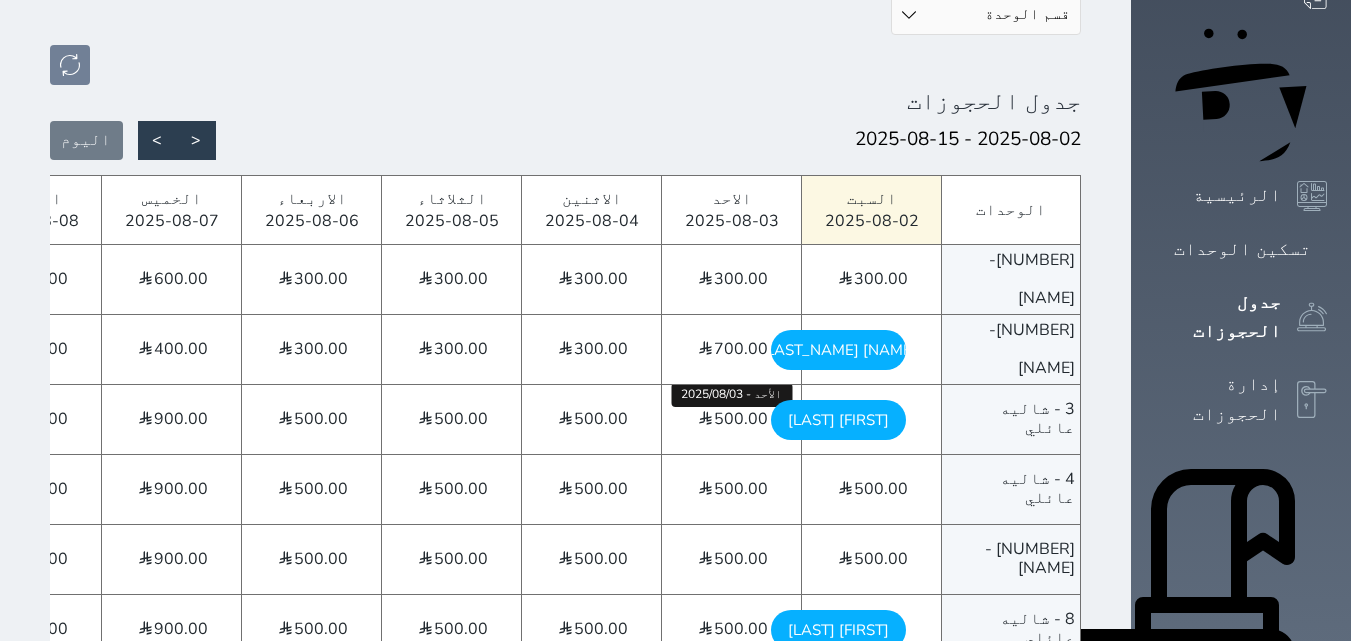 click on "500.00" at bounding box center (741, 419) 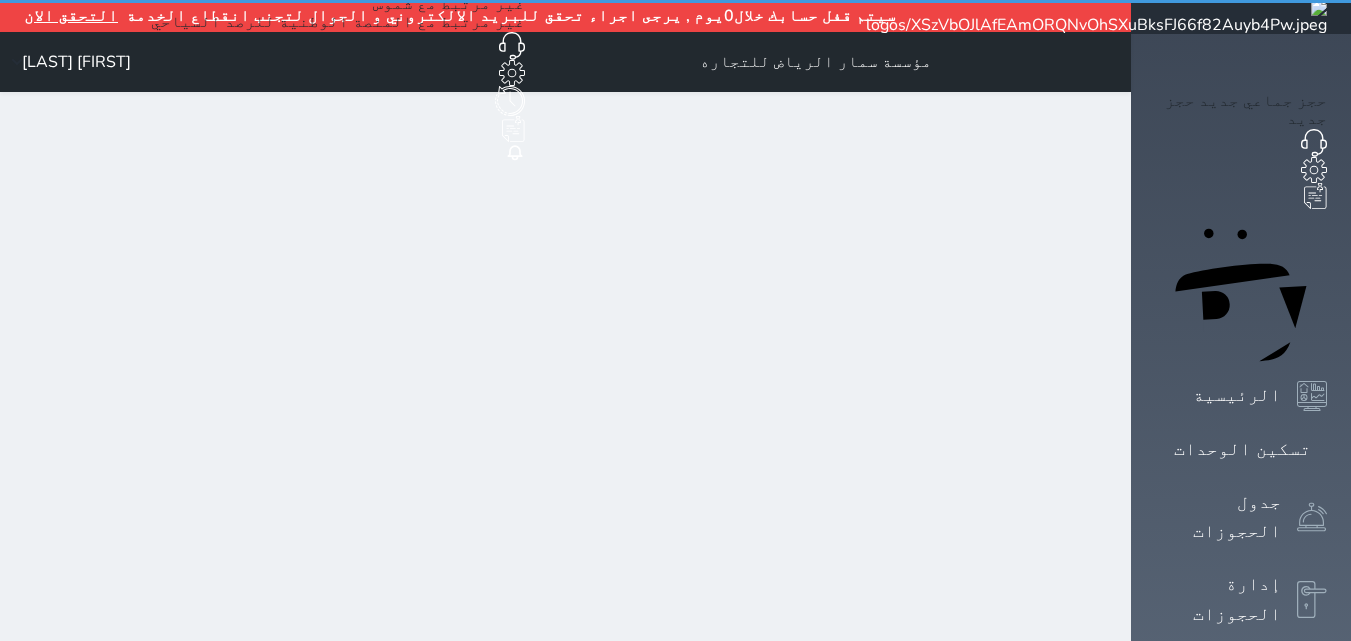 select on "1" 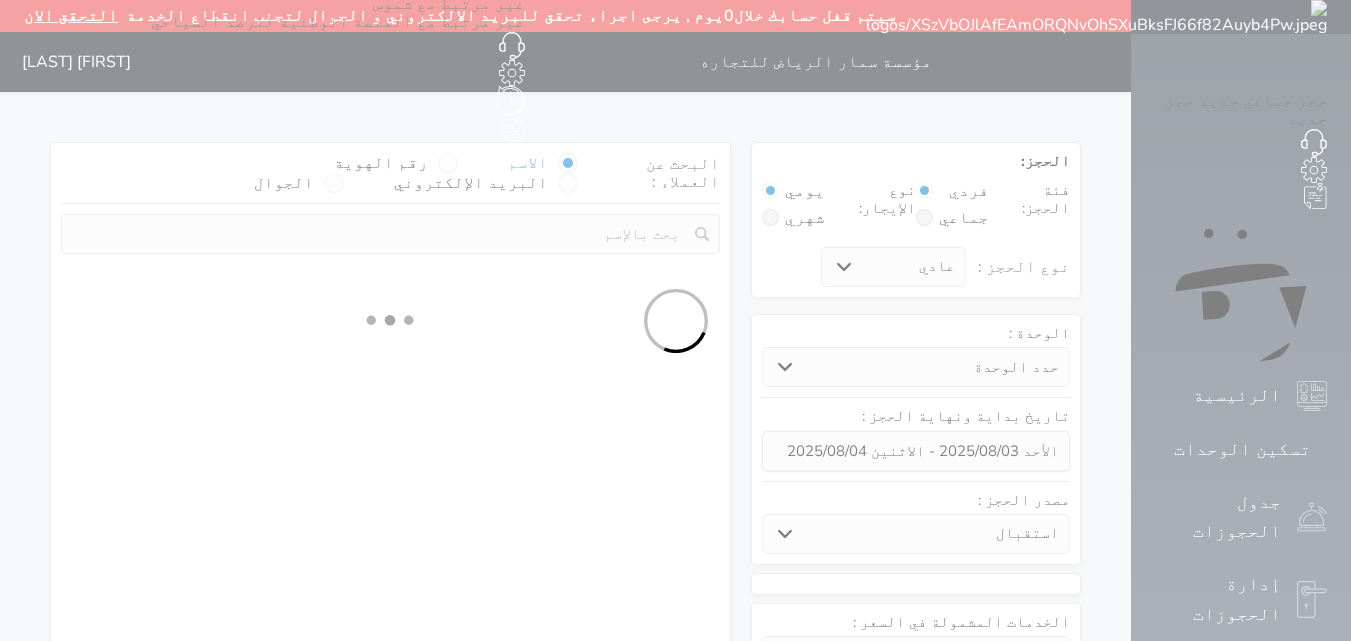 select 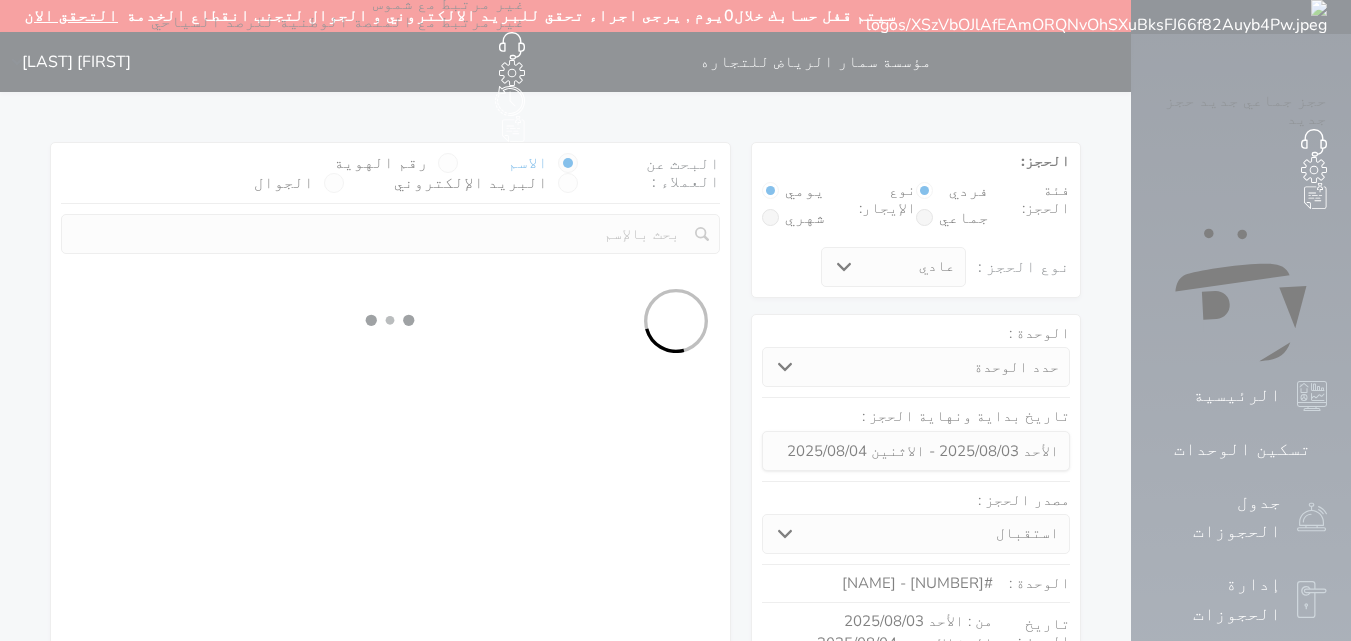 select on "1" 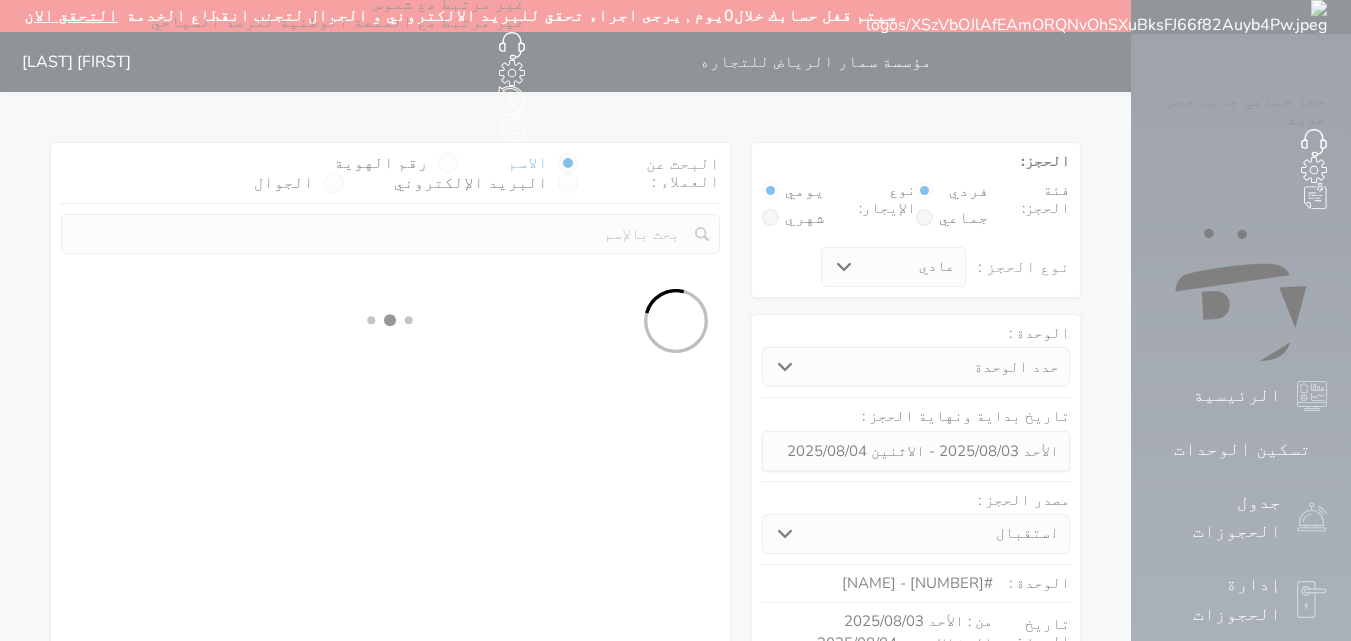 select on "113" 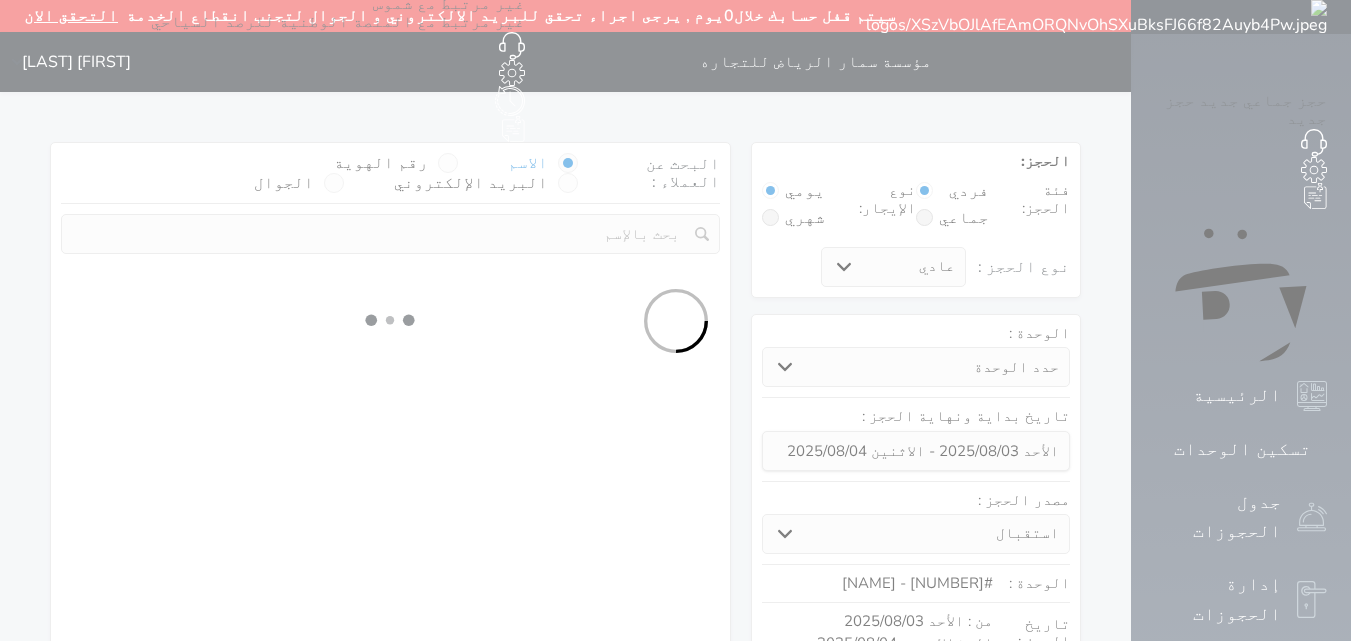 select on "1" 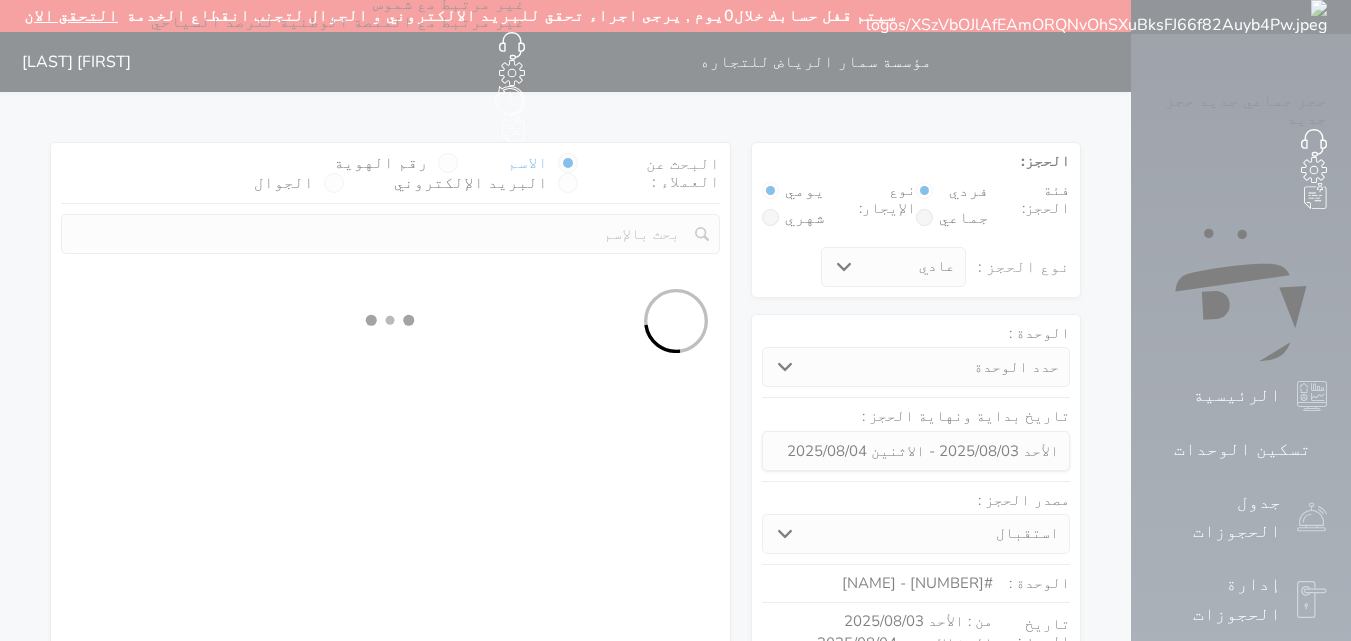 select 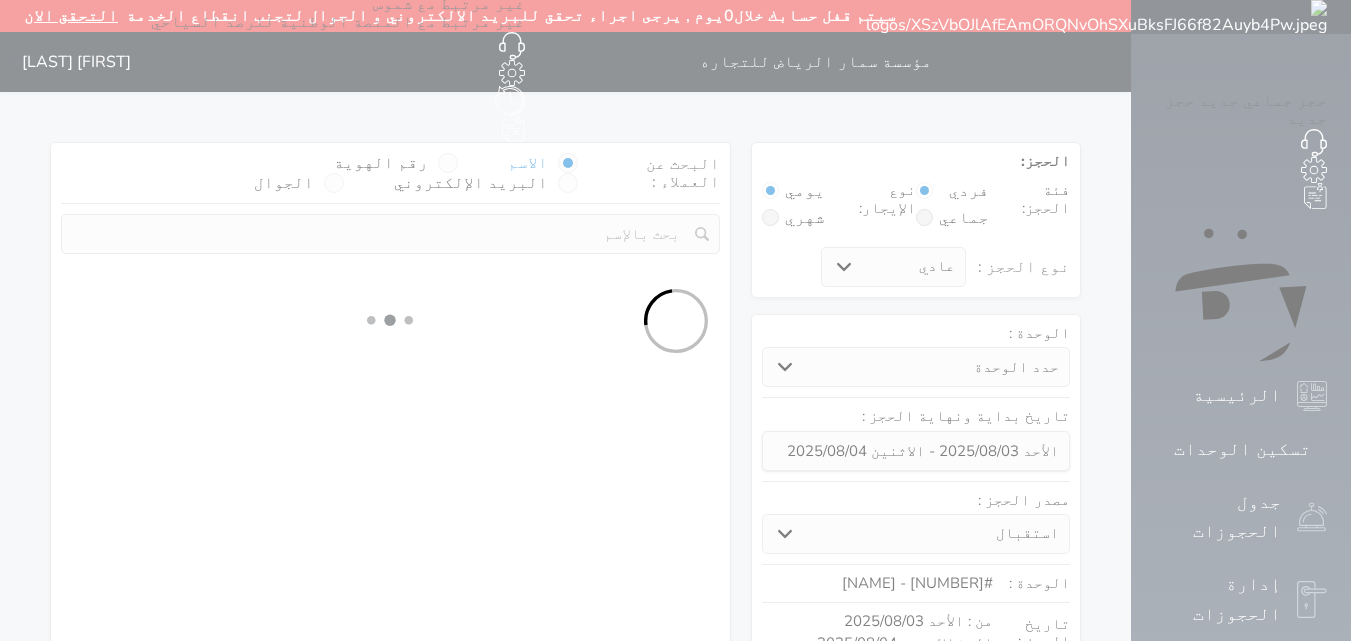 select on "7" 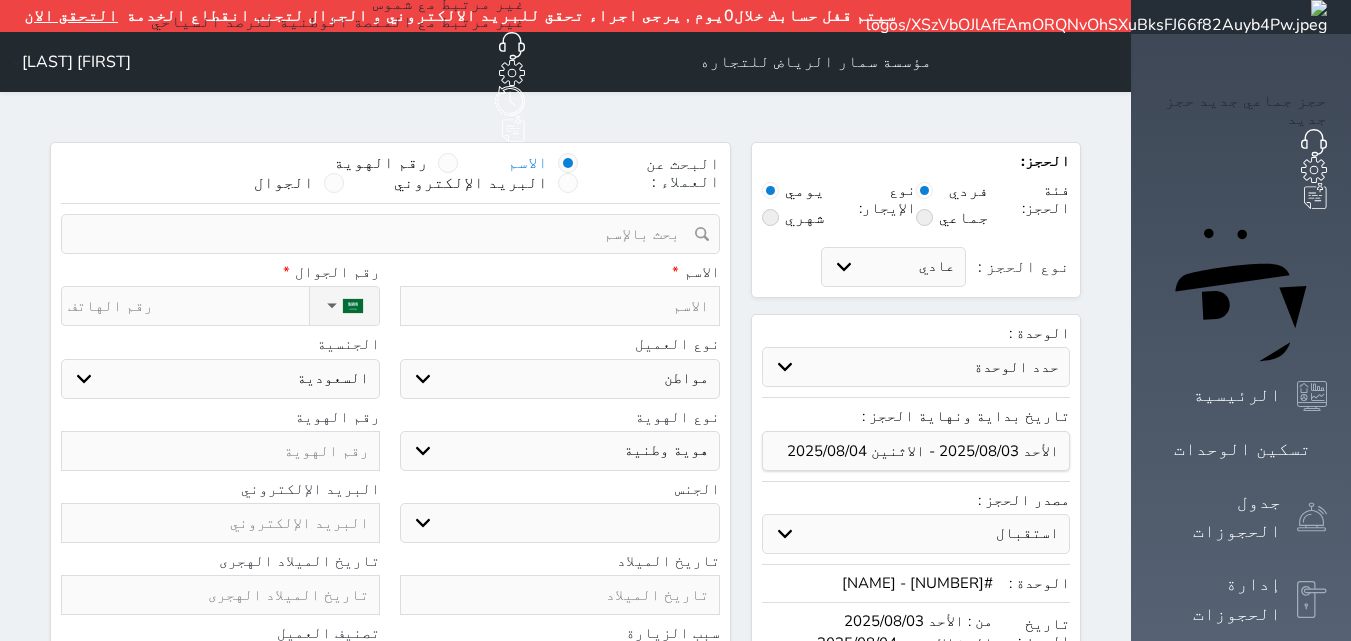 click on "البحث عن العملاء :        الاسم       رقم الهوية       البريد الإلكتروني       الجوال" at bounding box center [390, 178] 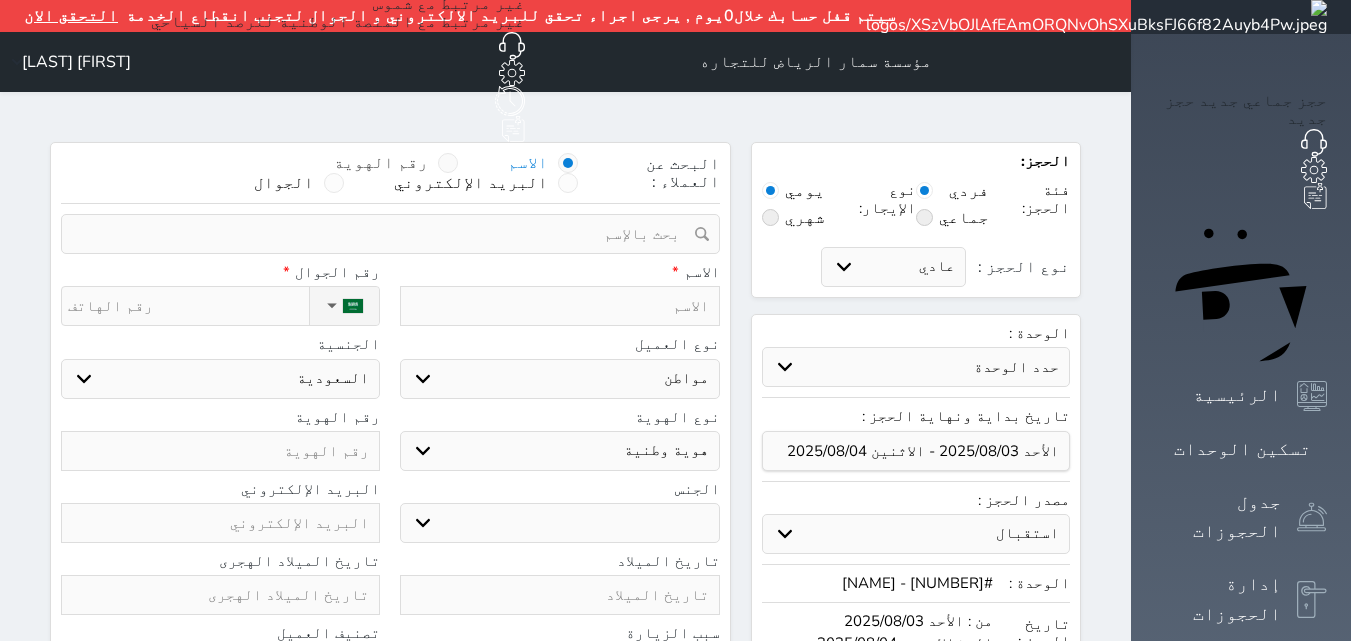 click at bounding box center (448, 163) 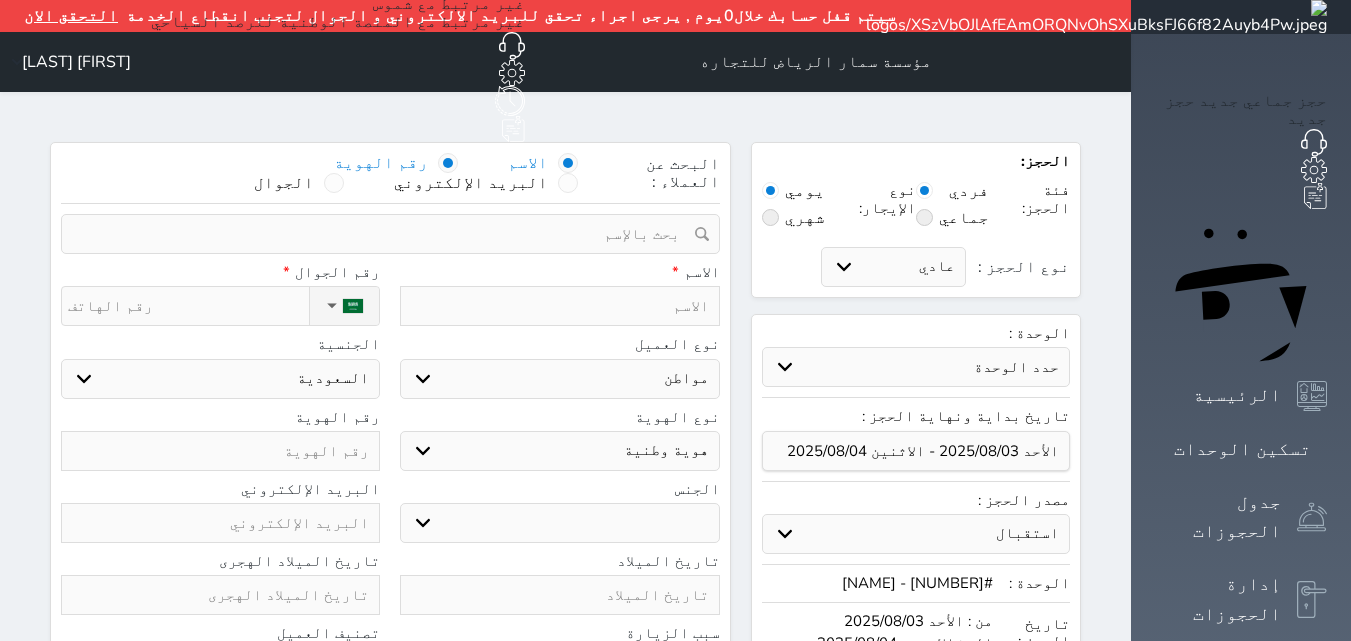 select 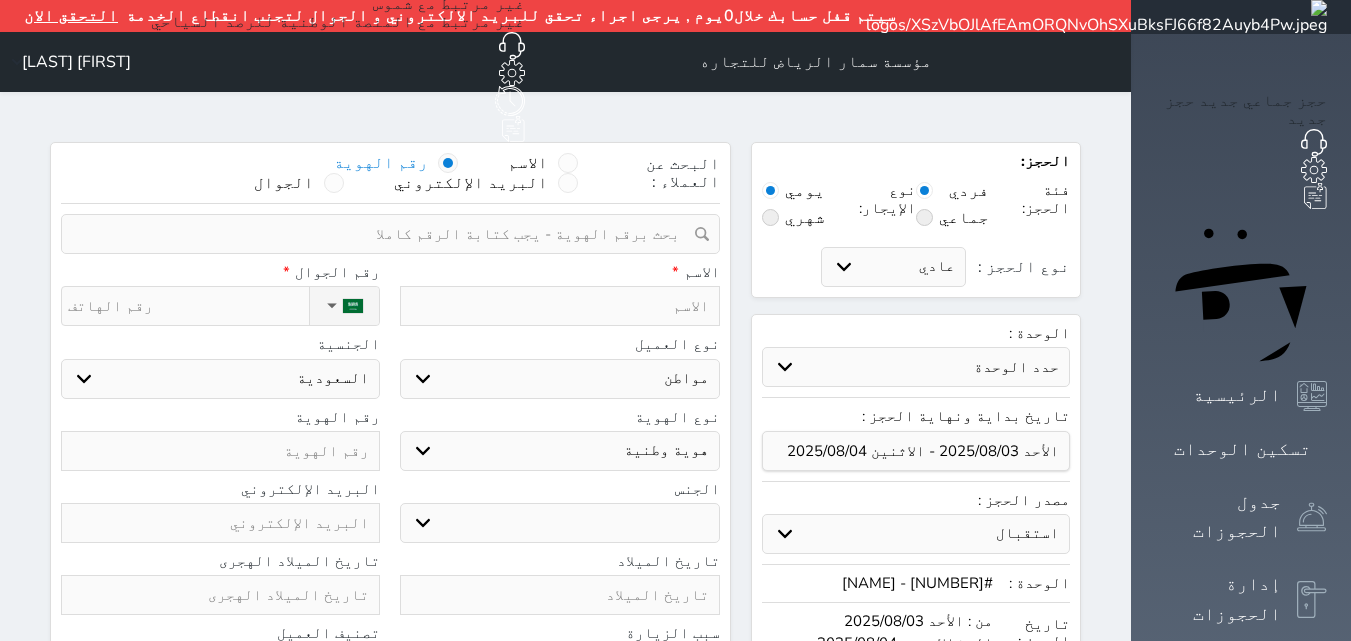 click at bounding box center (383, 234) 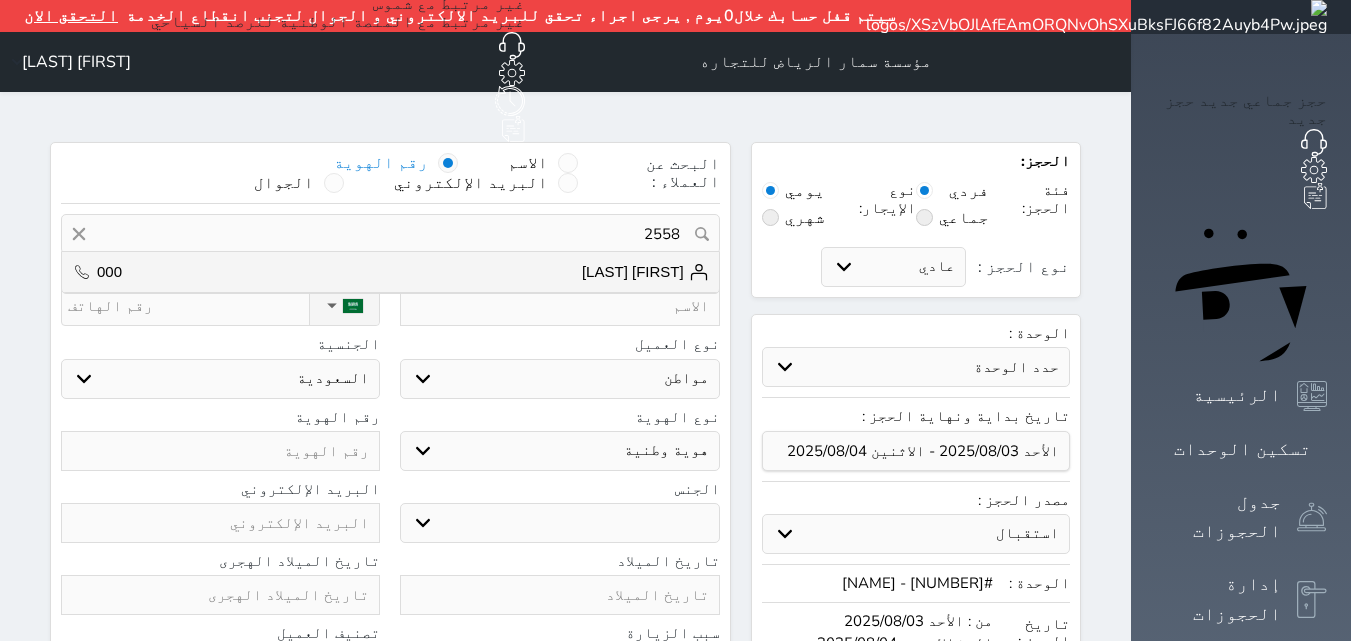 type on "25588" 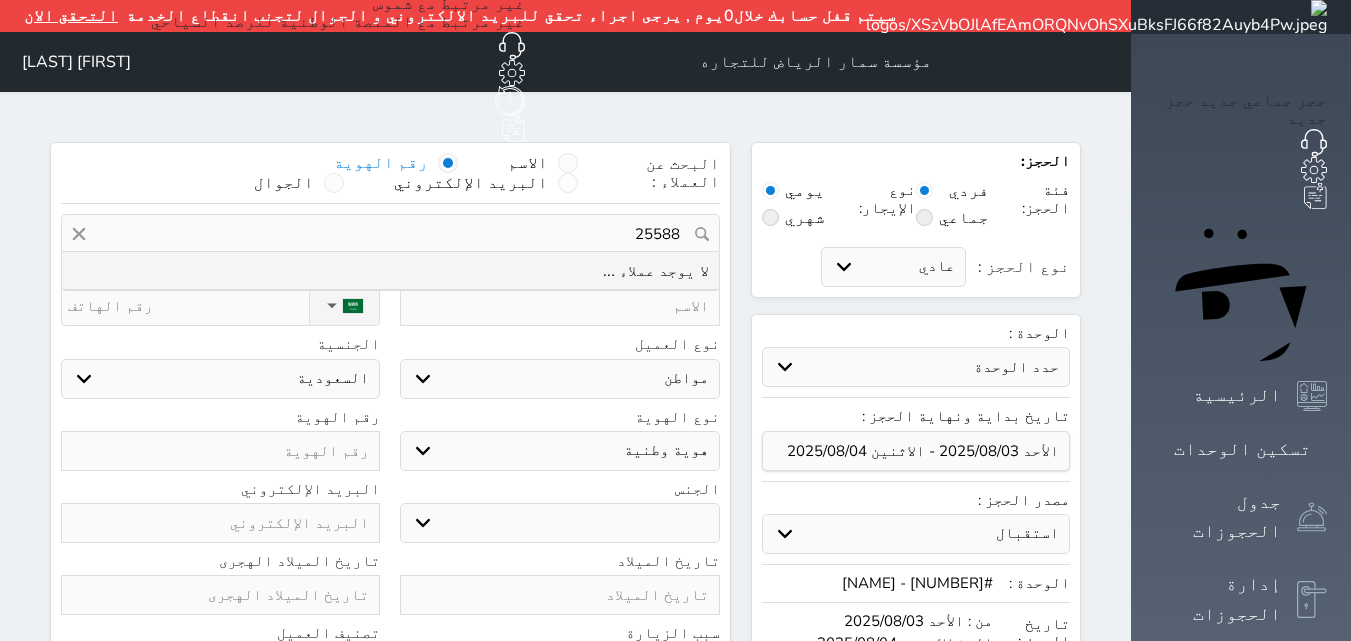 select 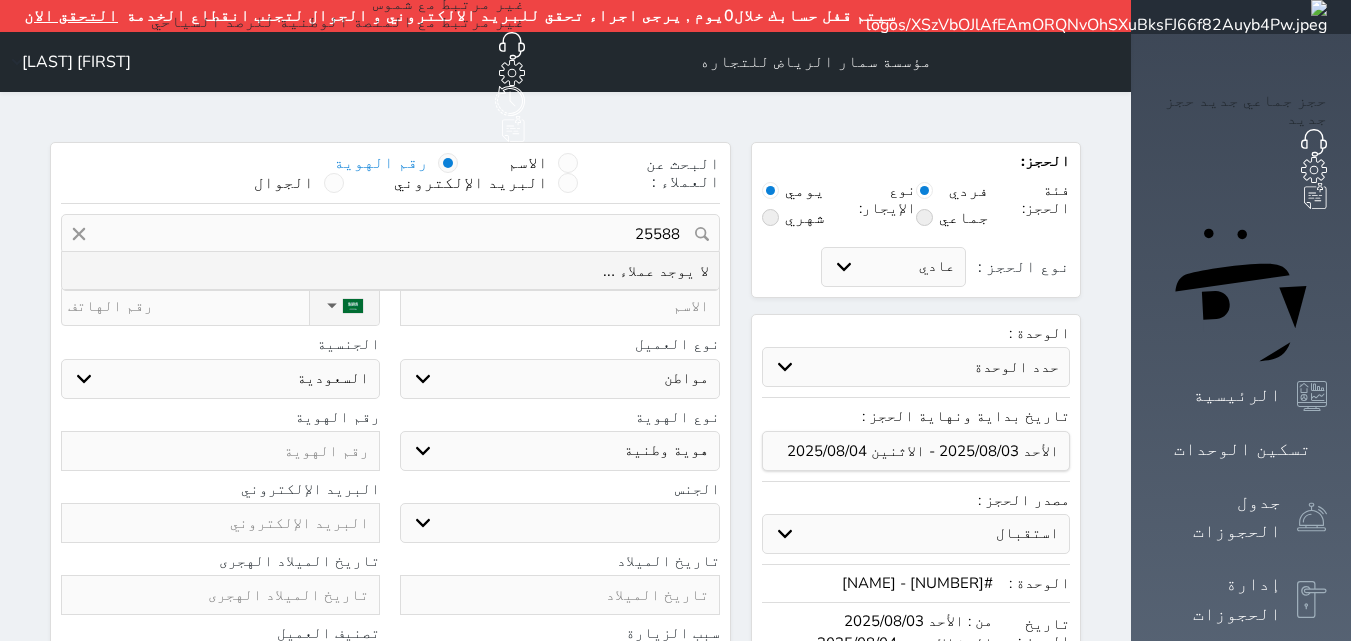 type on "255885" 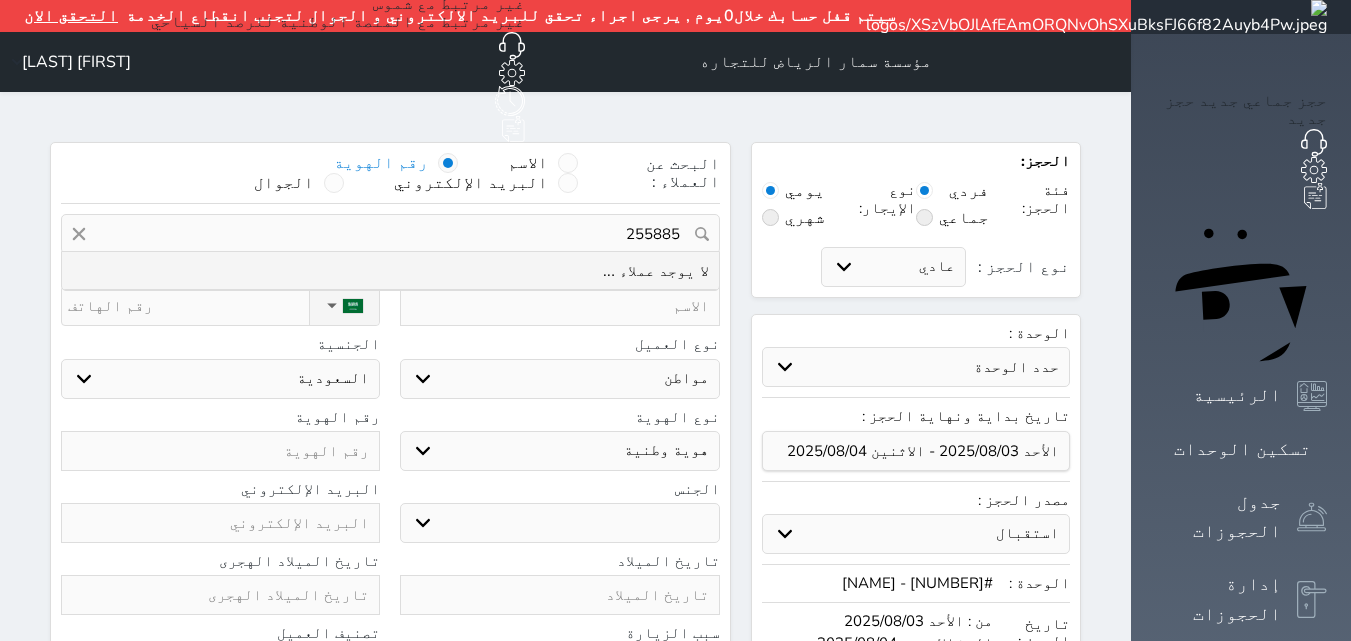 select 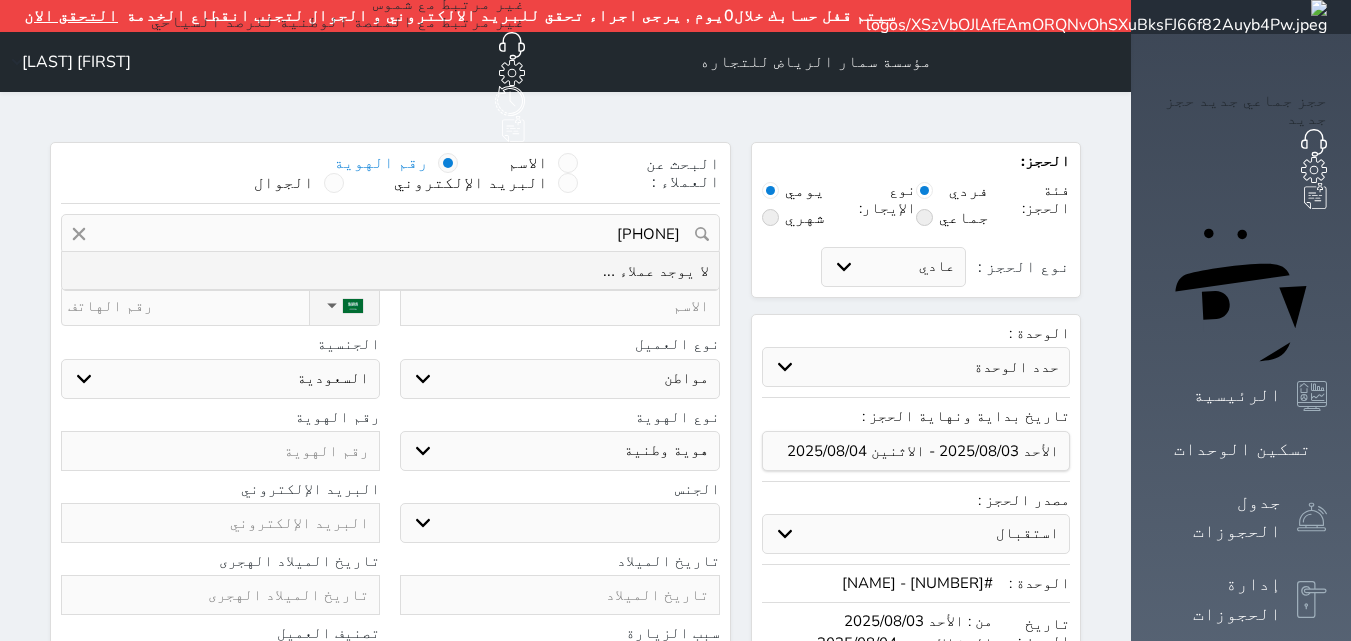drag, startPoint x: 663, startPoint y: 184, endPoint x: 754, endPoint y: 182, distance: 91.02197 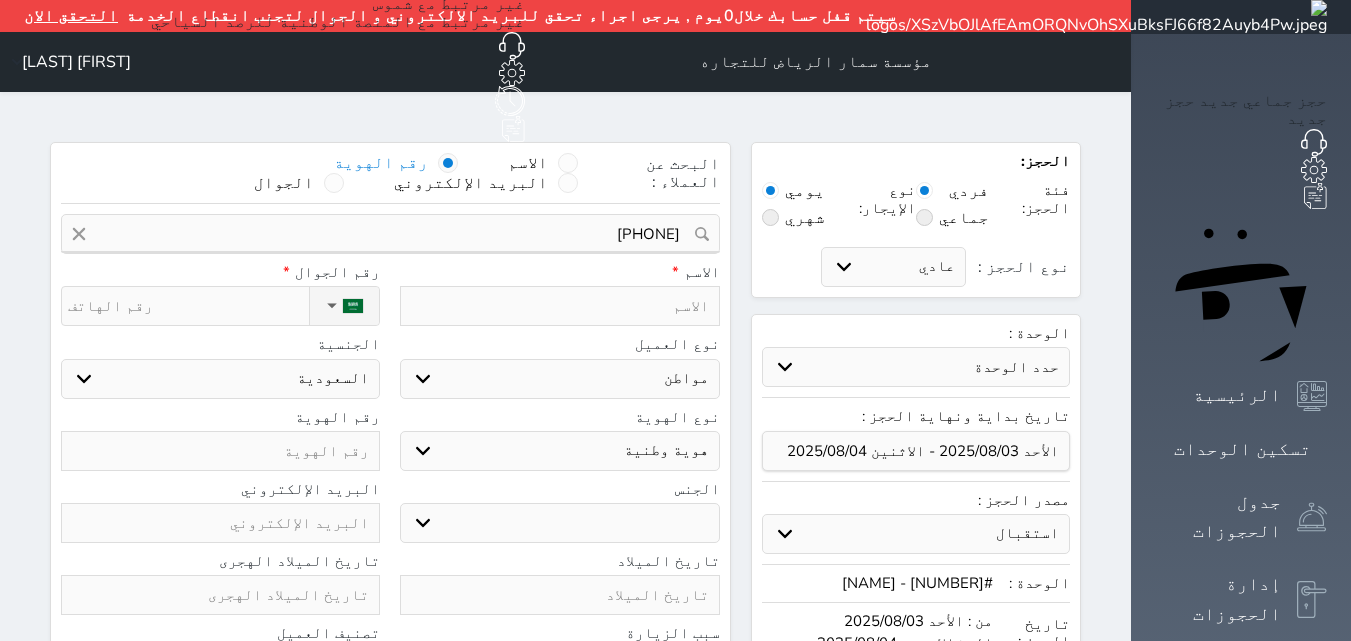 click at bounding box center (220, 451) 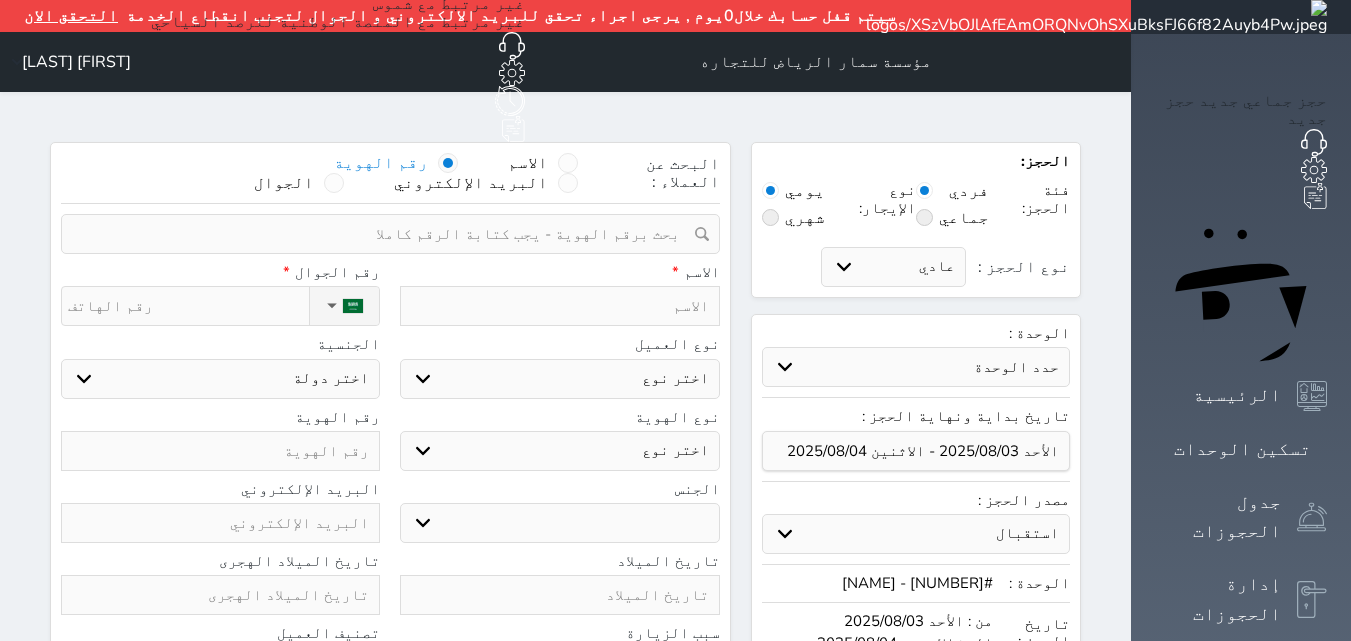 paste on "[PHONE]" 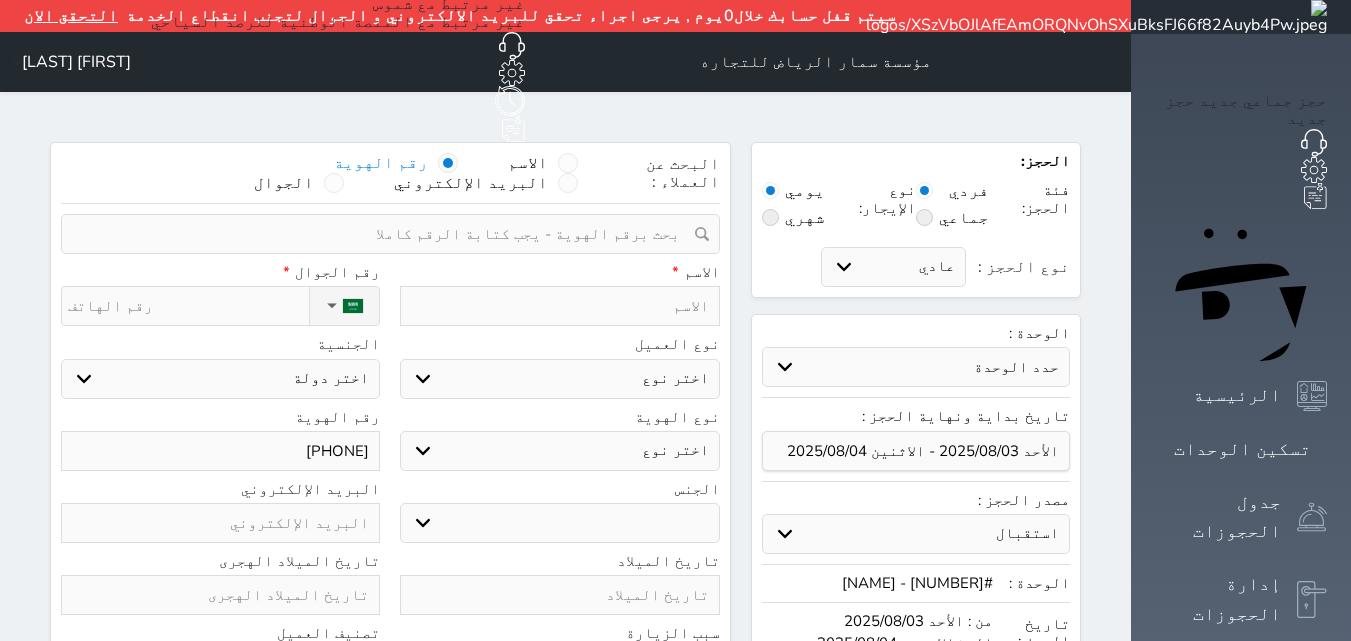 type on "[PHONE]" 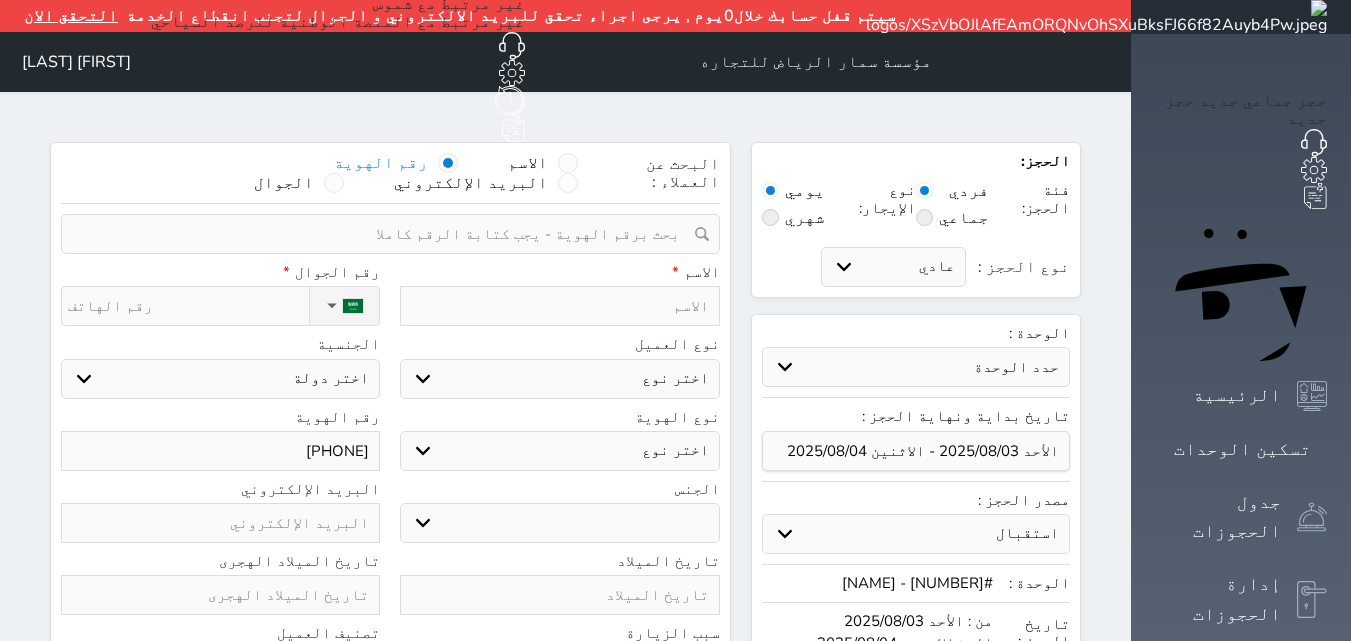 type on "ب" 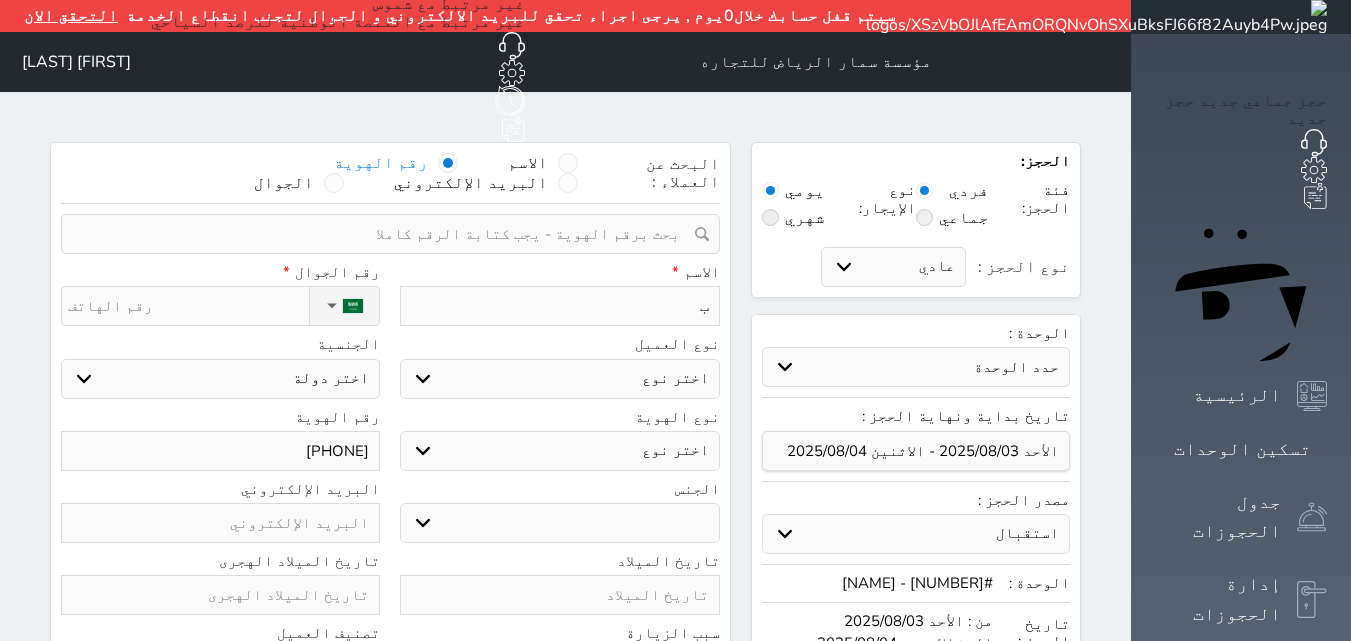 type on "[LAST_NAME]" 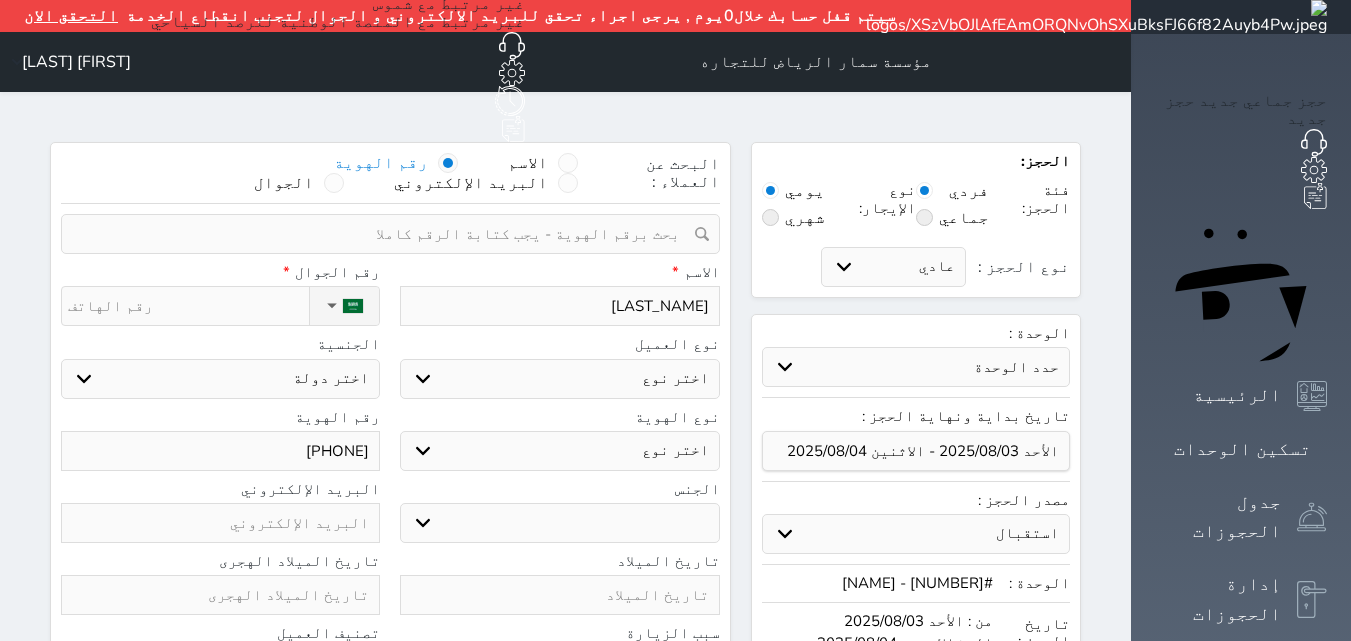type on "[NAME]" 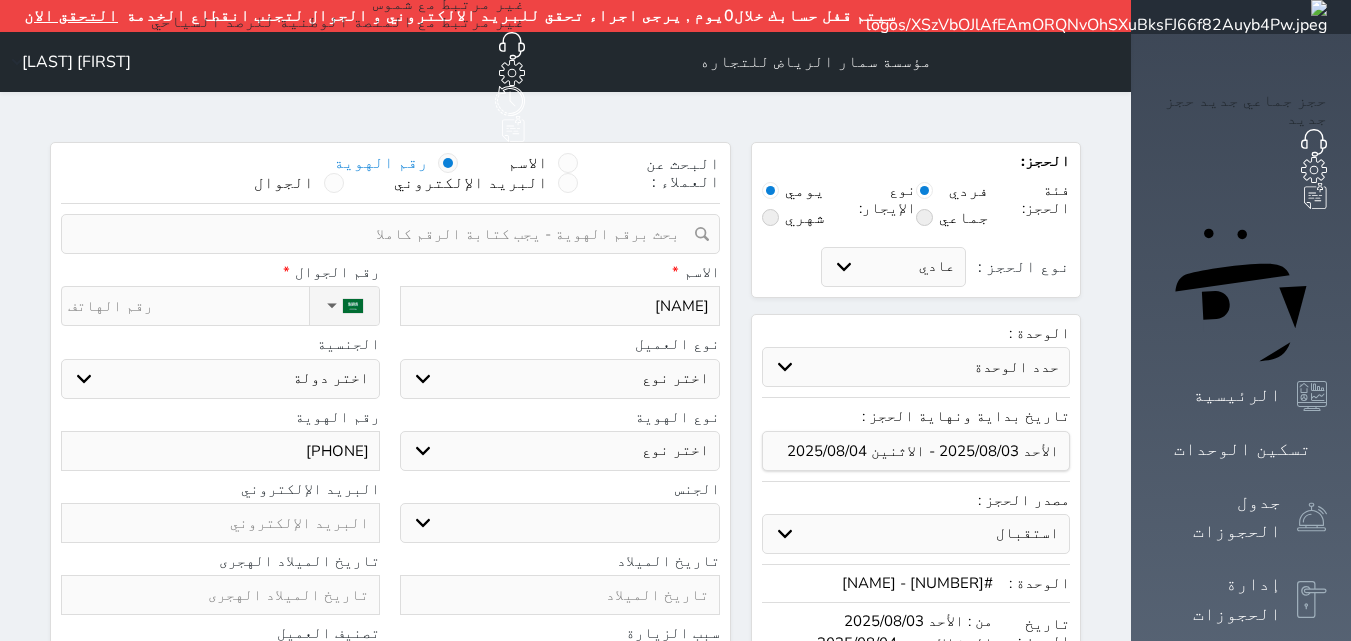 type on "[NAME]" 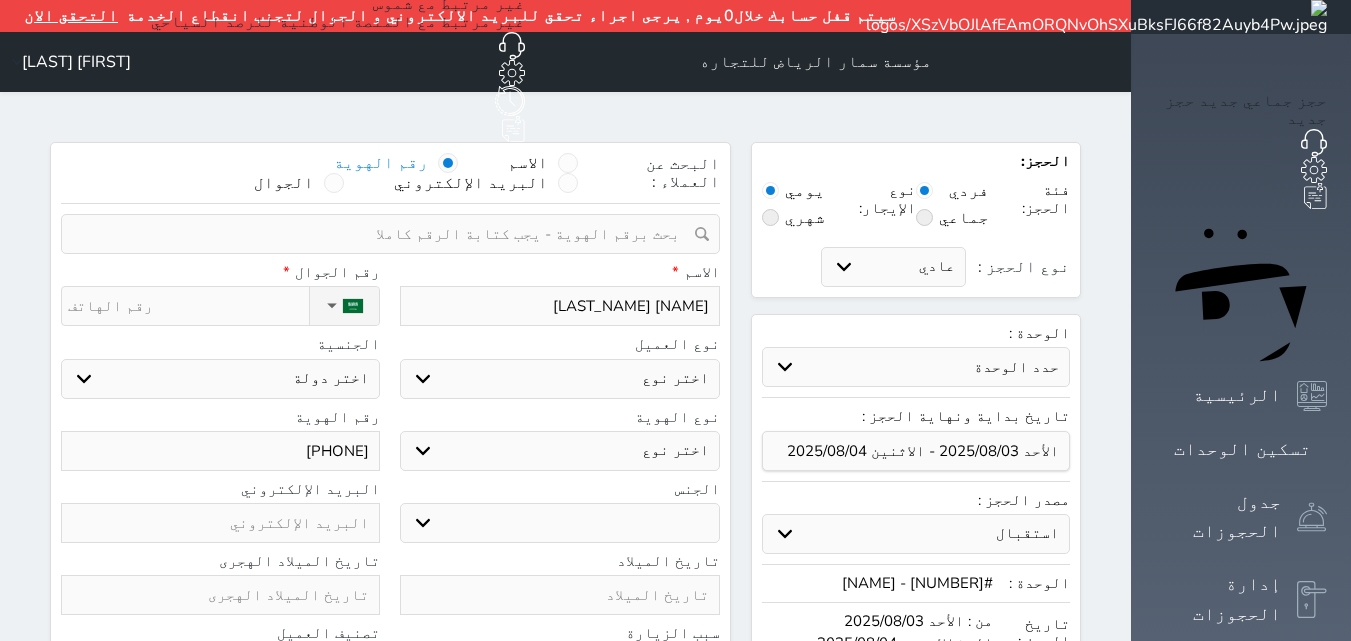 type on "[NAME] [LAST_NAME]" 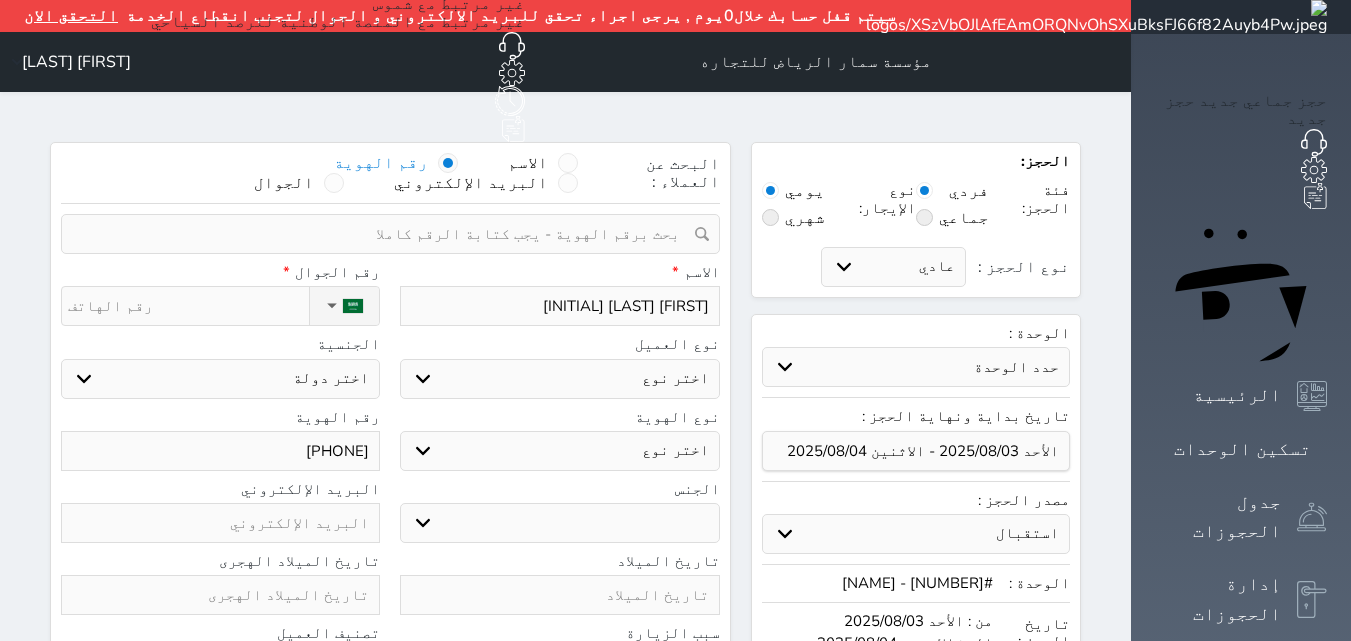 select 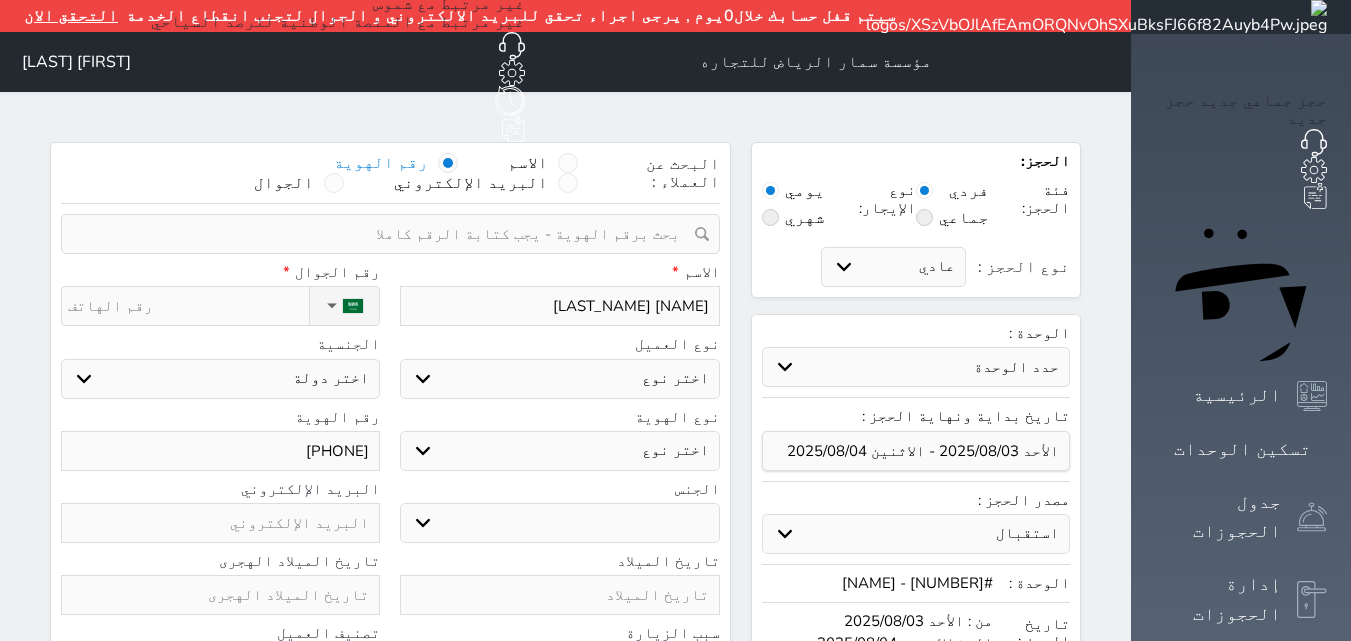 type on "[NAME] [LAST_NAME]" 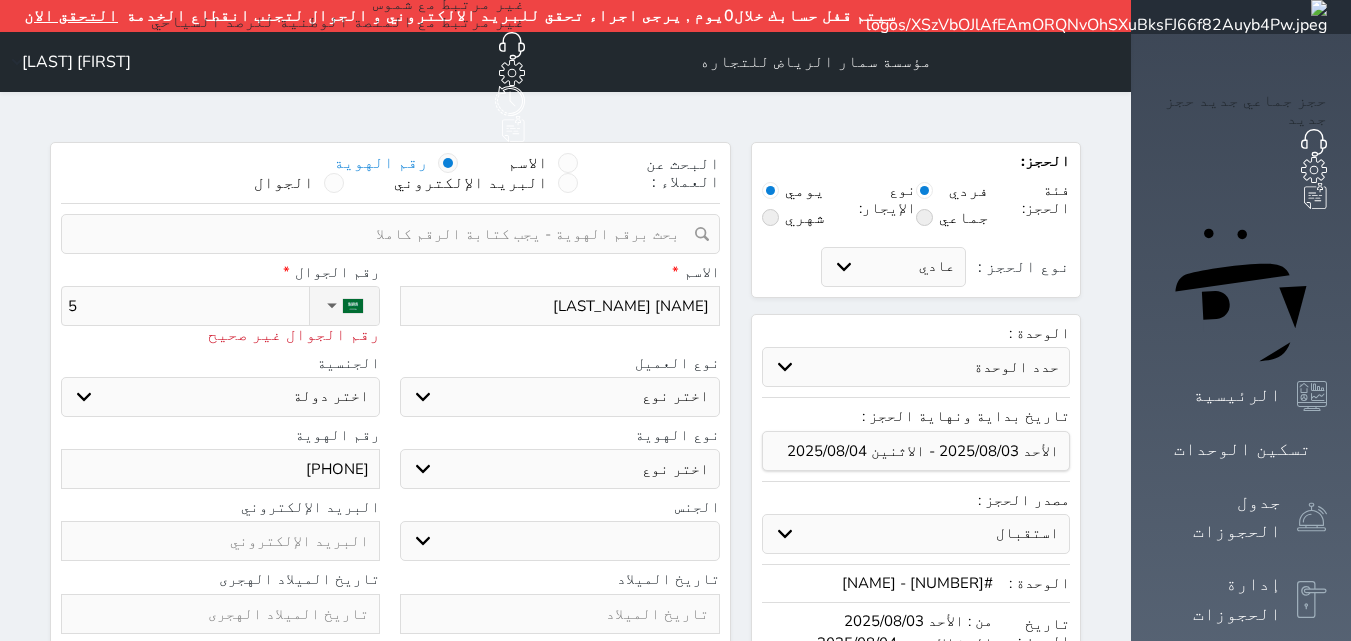 type on "53" 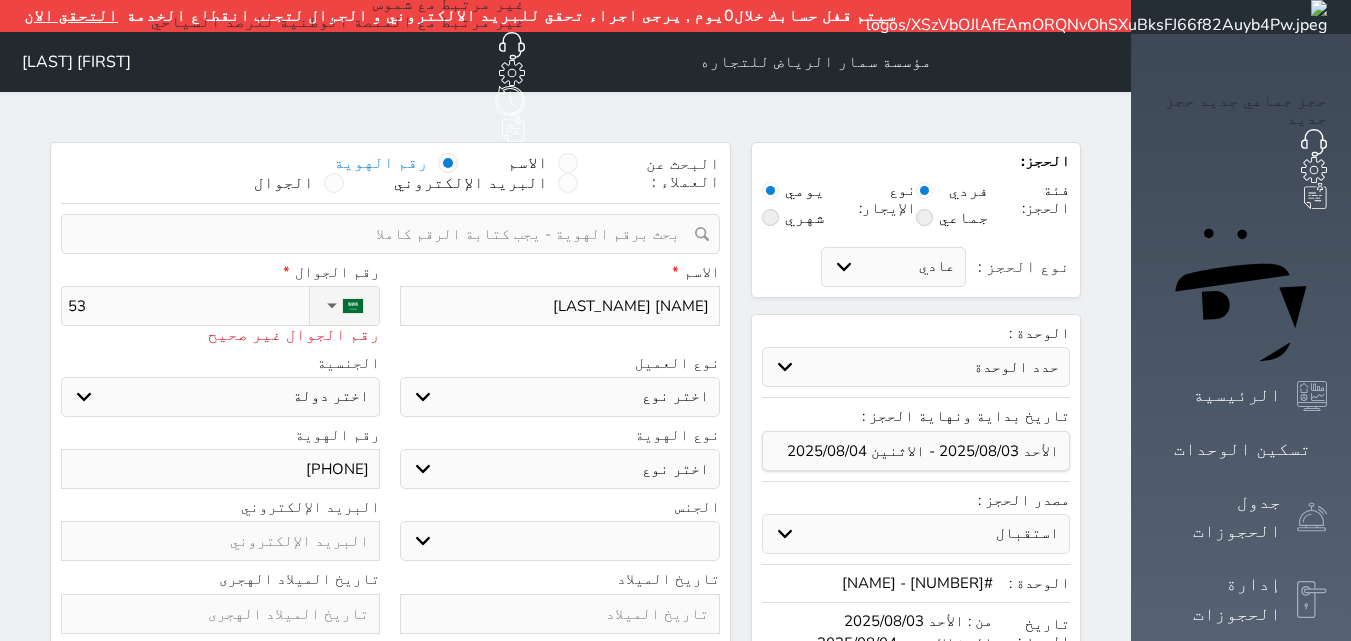 type on "531" 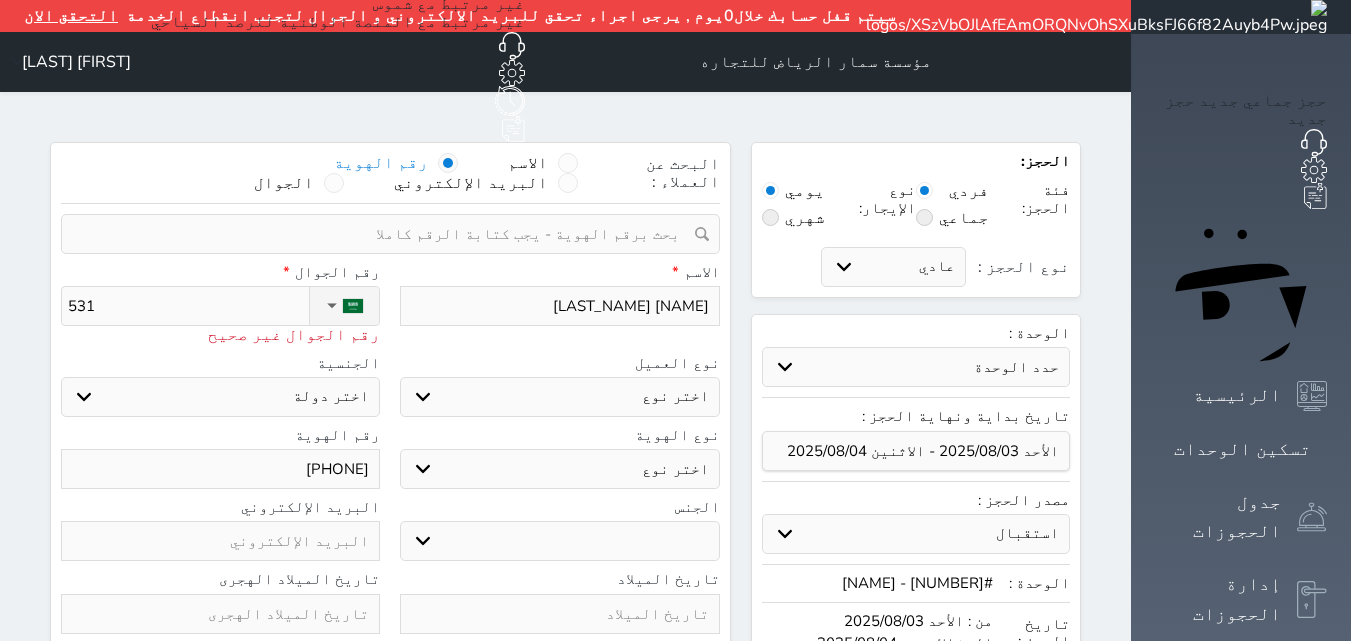 type on "5319" 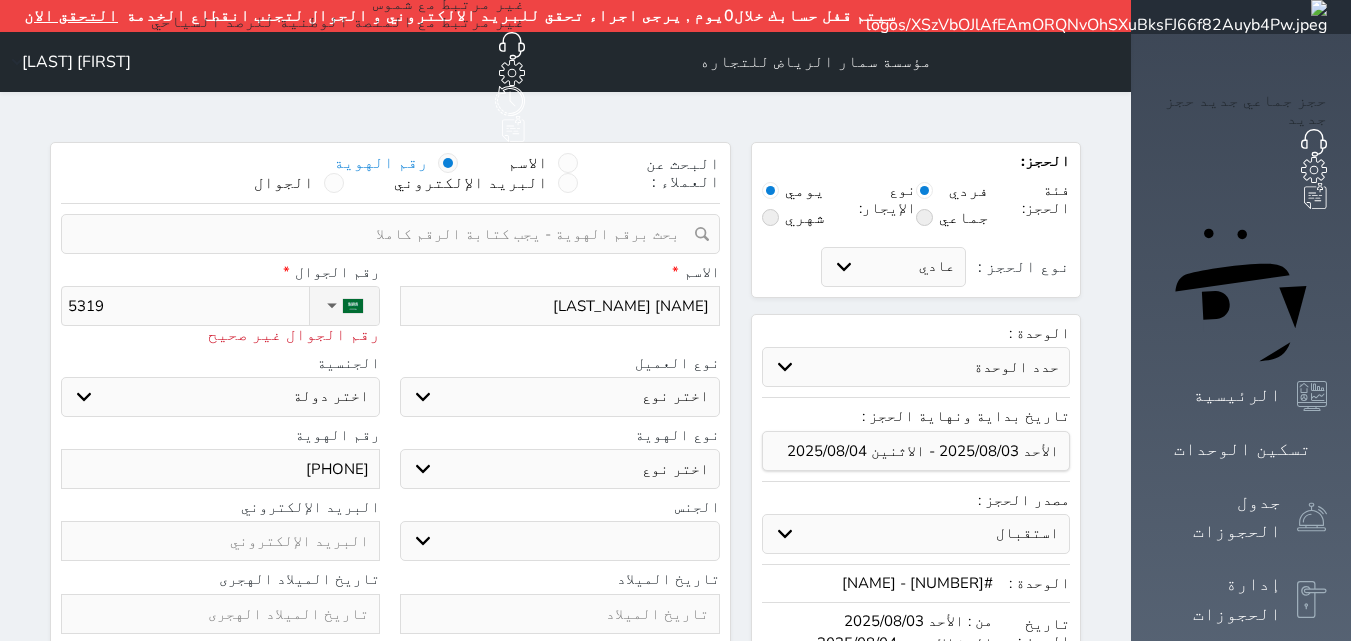 type on "[NUMBER]" 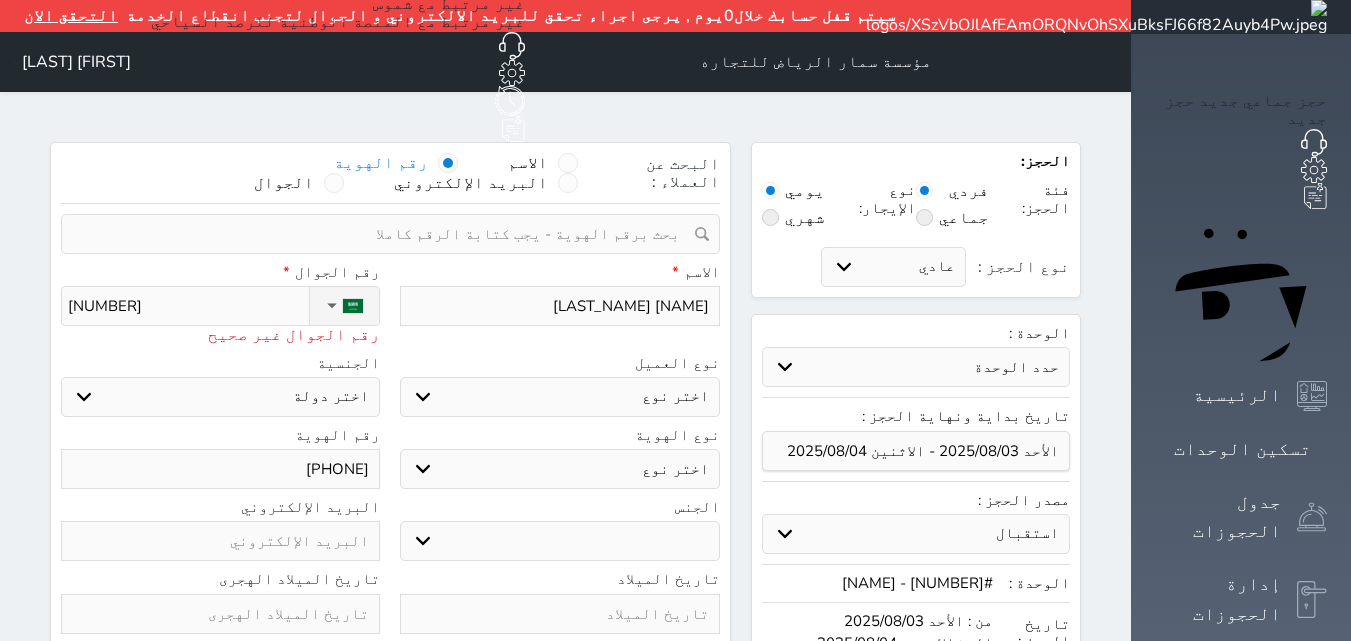 type on "[NUMBER]" 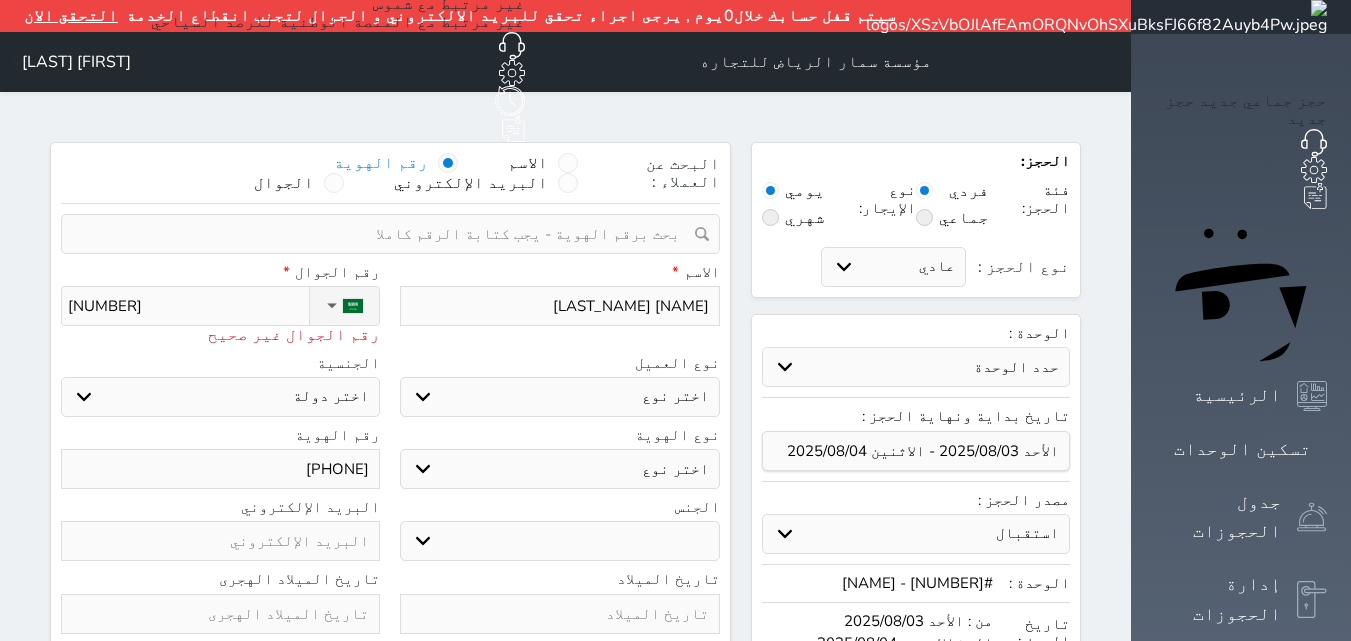 type on "[PHONE]" 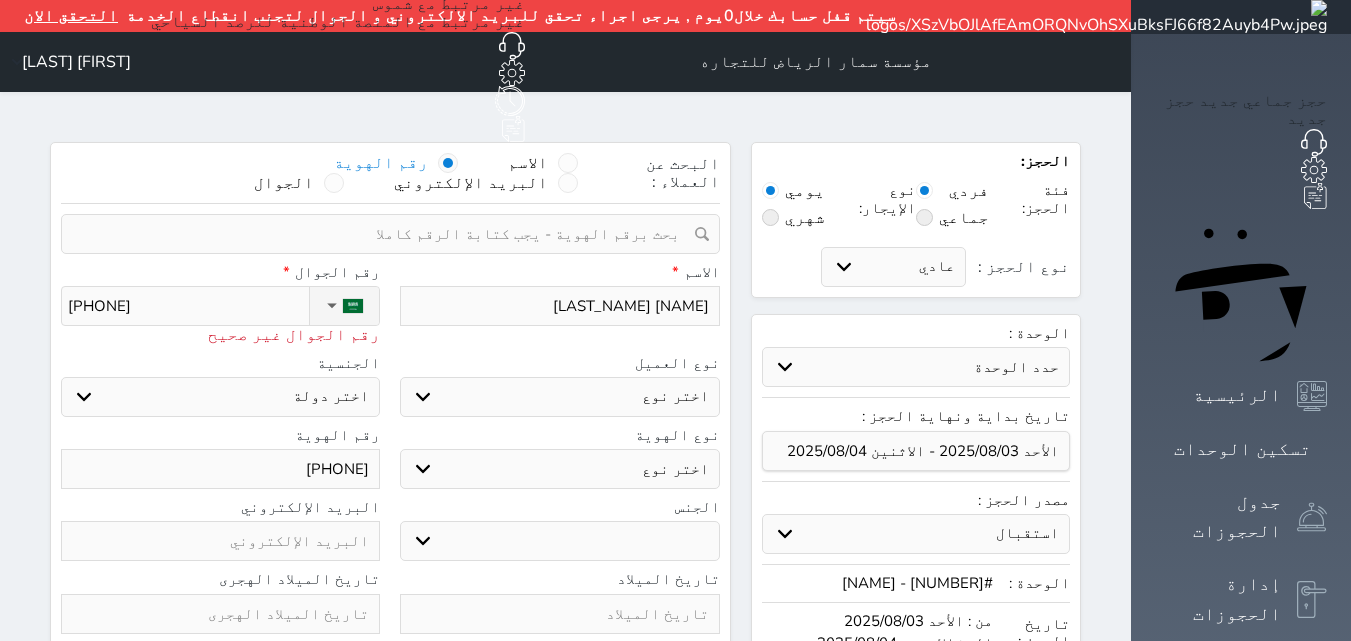 type on "[NUMBER]" 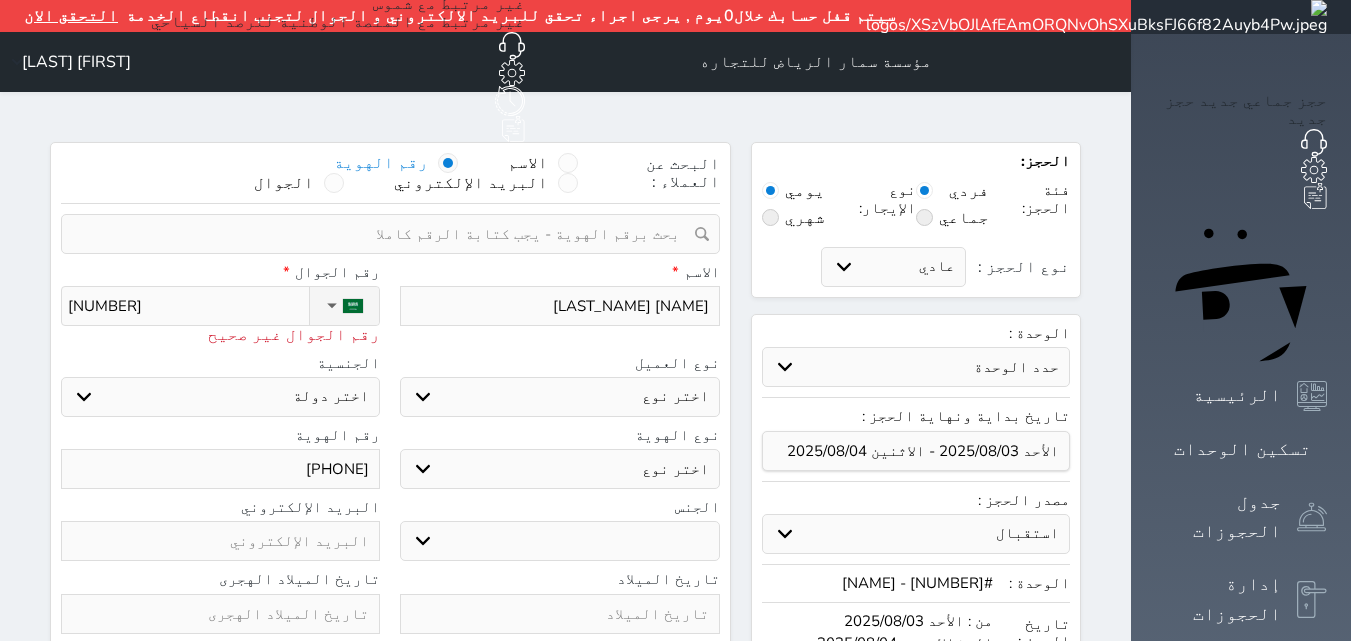 type on "[PHONE]" 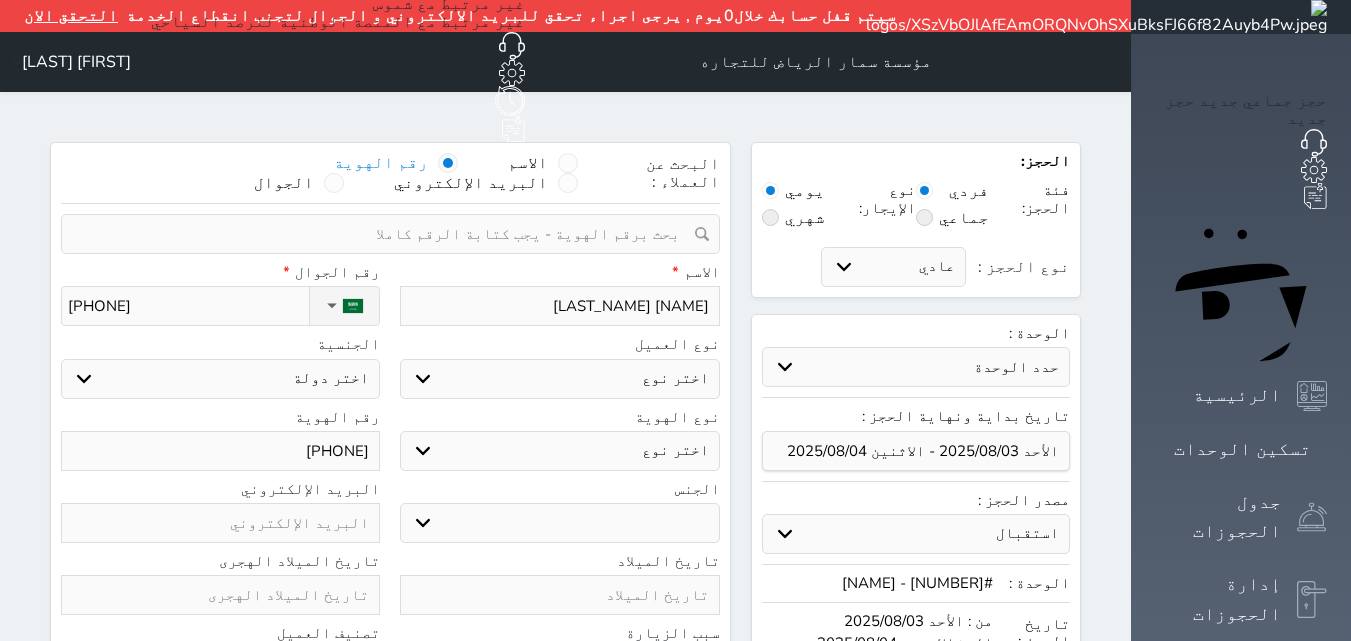 type on "[PHONE]" 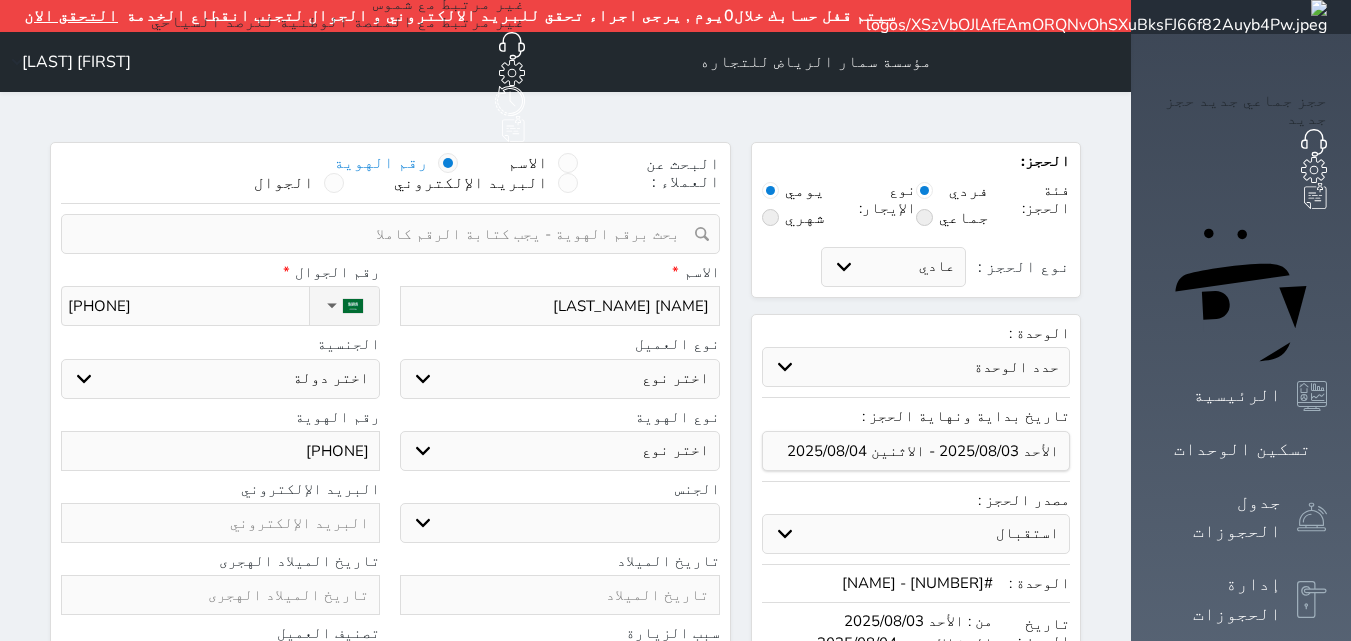 click on "اختر نوع   مواطن مواطن خليجي زائر مقيم" at bounding box center (559, 379) 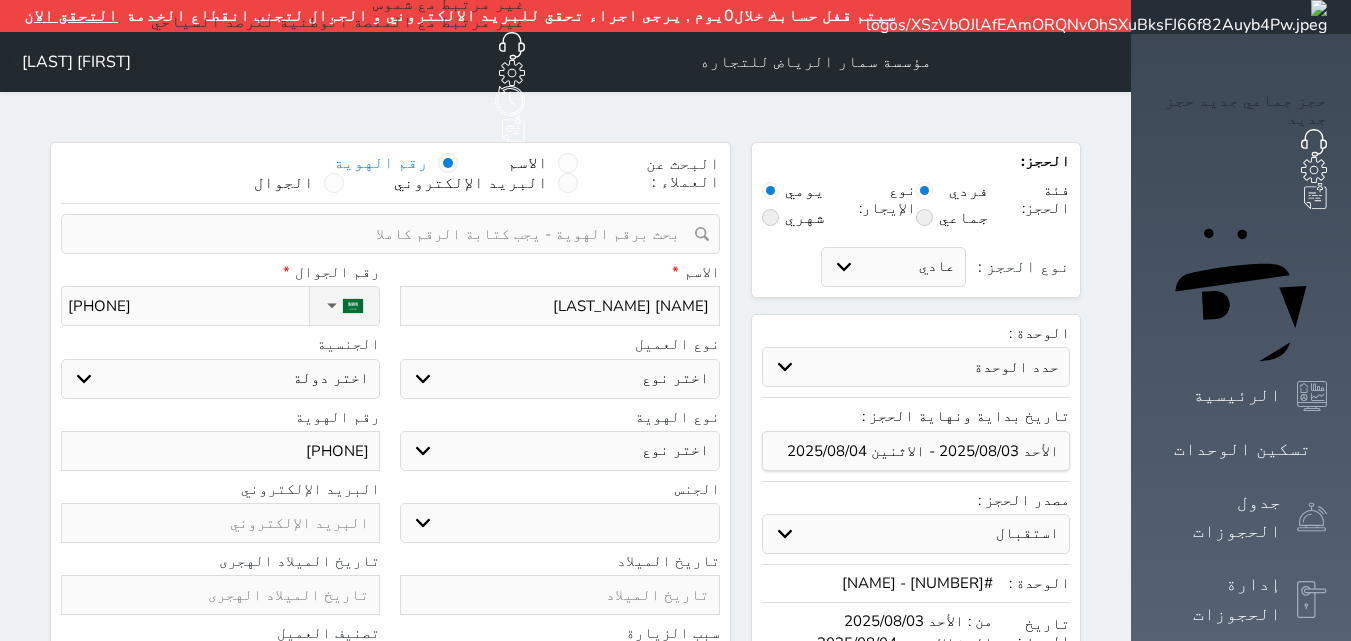 select on "4" 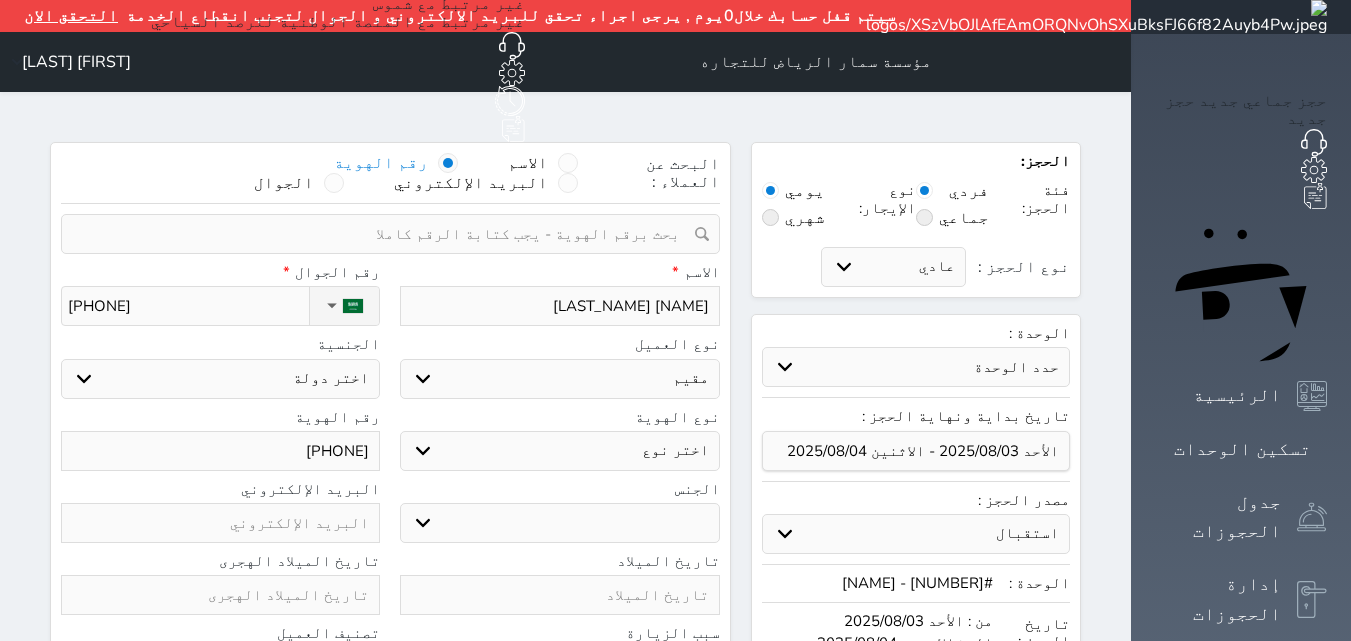click on "اختر نوع   مواطن مواطن خليجي زائر مقيم" at bounding box center (559, 379) 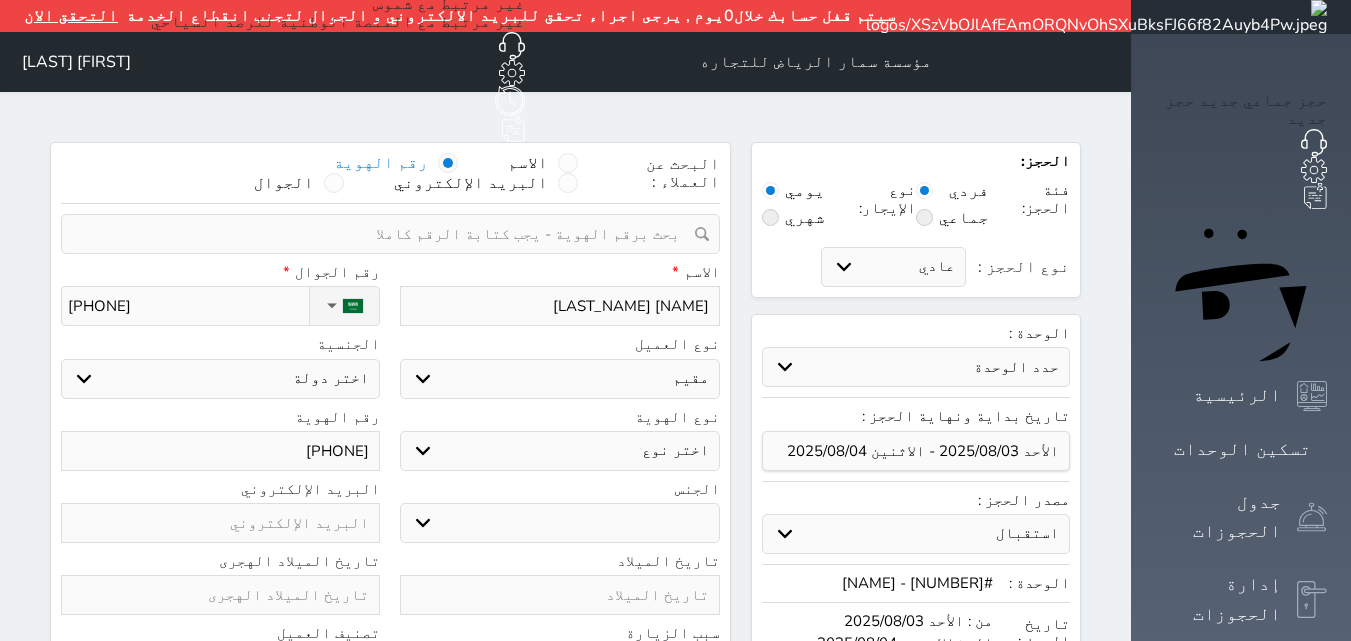 select 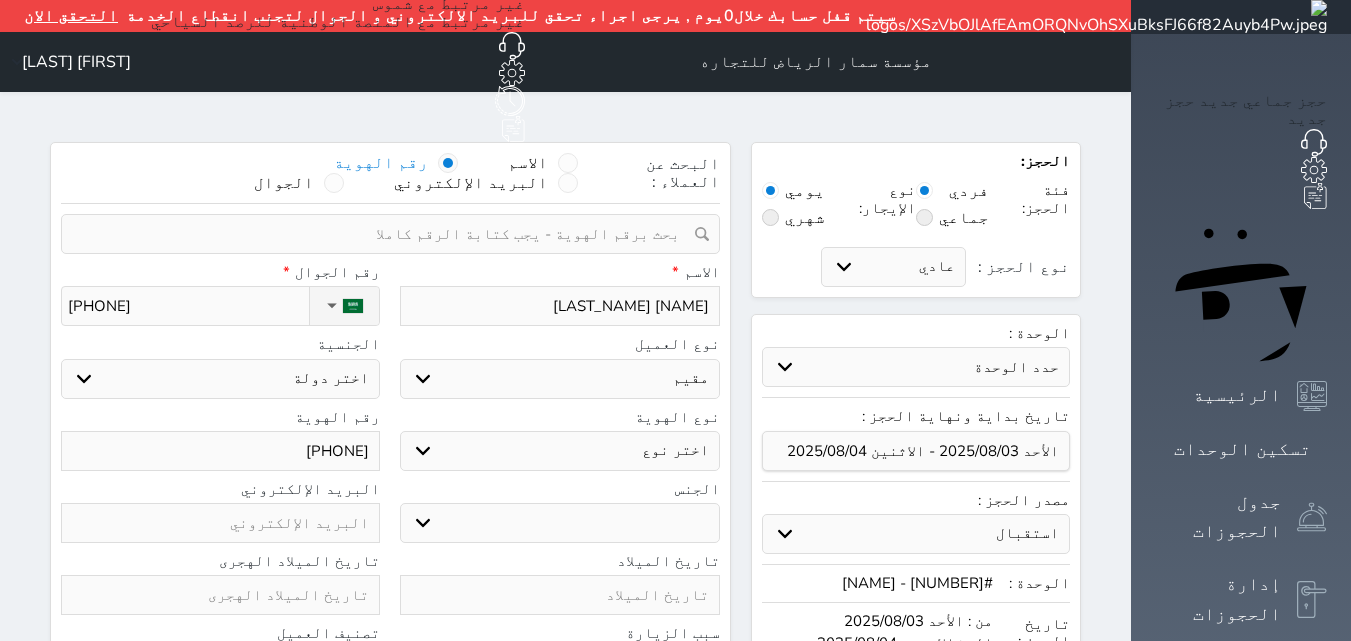 drag, startPoint x: 264, startPoint y: 323, endPoint x: 273, endPoint y: 318, distance: 10.29563 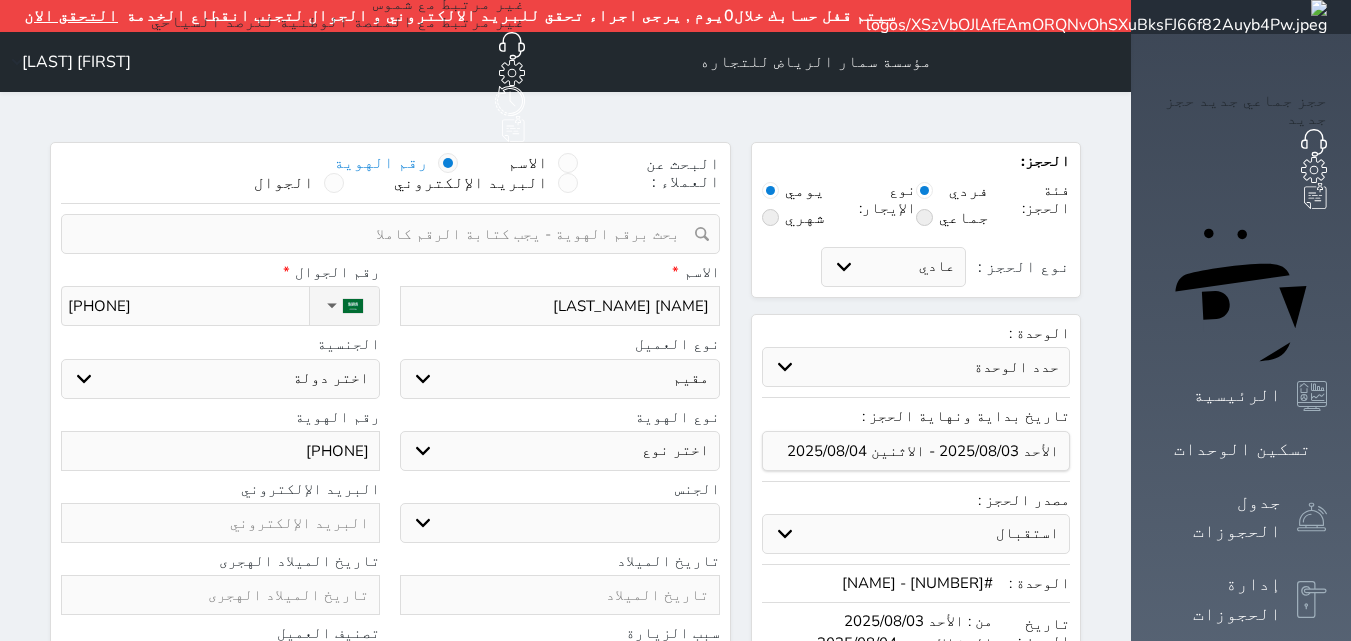 click on "[NAME] [LAST_NAME]" at bounding box center [559, 306] 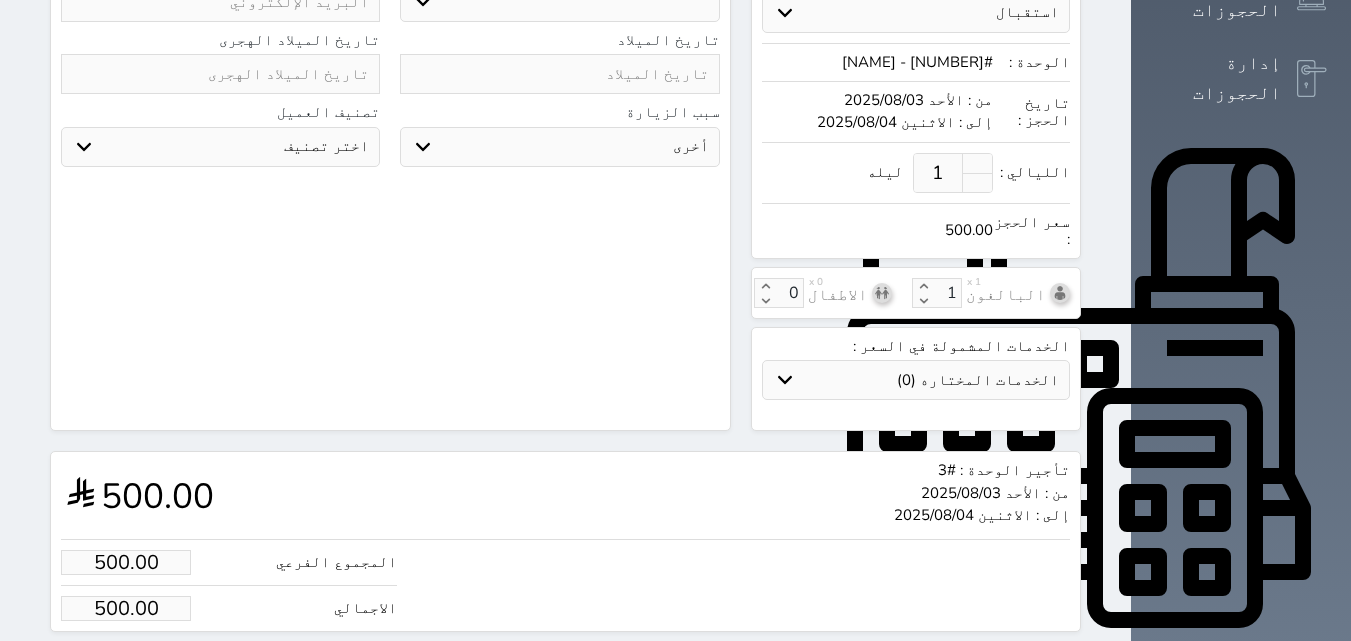 scroll, scrollTop: 545, scrollLeft: 0, axis: vertical 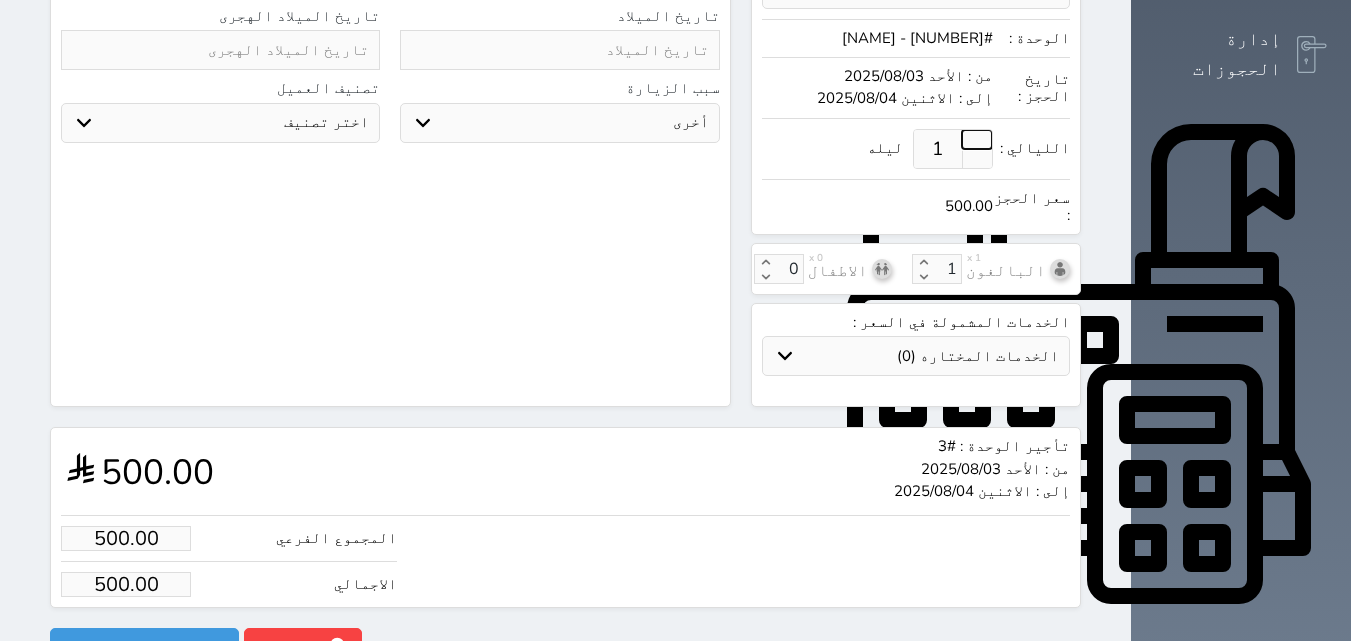click at bounding box center [977, 139] 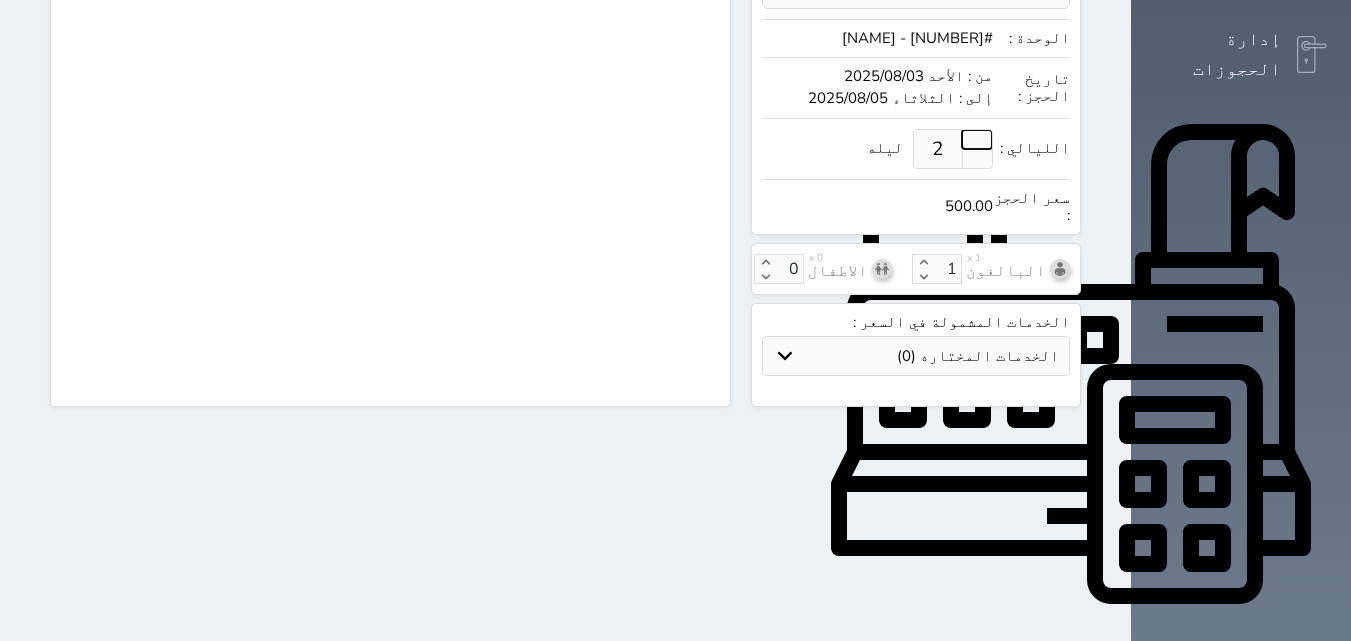 click at bounding box center [977, 139] 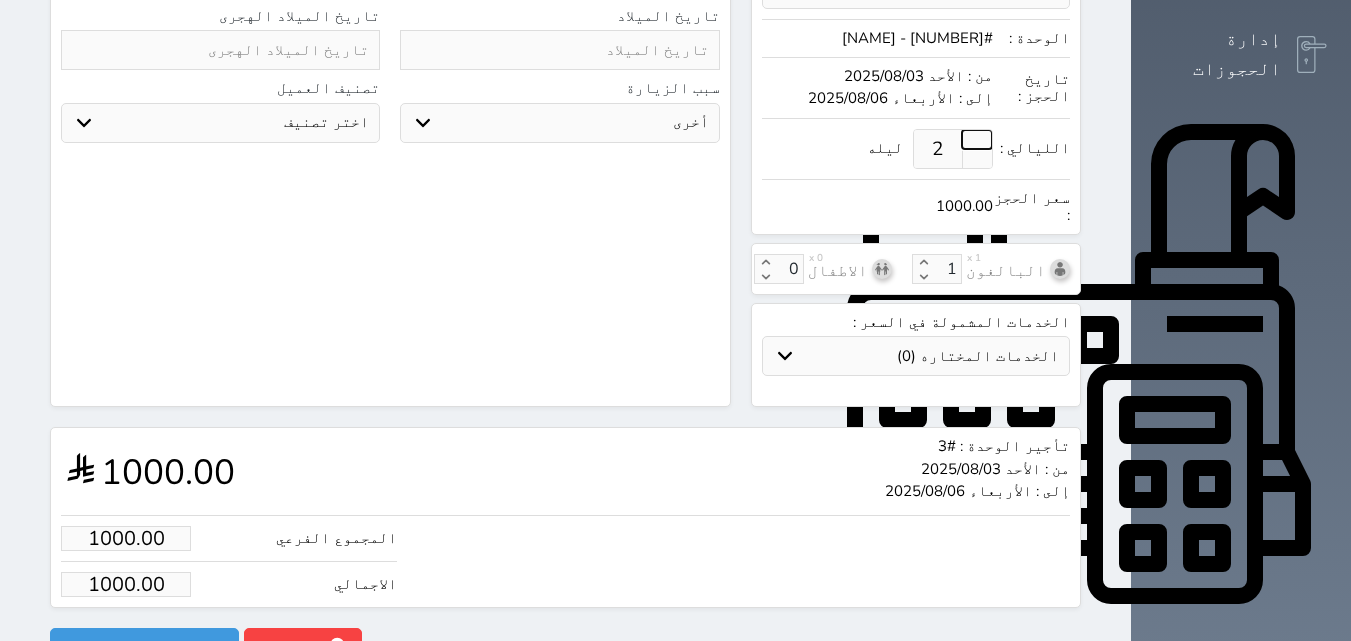 click at bounding box center (977, 139) 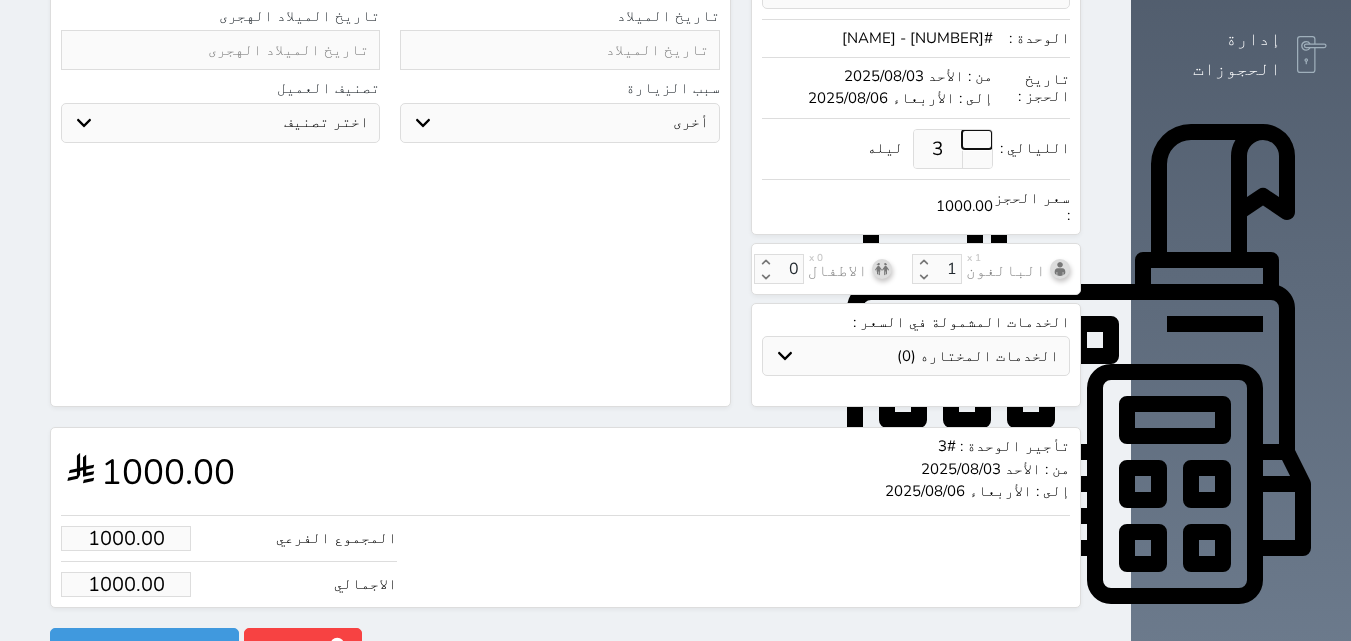 click at bounding box center (977, 139) 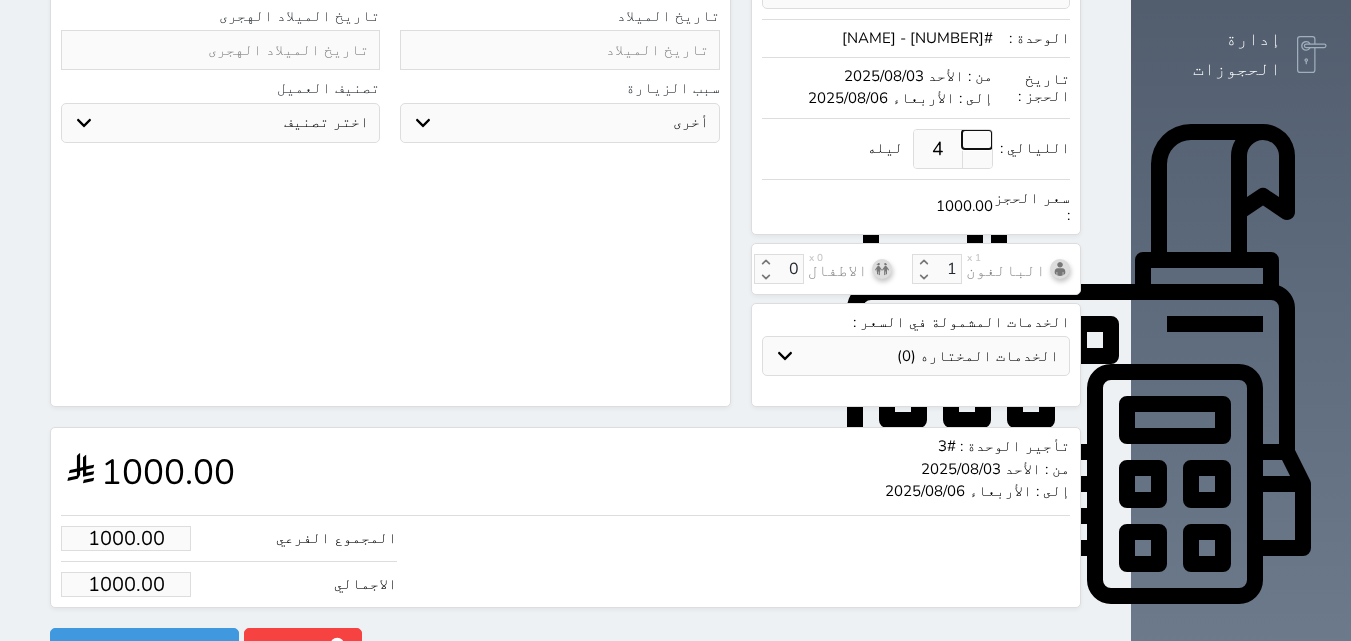 type on "3" 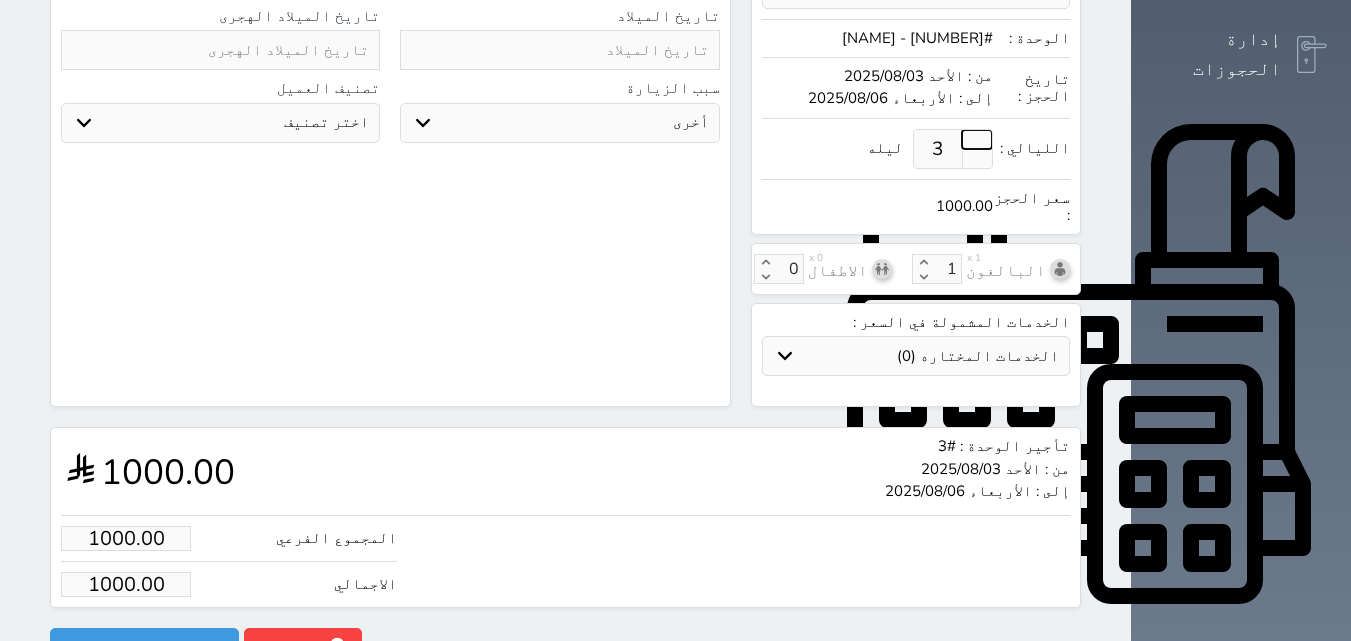 select on "4" 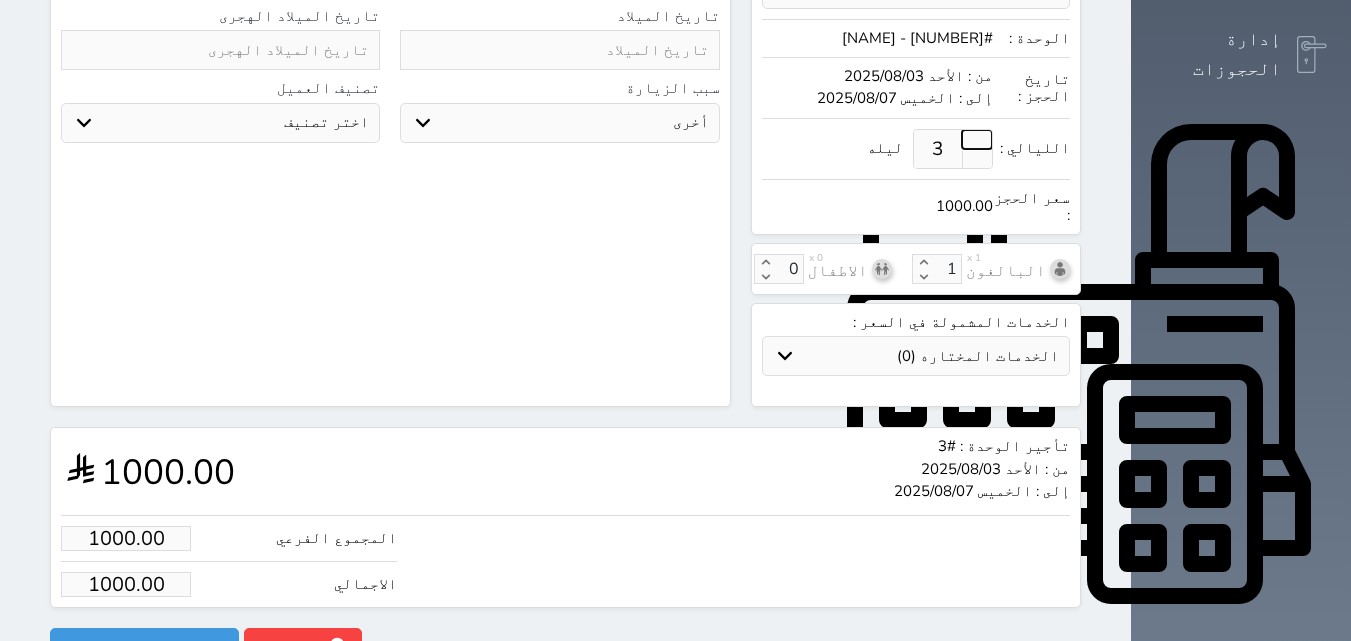 type on "2" 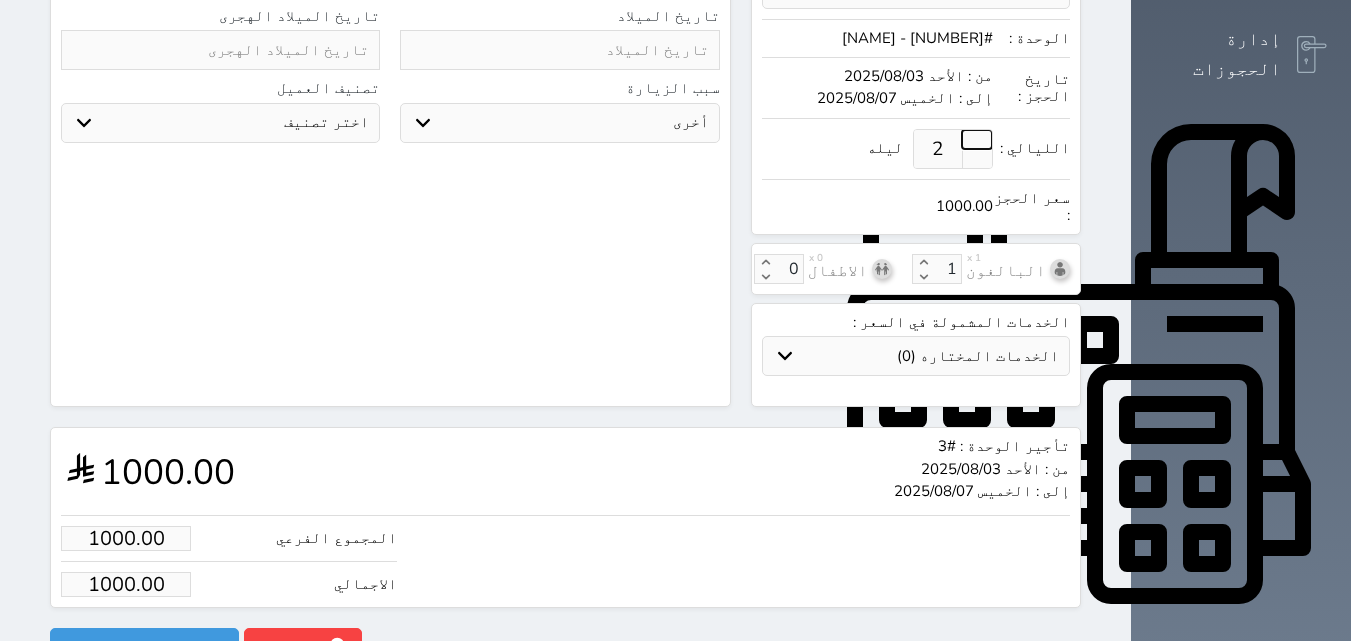 select 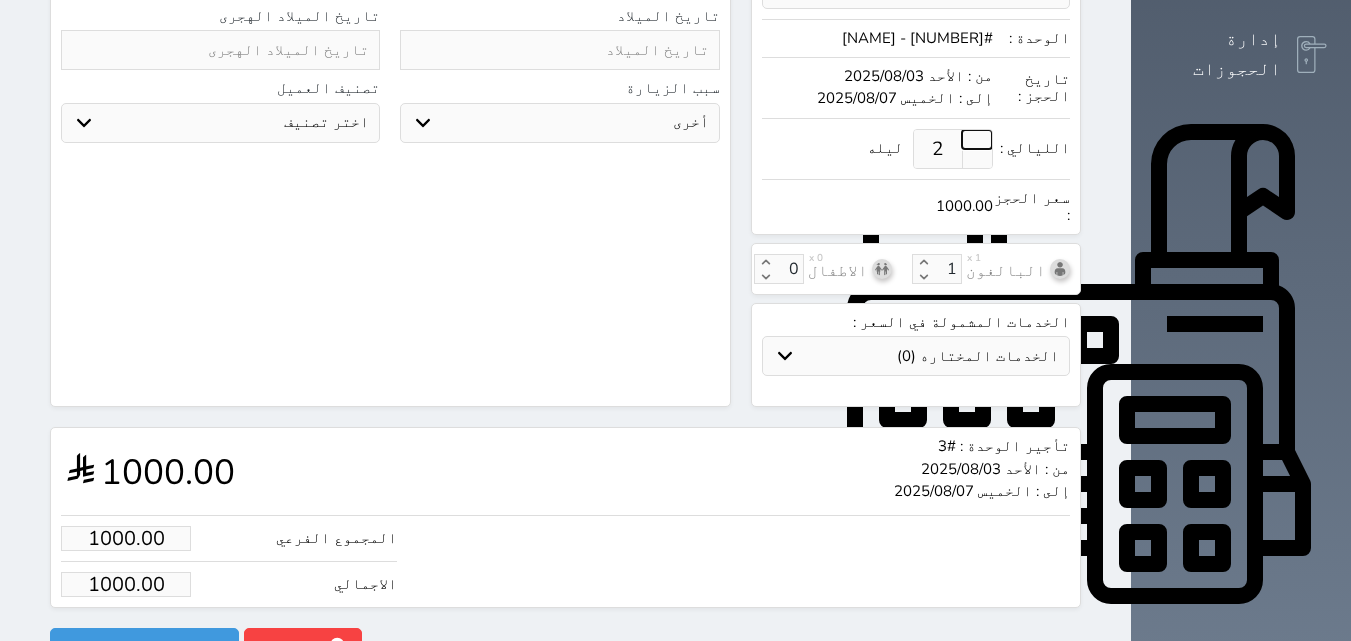 select 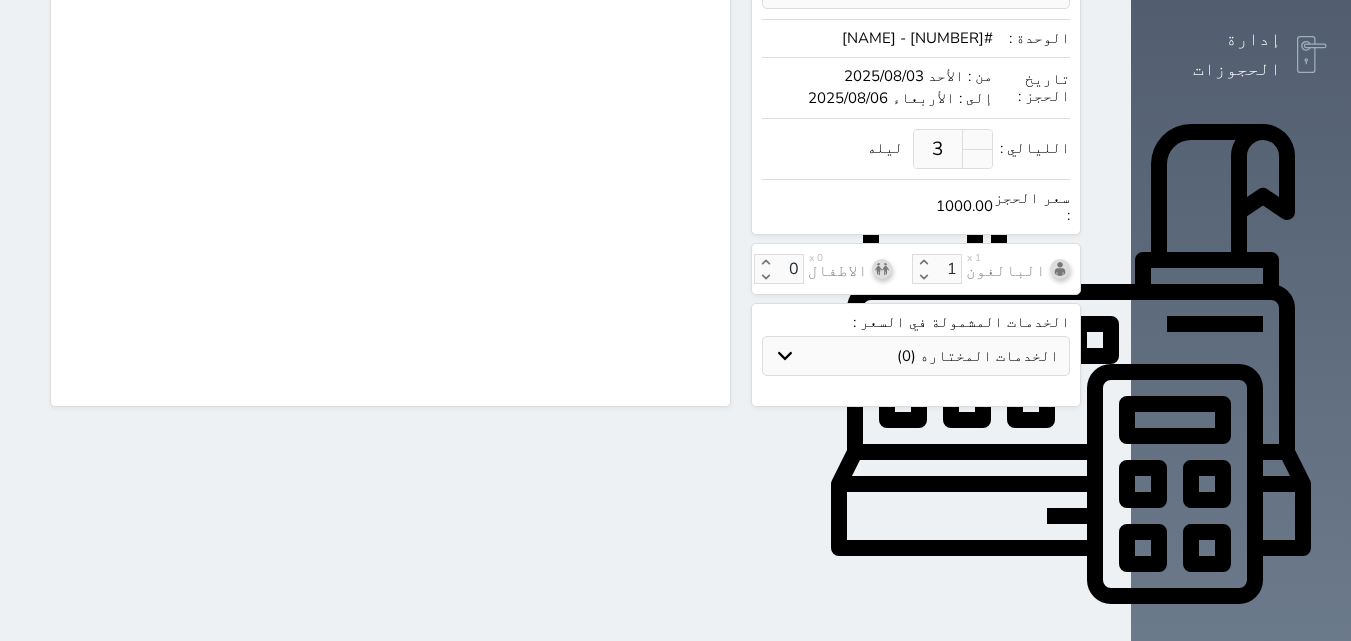 type on "3" 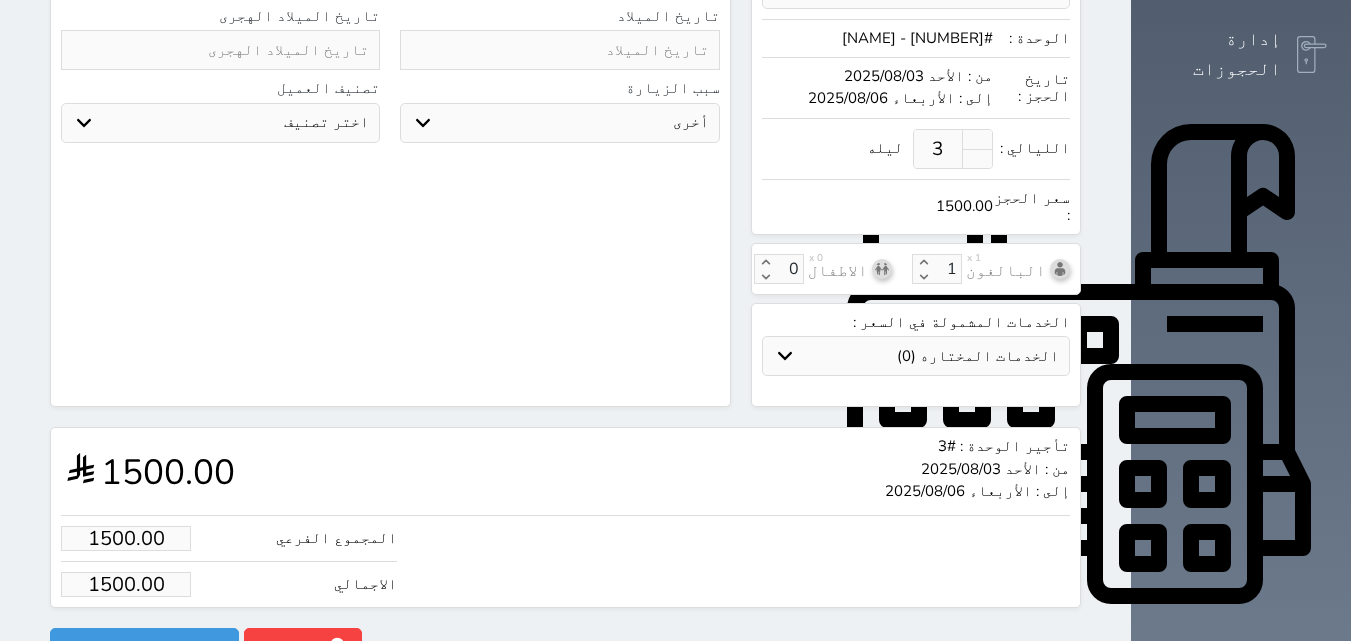 type on "4" 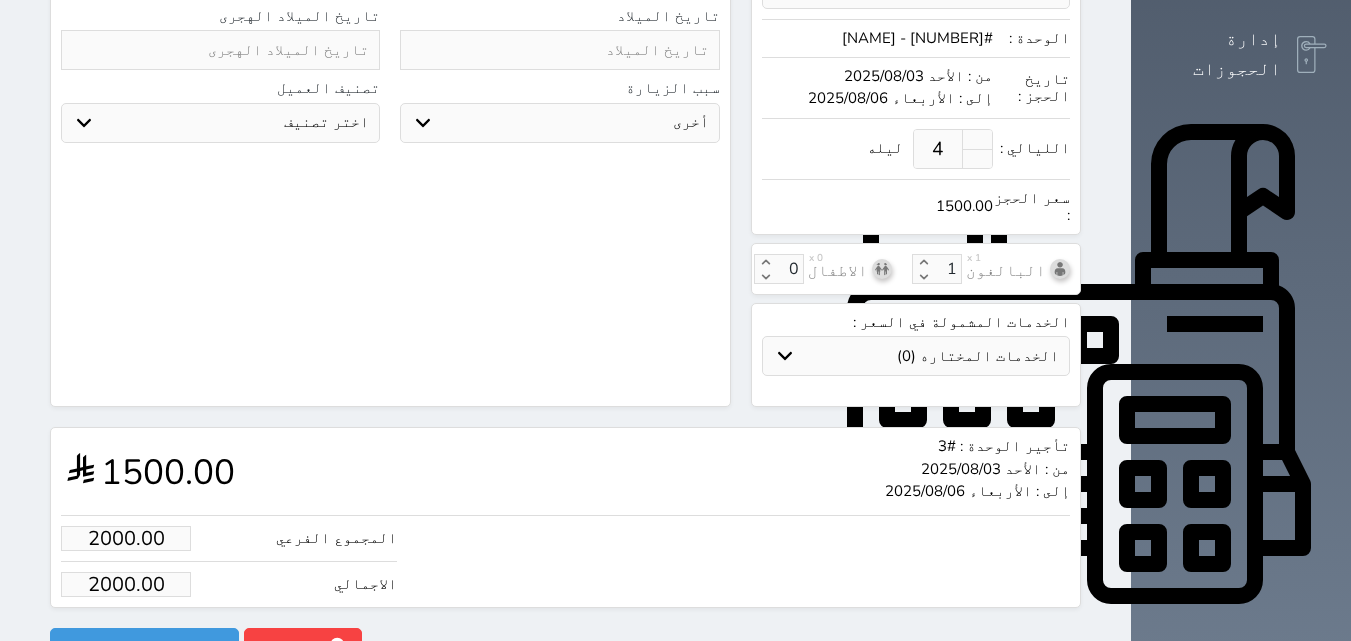 select 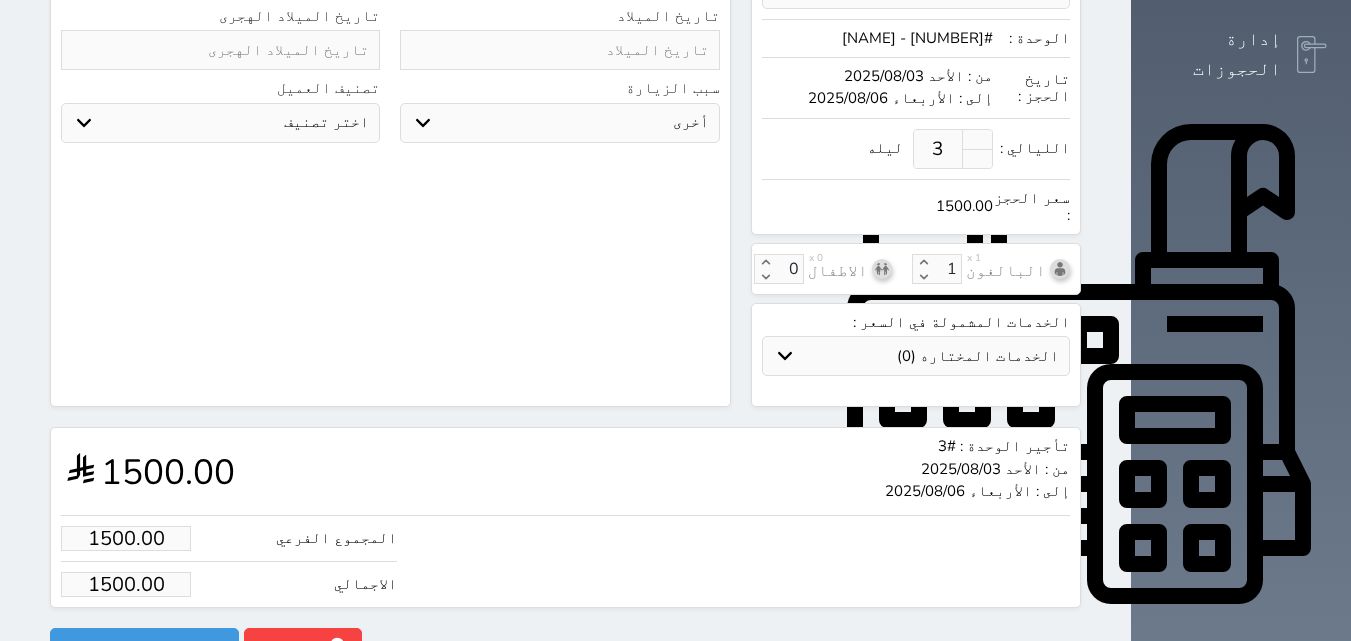 select 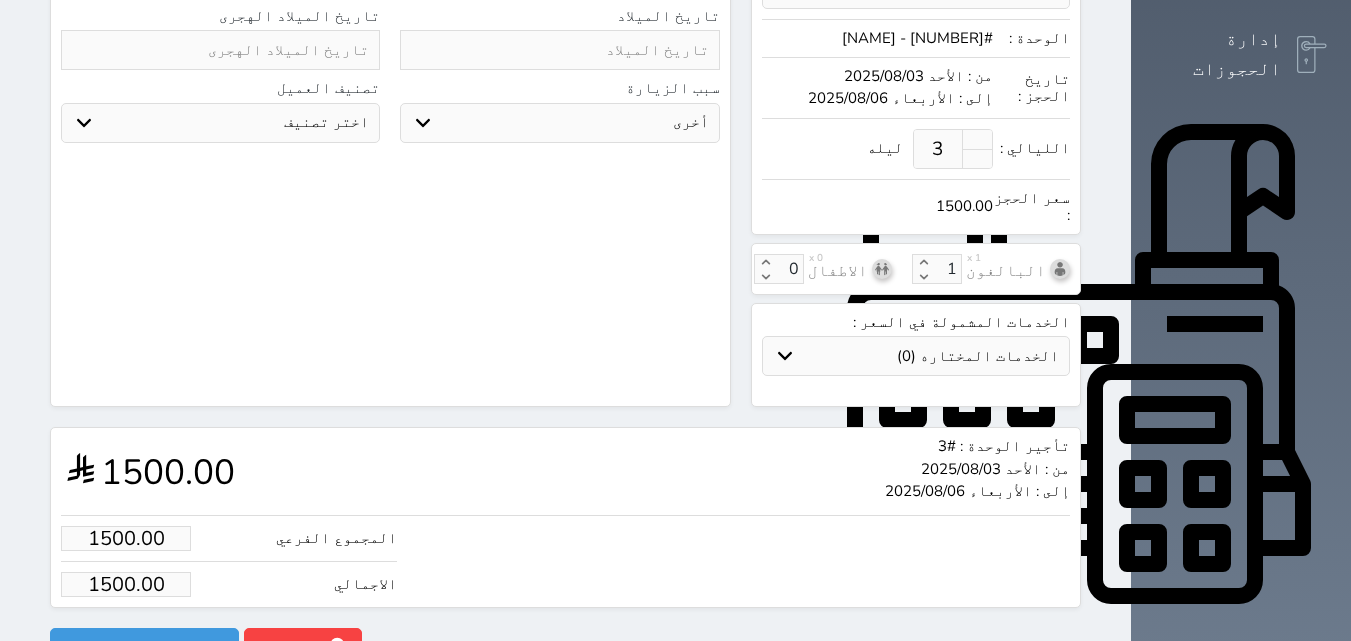 select 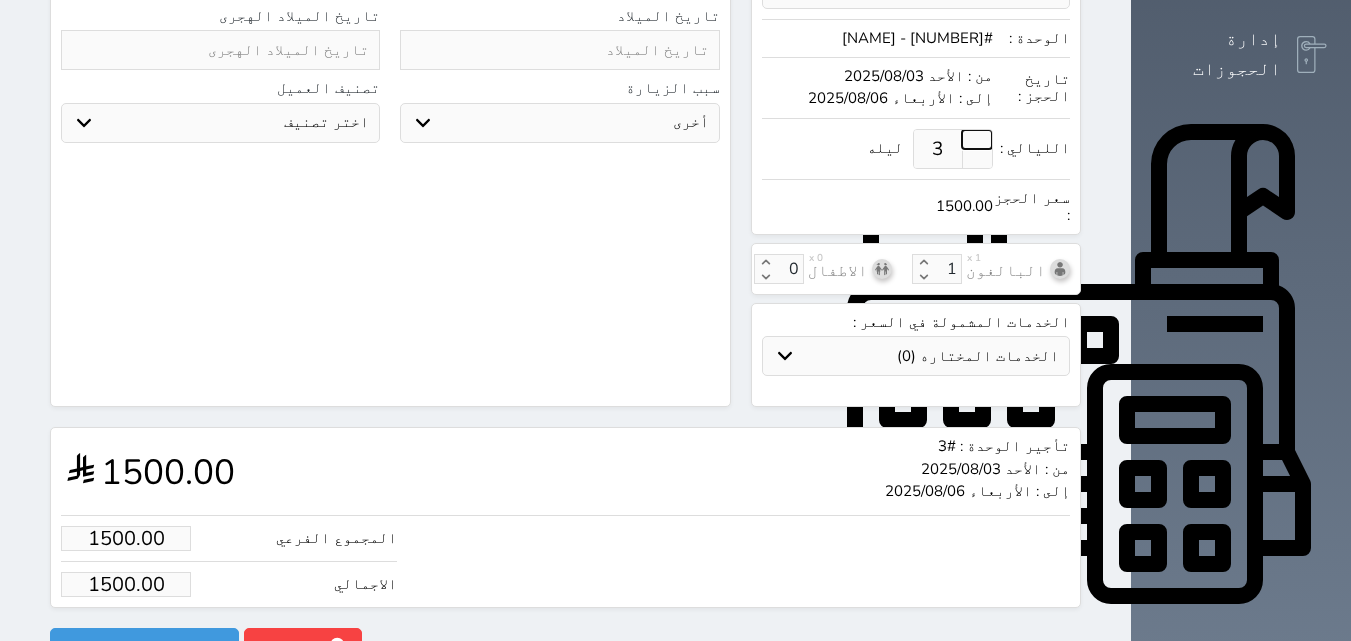 select 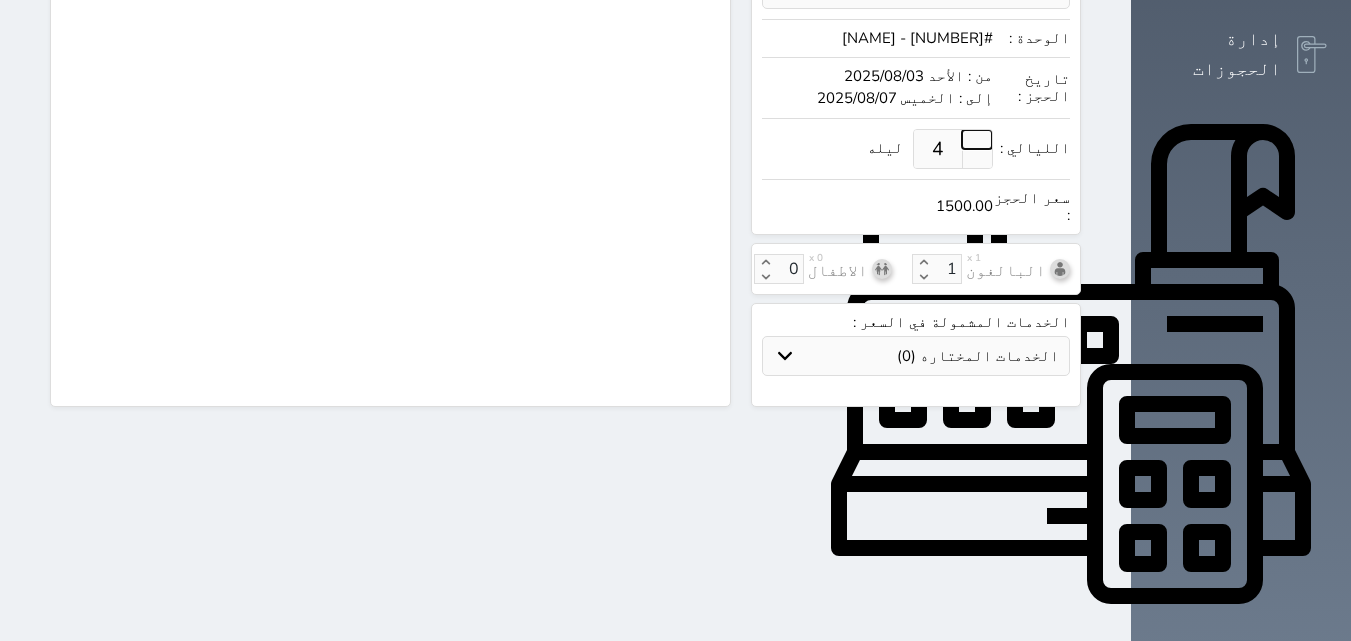click at bounding box center (977, 139) 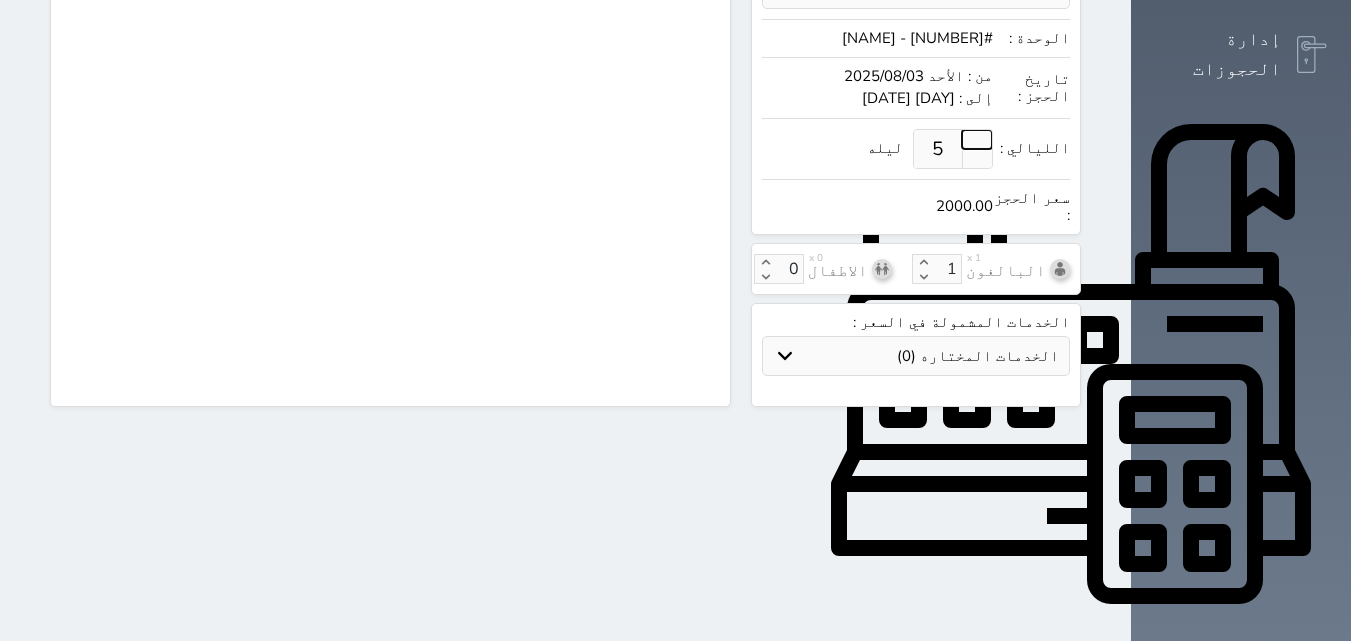 click at bounding box center [977, 139] 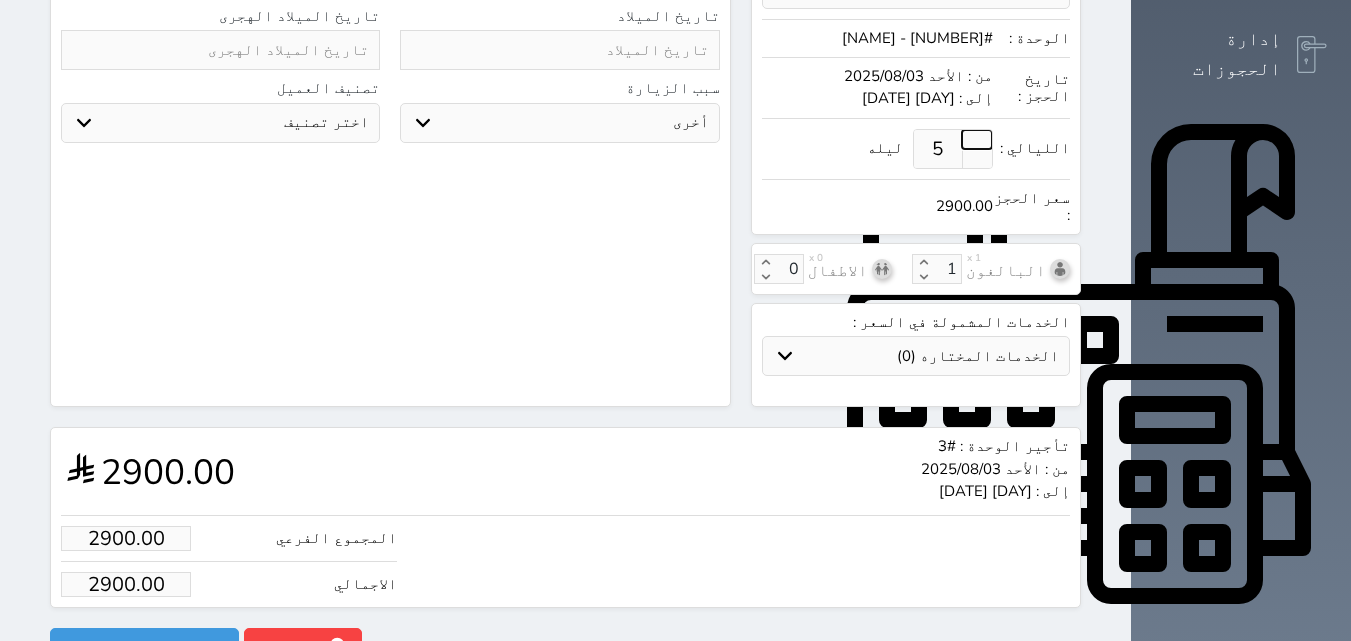 click at bounding box center (977, 139) 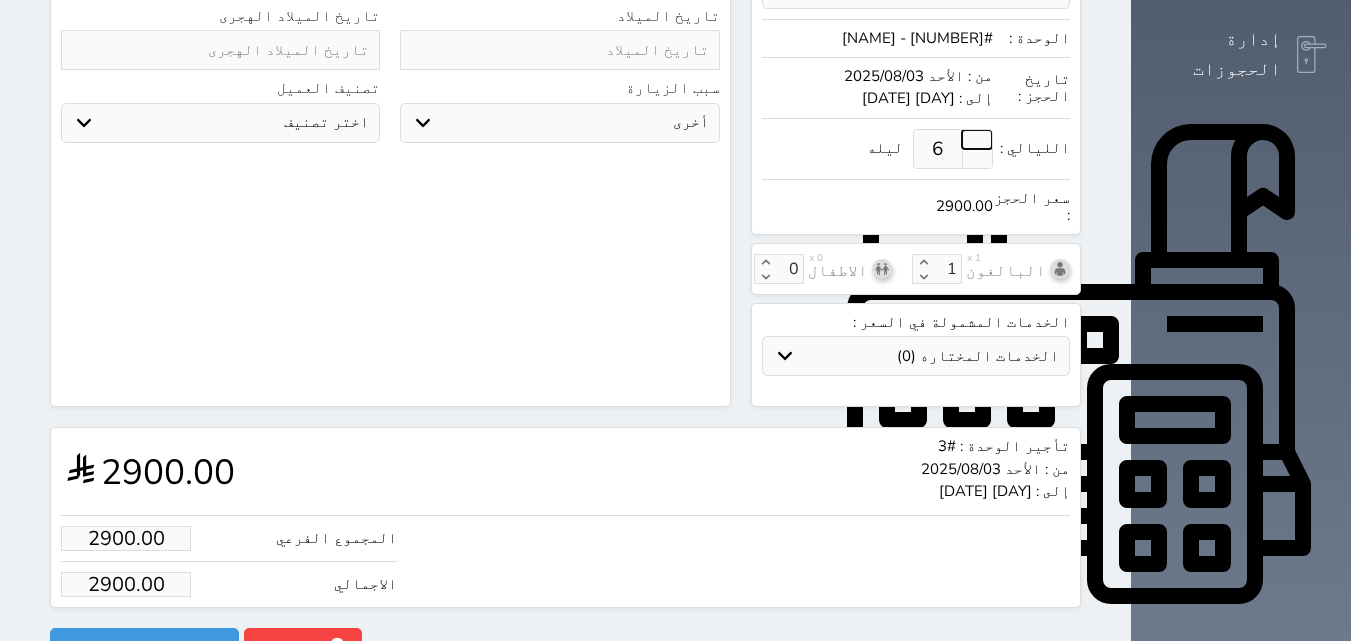 type on "5" 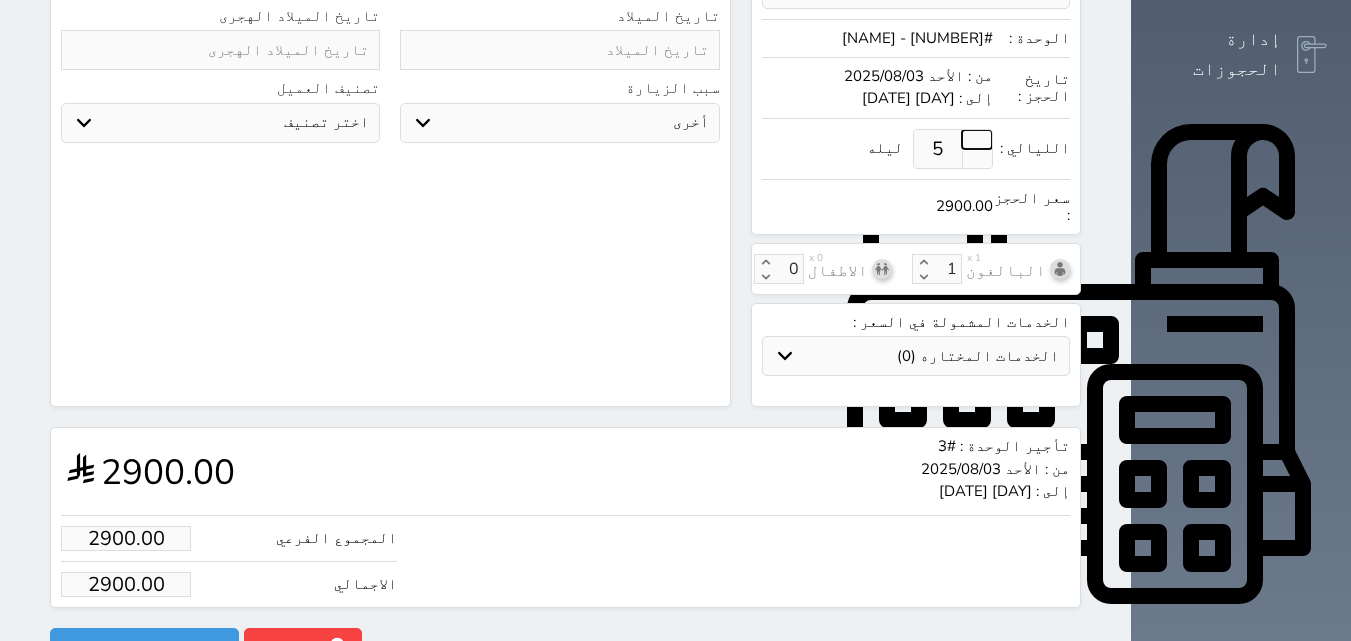 select 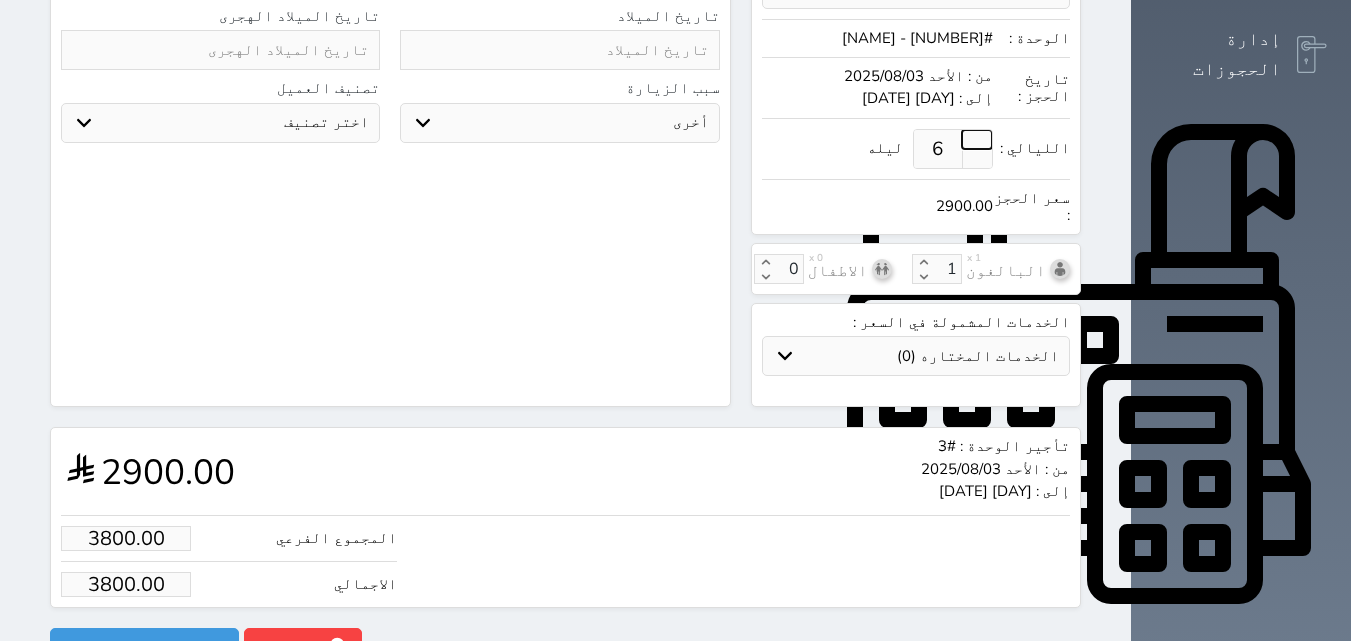 select 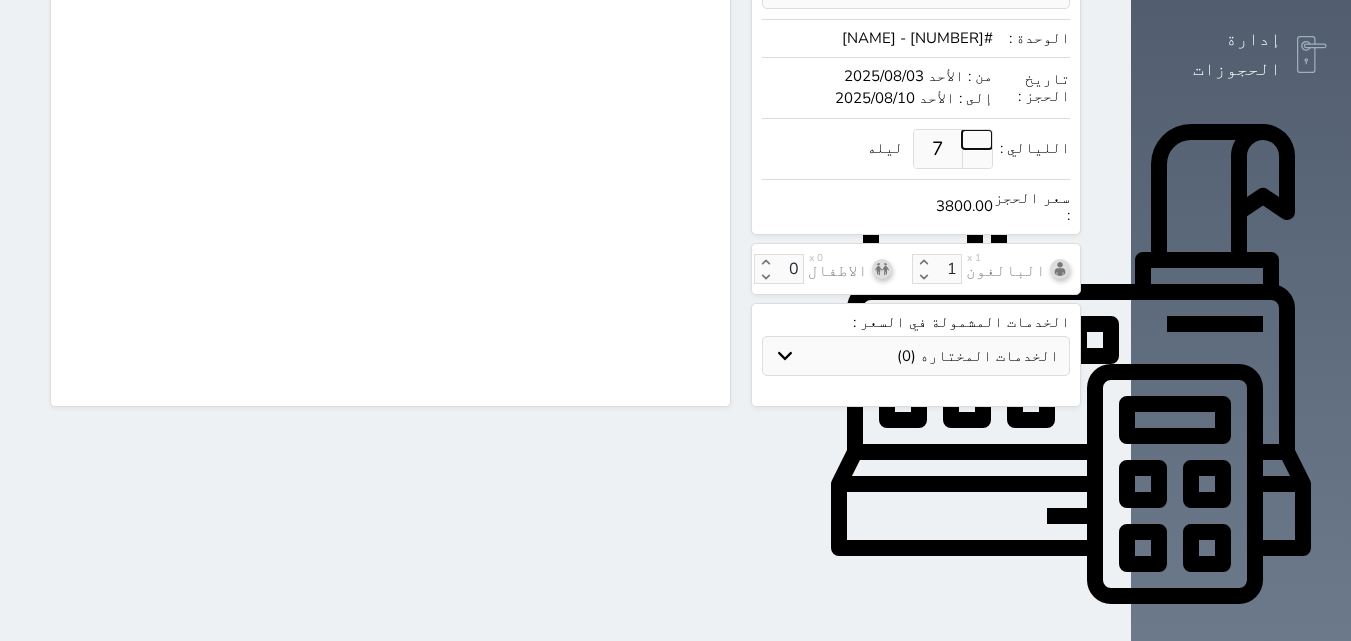 click at bounding box center (977, 139) 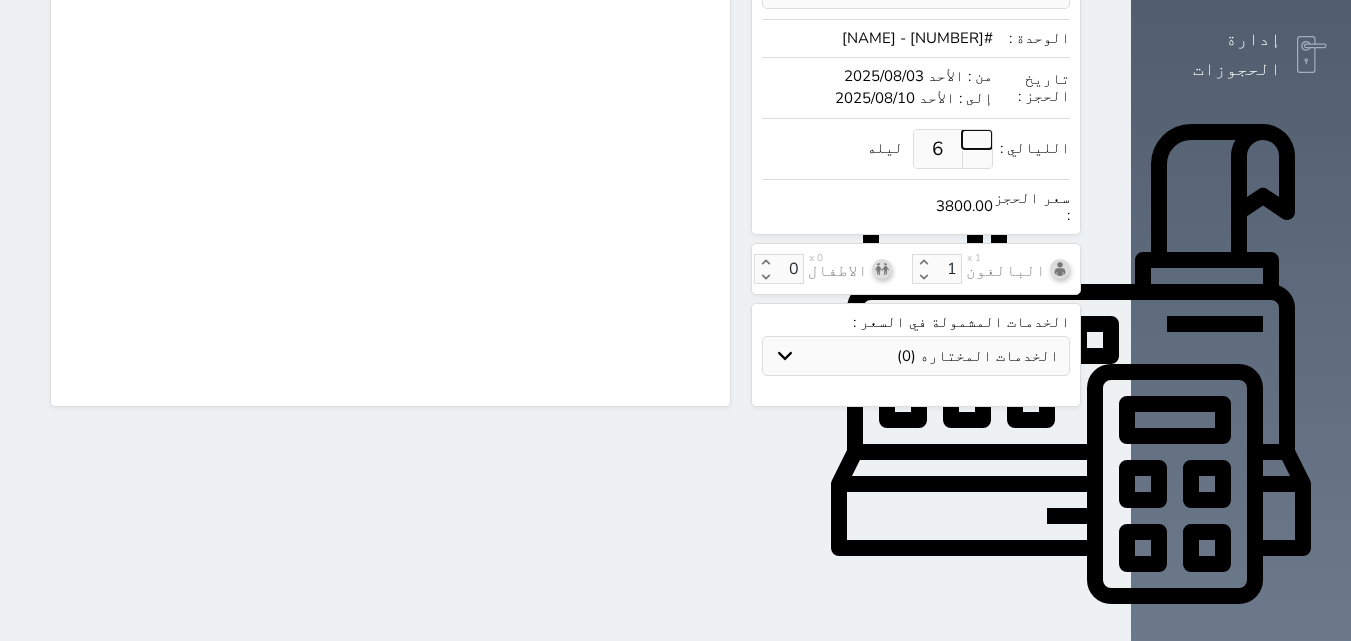 select on "4" 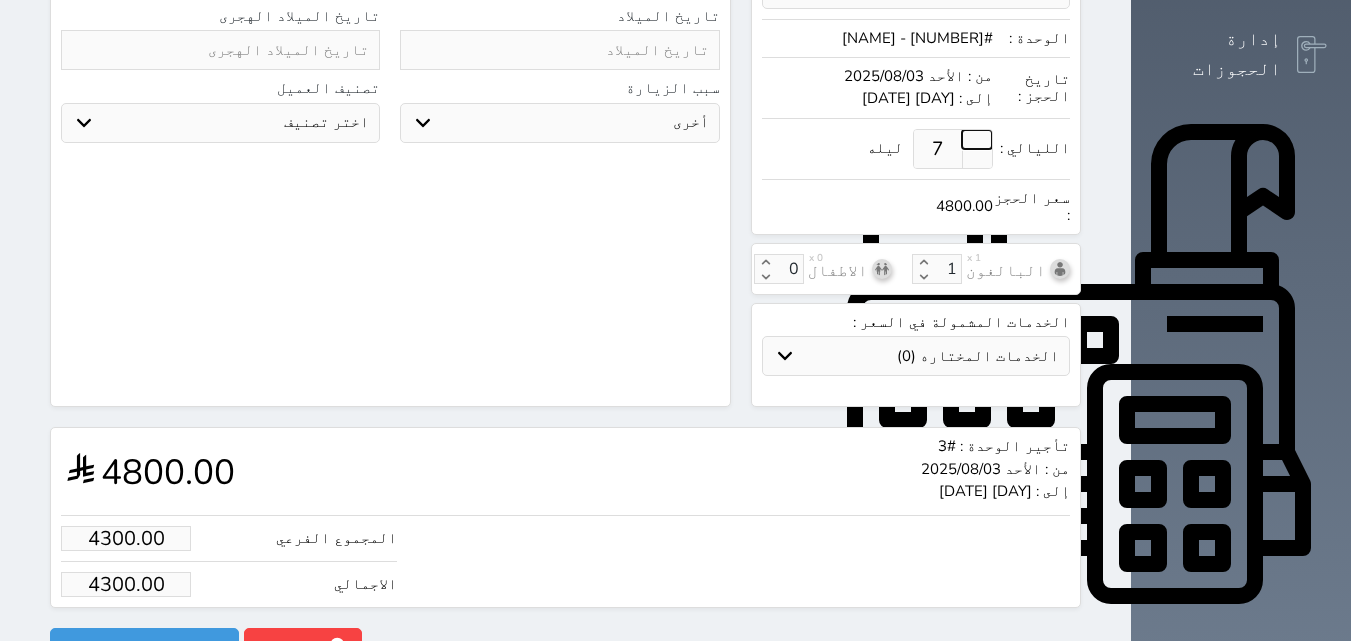 click at bounding box center (977, 139) 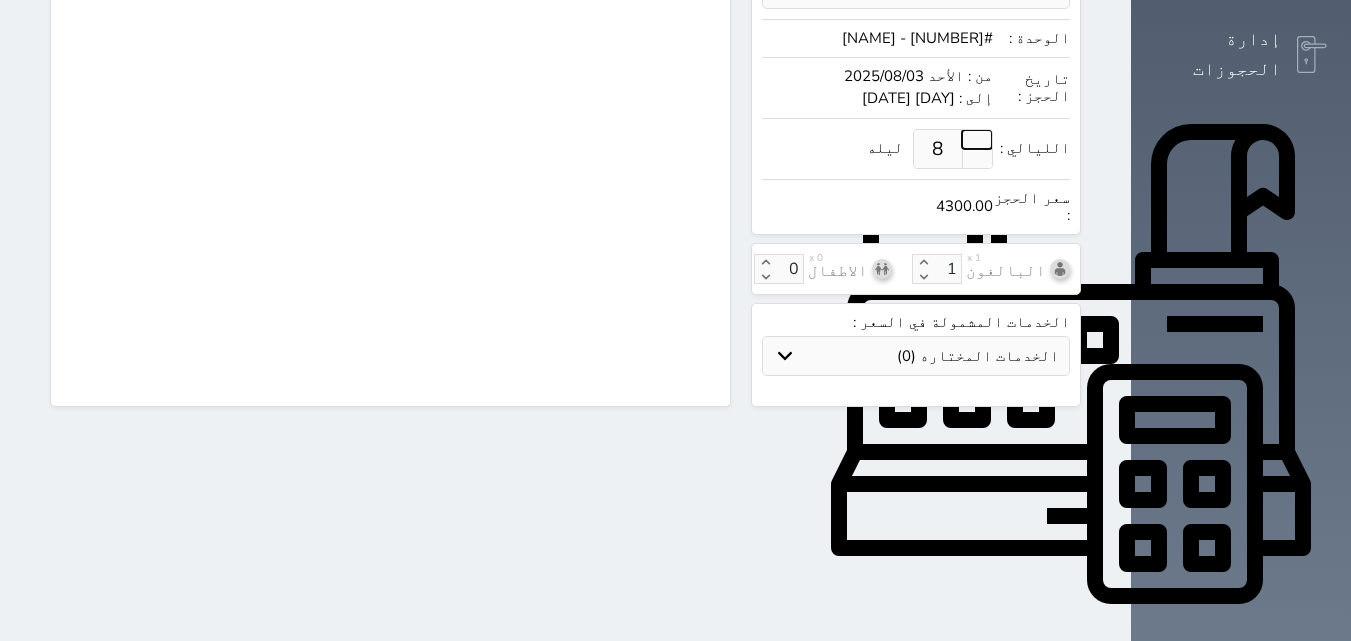 click at bounding box center (977, 139) 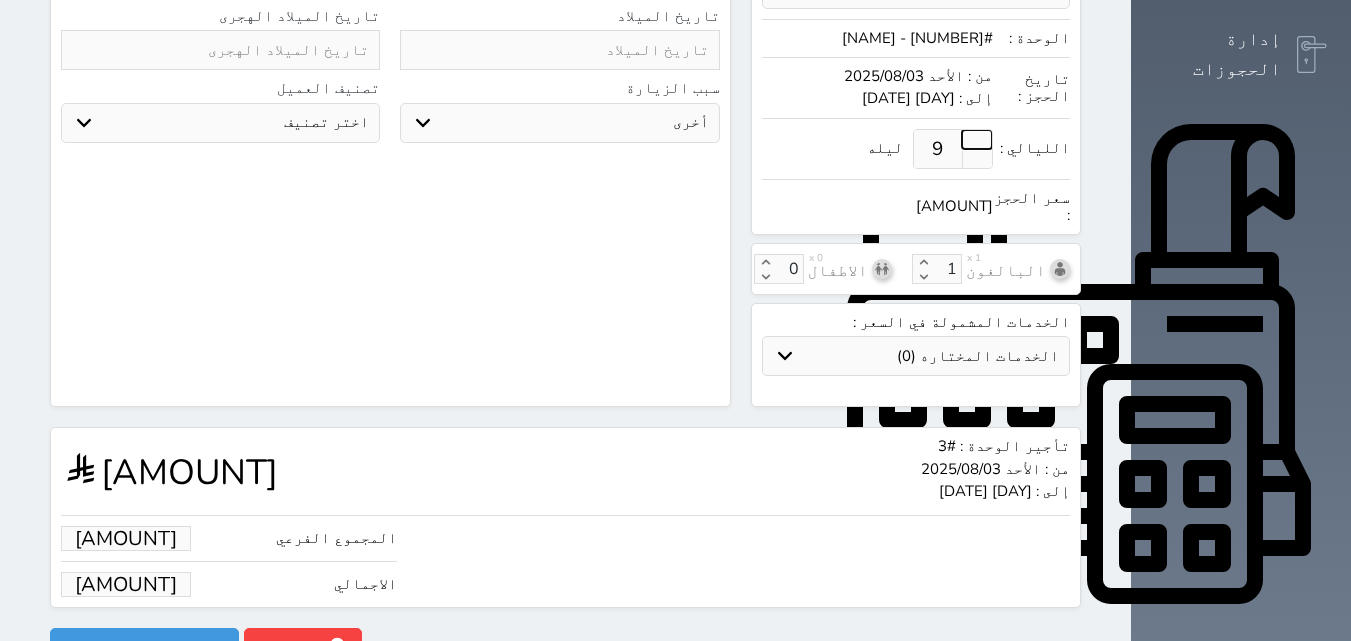 click at bounding box center (977, 139) 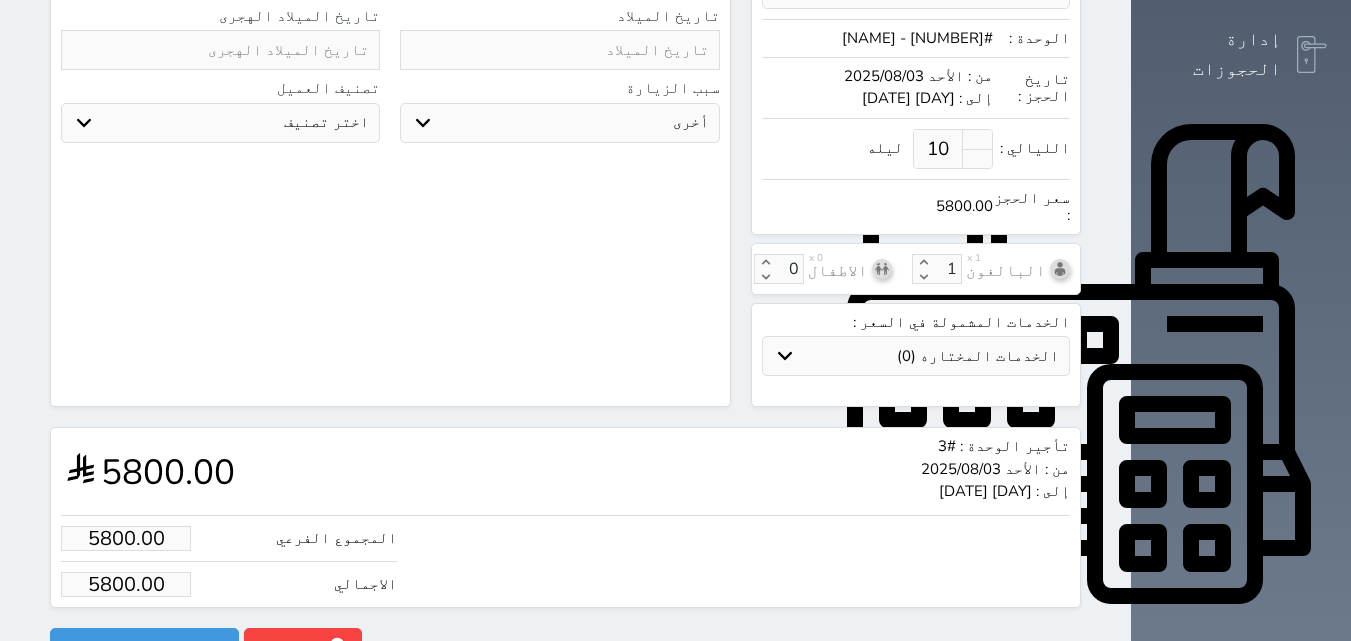 click on "5800.00" at bounding box center (126, 584) 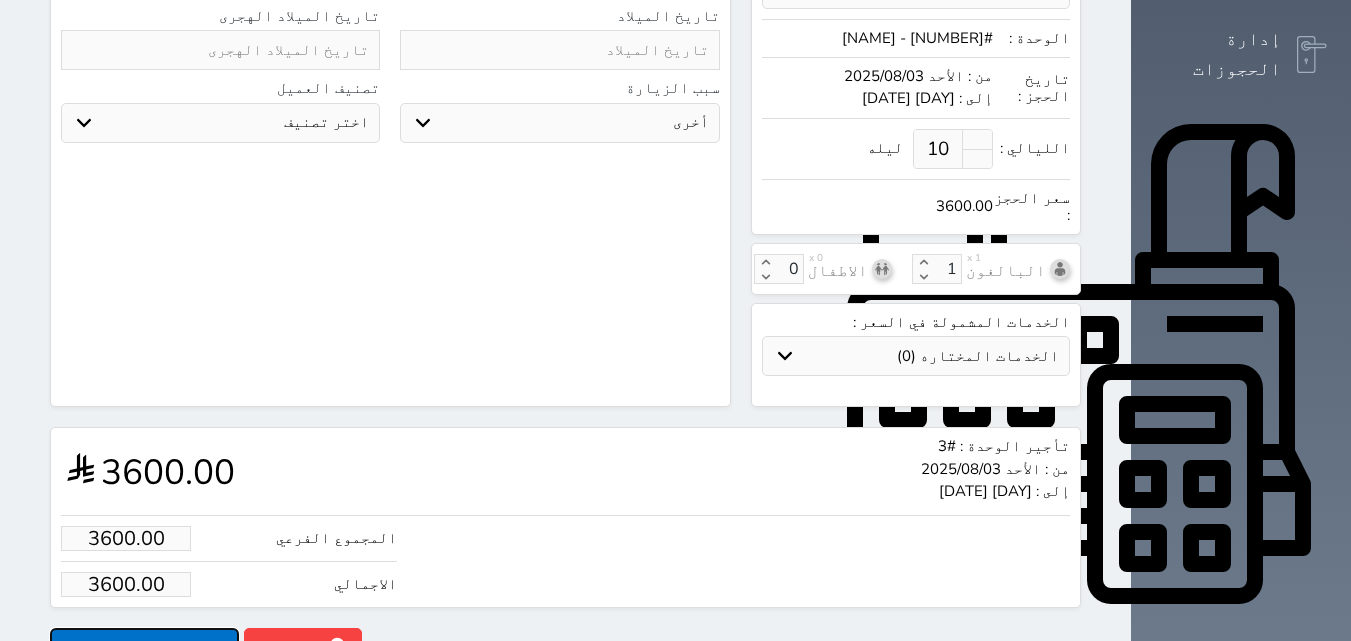 click on "حجز" at bounding box center [144, 645] 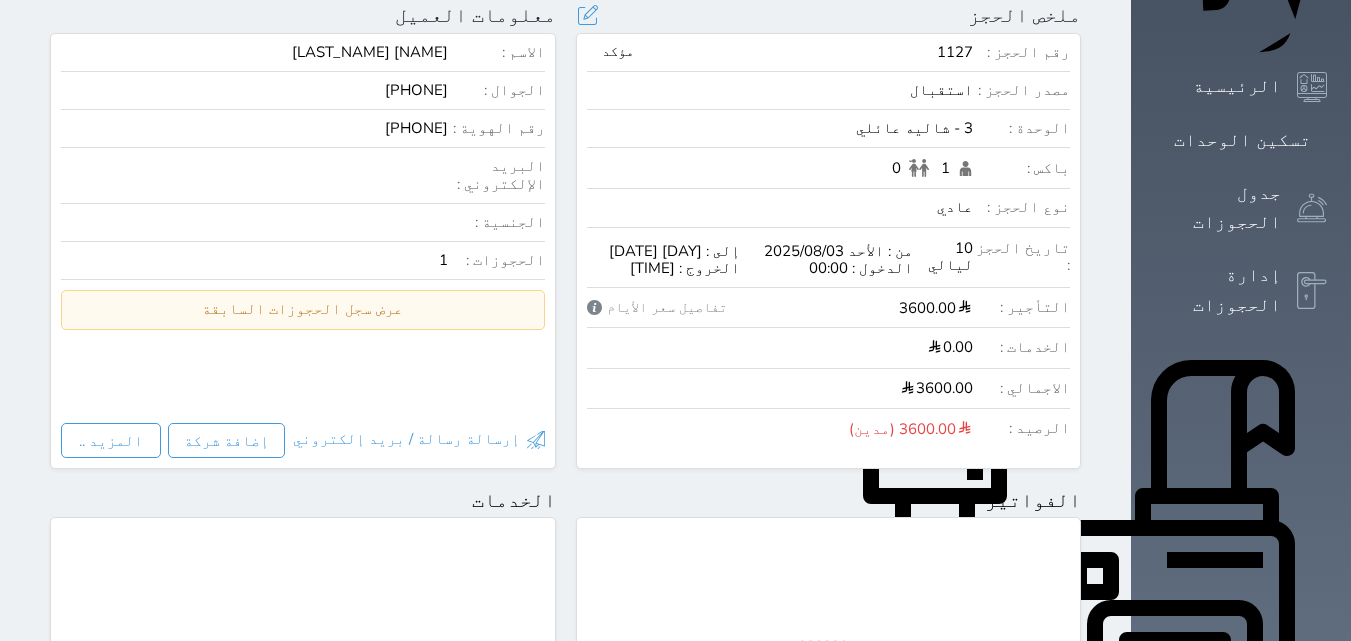 scroll, scrollTop: 0, scrollLeft: 0, axis: both 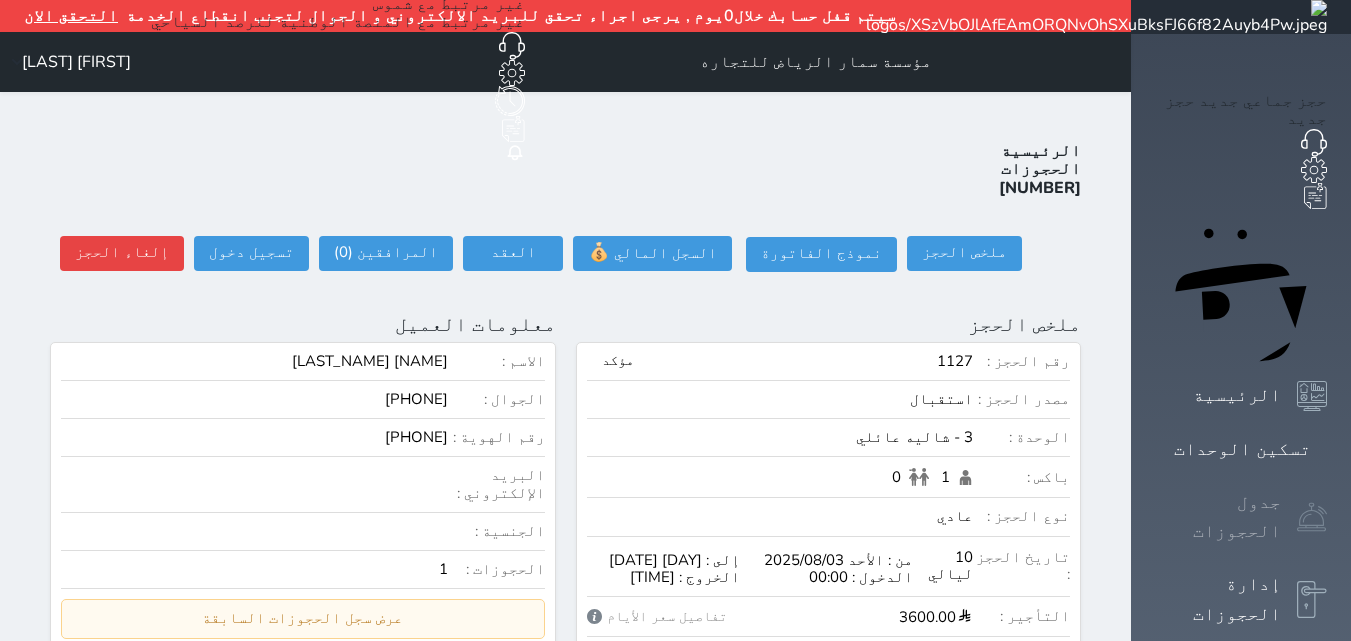 click on "جدول الحجوزات" at bounding box center (1218, 517) 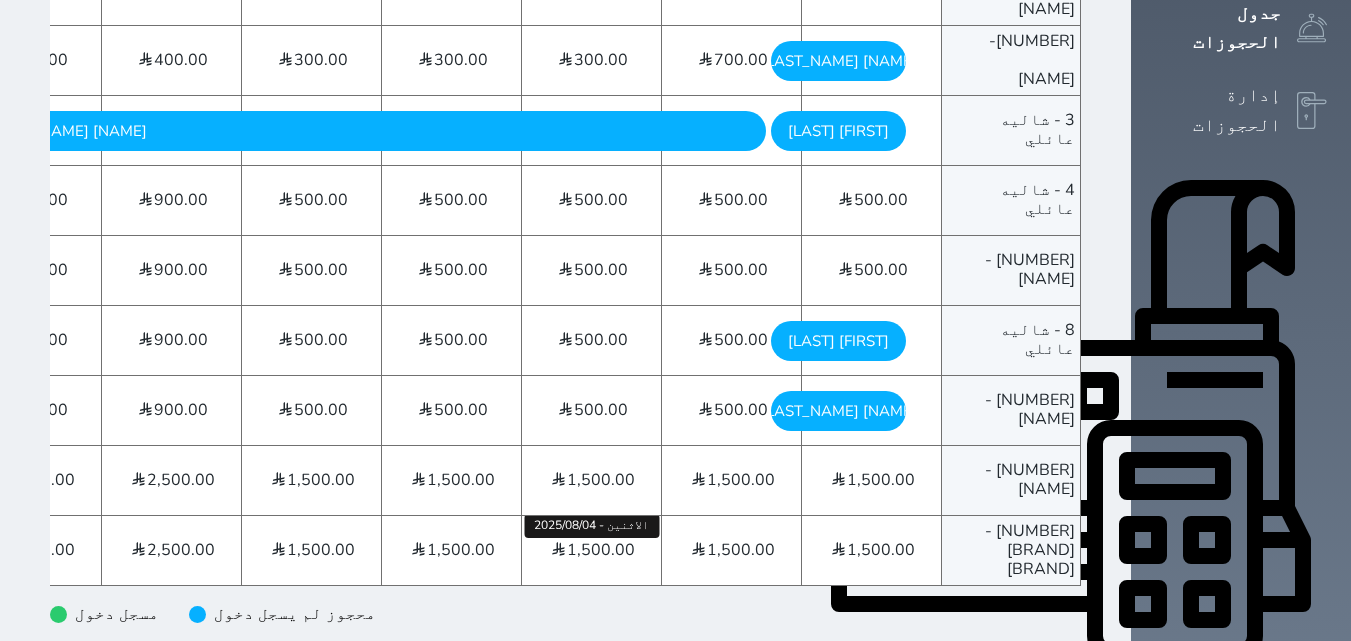 scroll, scrollTop: 545, scrollLeft: 0, axis: vertical 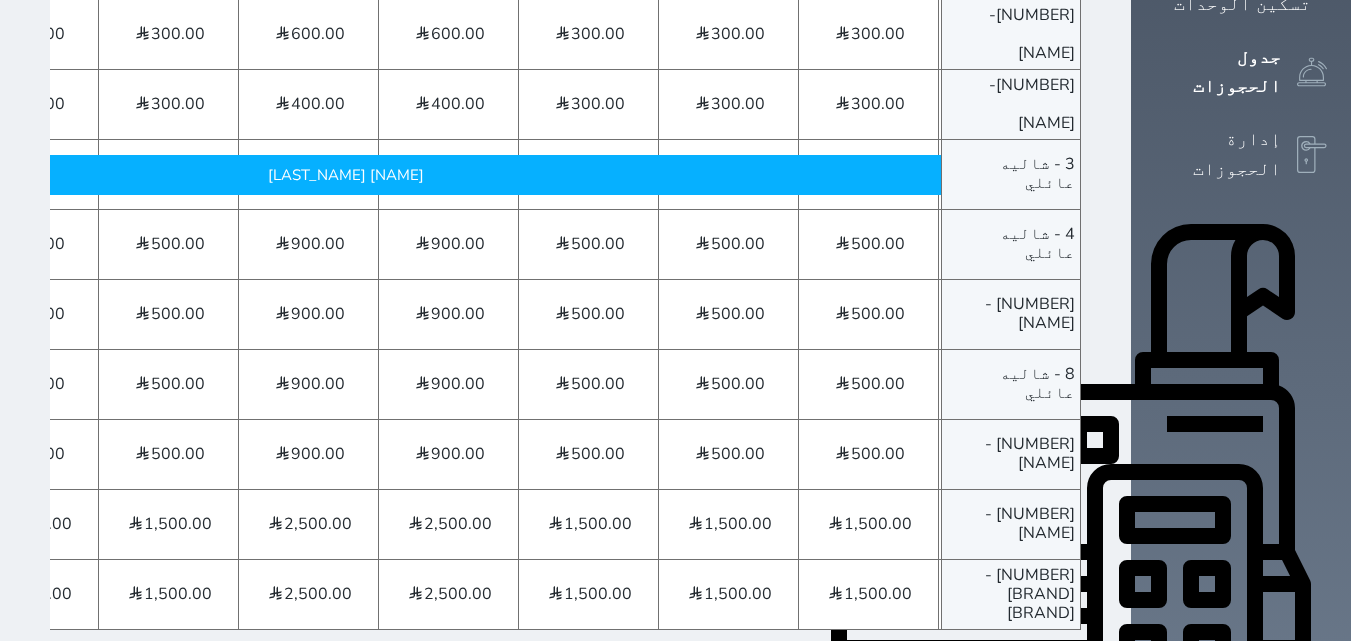 drag, startPoint x: 810, startPoint y: 591, endPoint x: 795, endPoint y: 590, distance: 15.033297 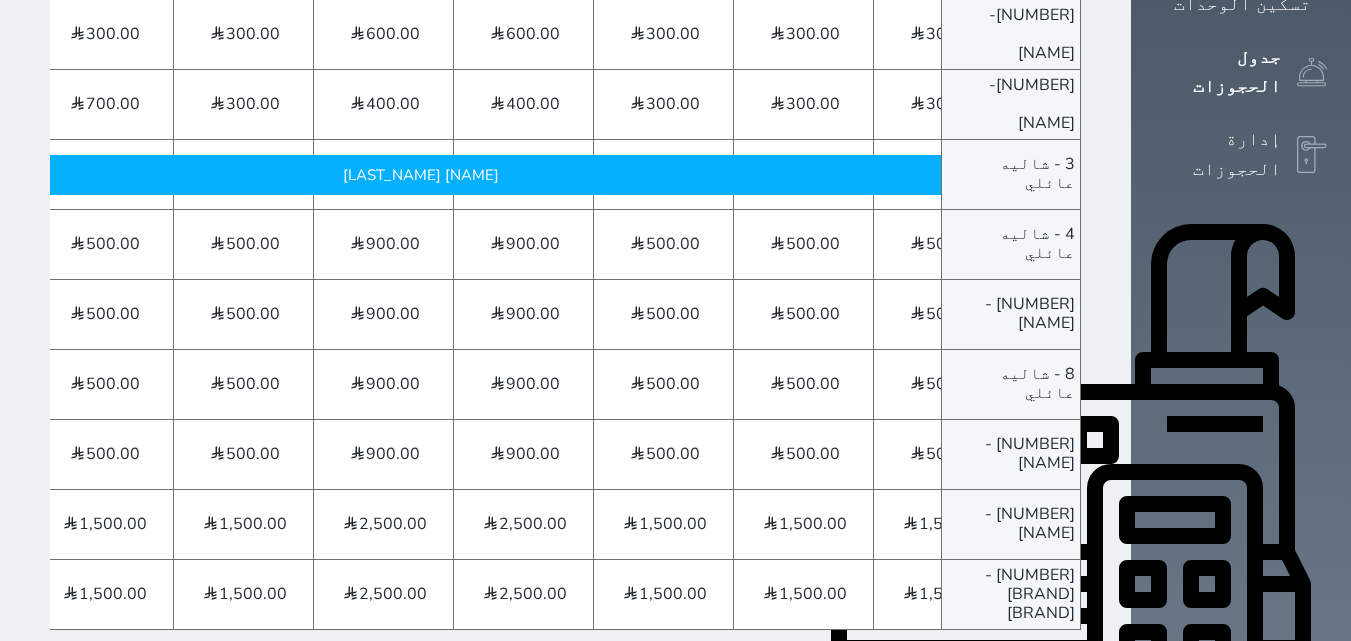 scroll, scrollTop: 0, scrollLeft: -715, axis: horizontal 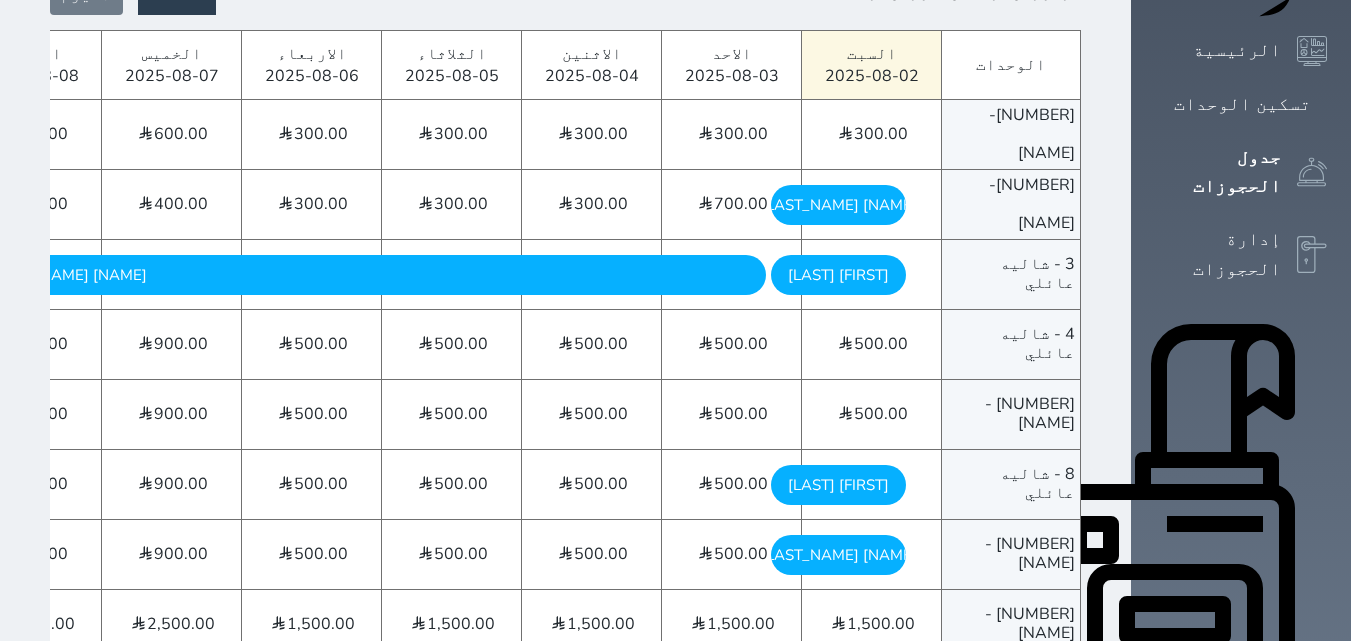 click on "[NAME] [LAST_NAME] [LAST_NAME]
[DAY] - [DATE]" at bounding box center (68, 275) 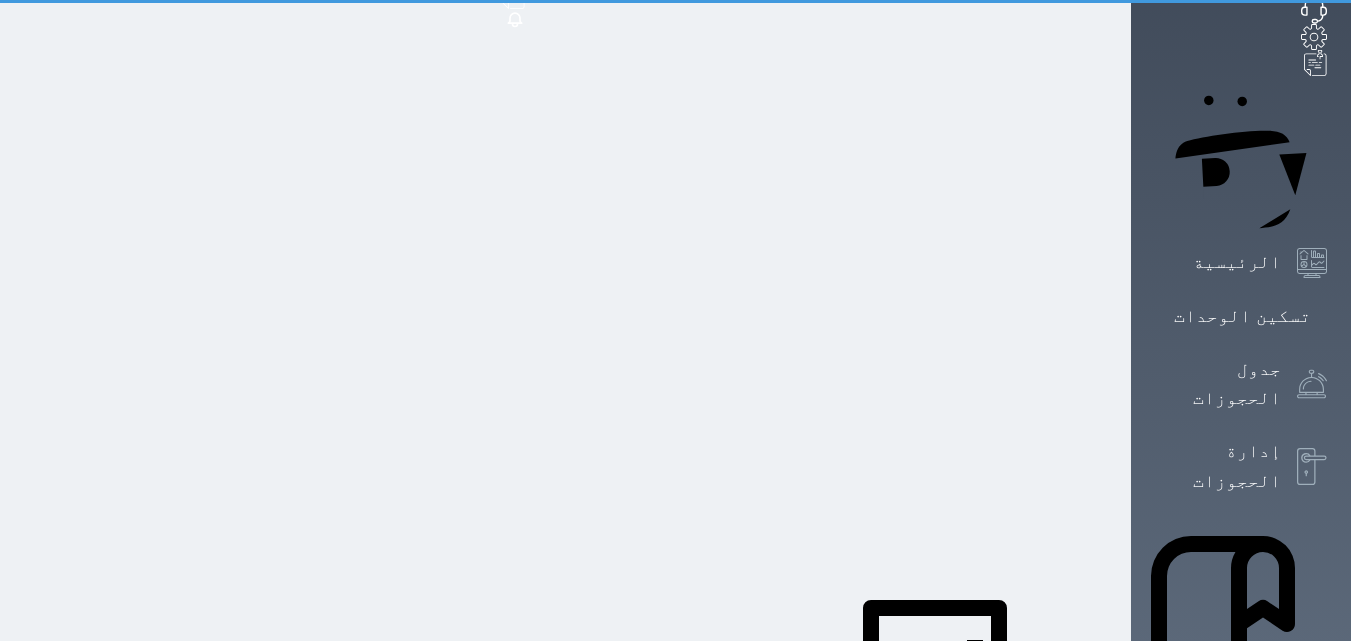 scroll, scrollTop: 0, scrollLeft: 0, axis: both 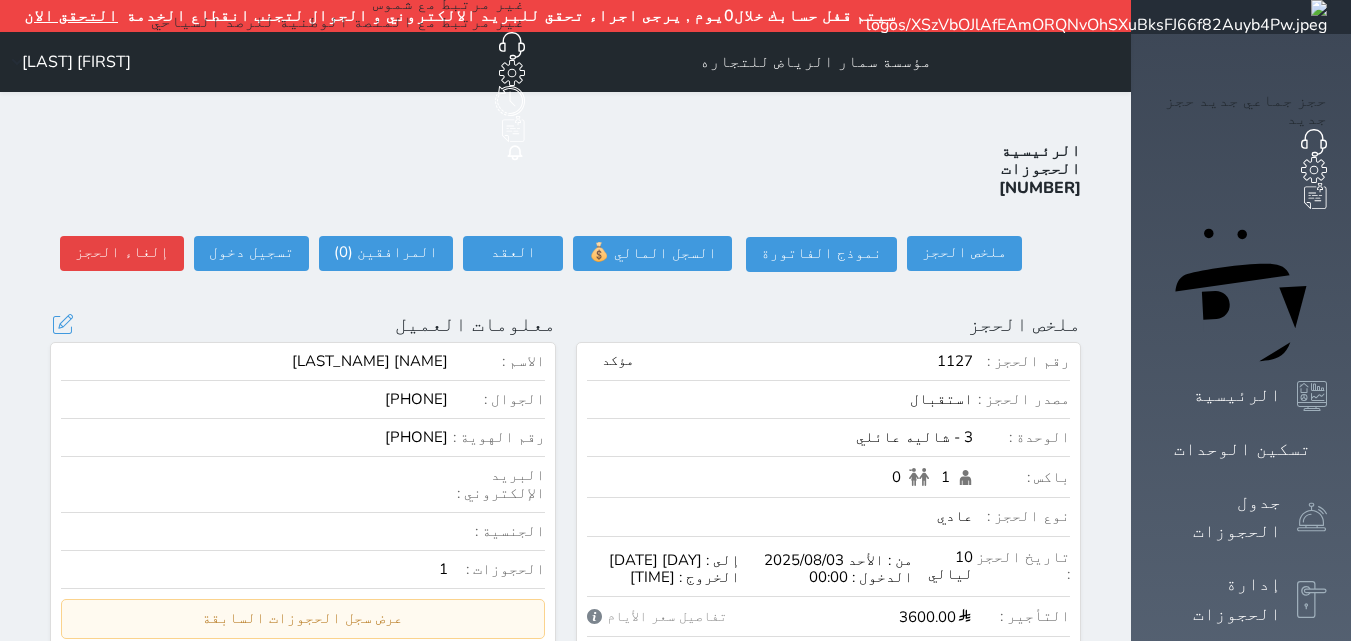 drag, startPoint x: 391, startPoint y: 368, endPoint x: 484, endPoint y: 372, distance: 93.08598 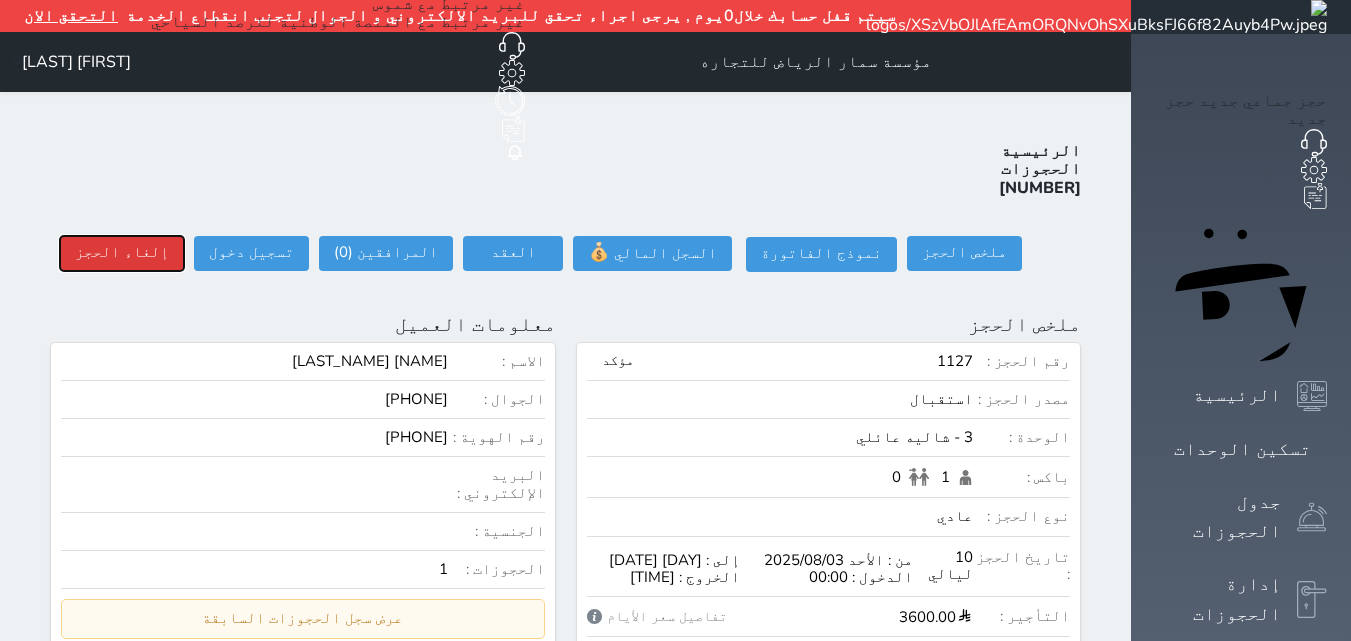click on "إلغاء الحجز" at bounding box center (122, 253) 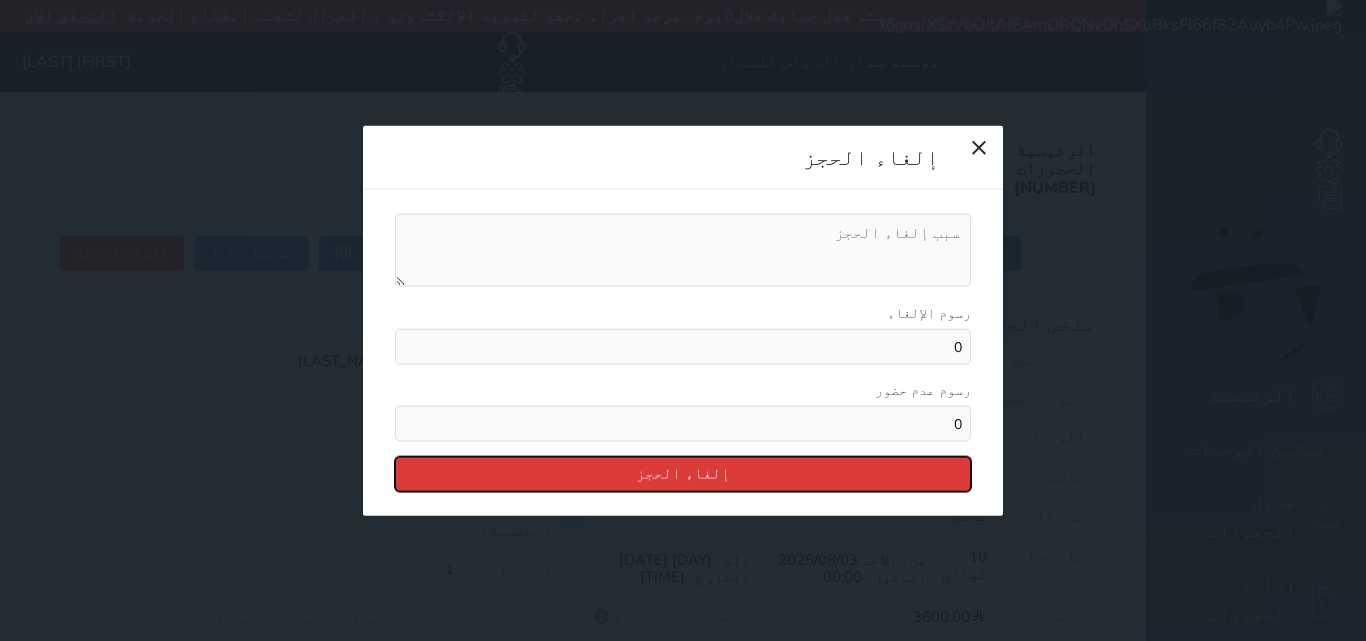 click on "إلغاء الحجز" at bounding box center (683, 474) 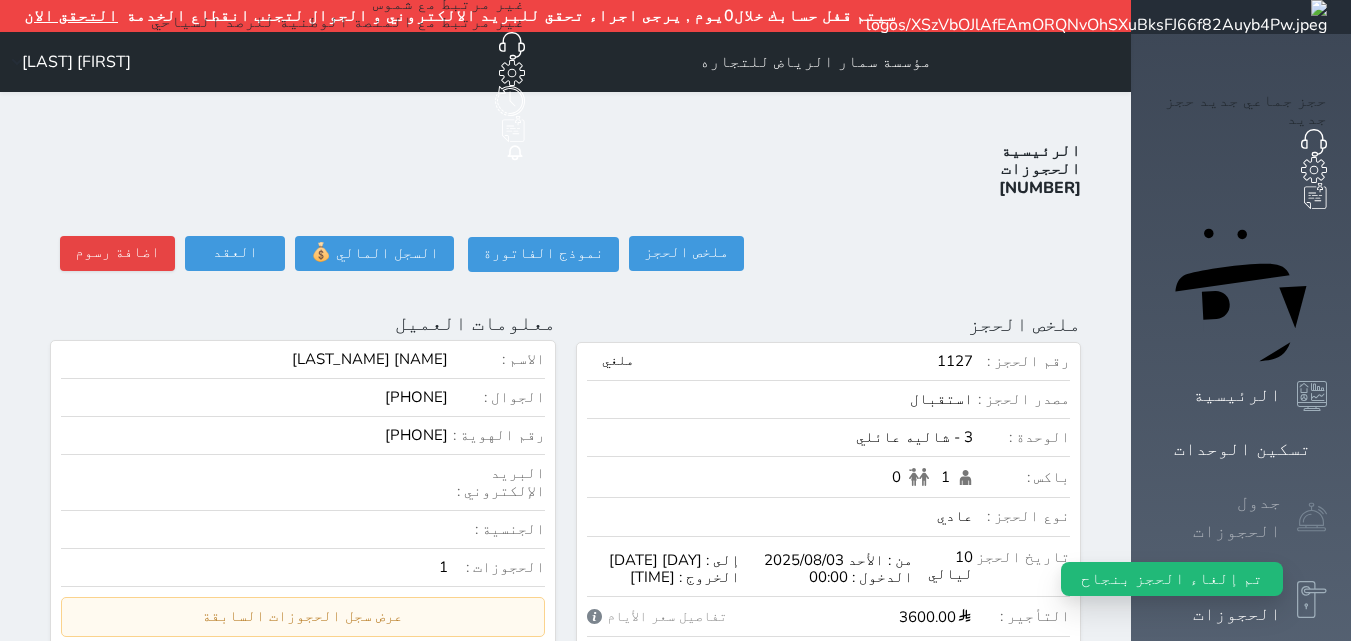 click on "جدول الحجوزات" at bounding box center [1218, 517] 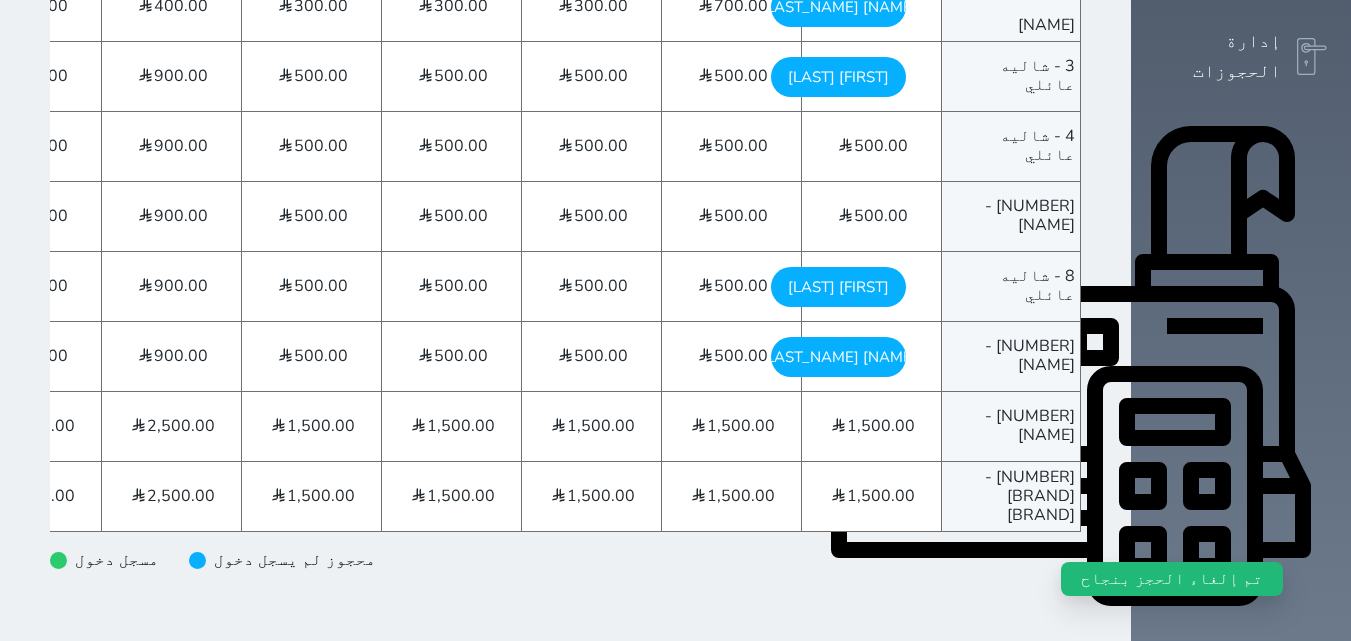 scroll, scrollTop: 545, scrollLeft: 0, axis: vertical 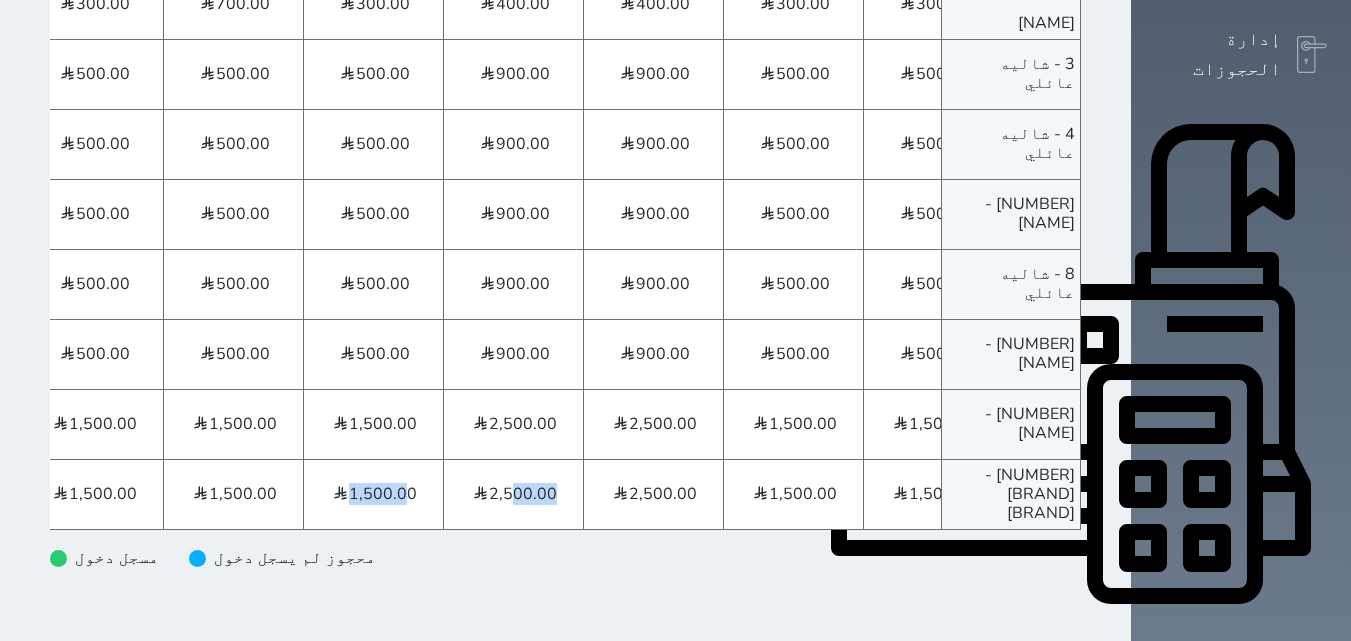 drag, startPoint x: 631, startPoint y: 491, endPoint x: 523, endPoint y: 488, distance: 108.04166 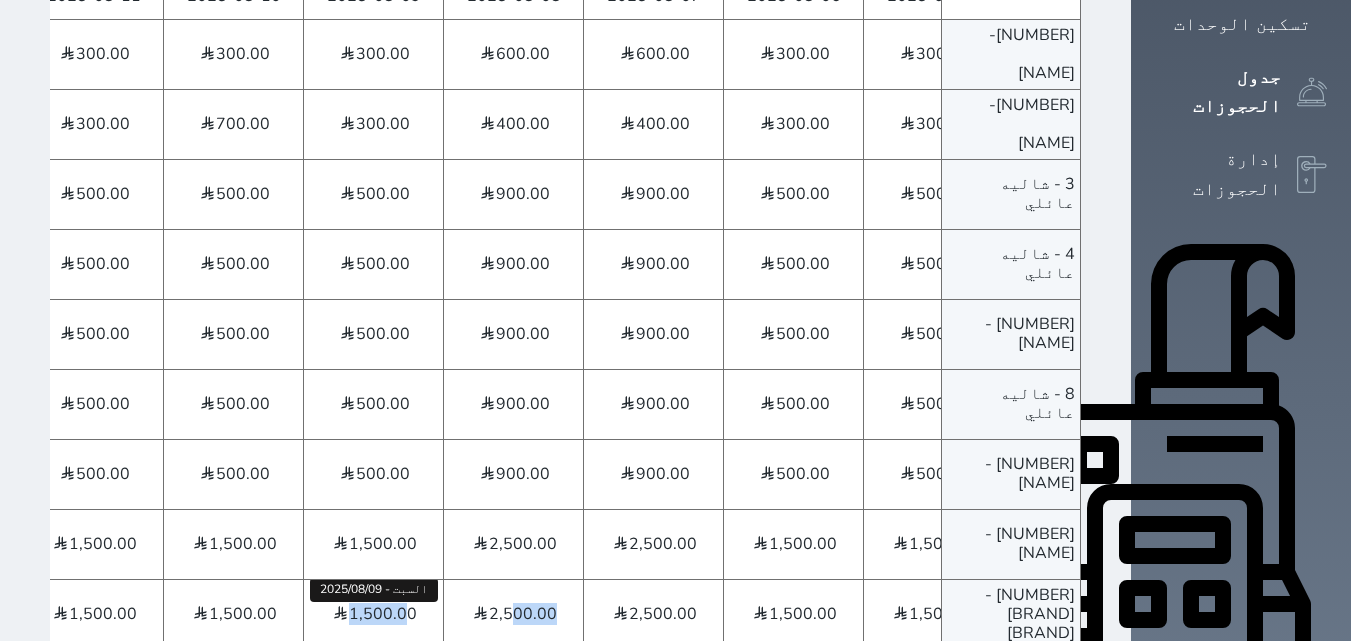 scroll, scrollTop: 145, scrollLeft: 0, axis: vertical 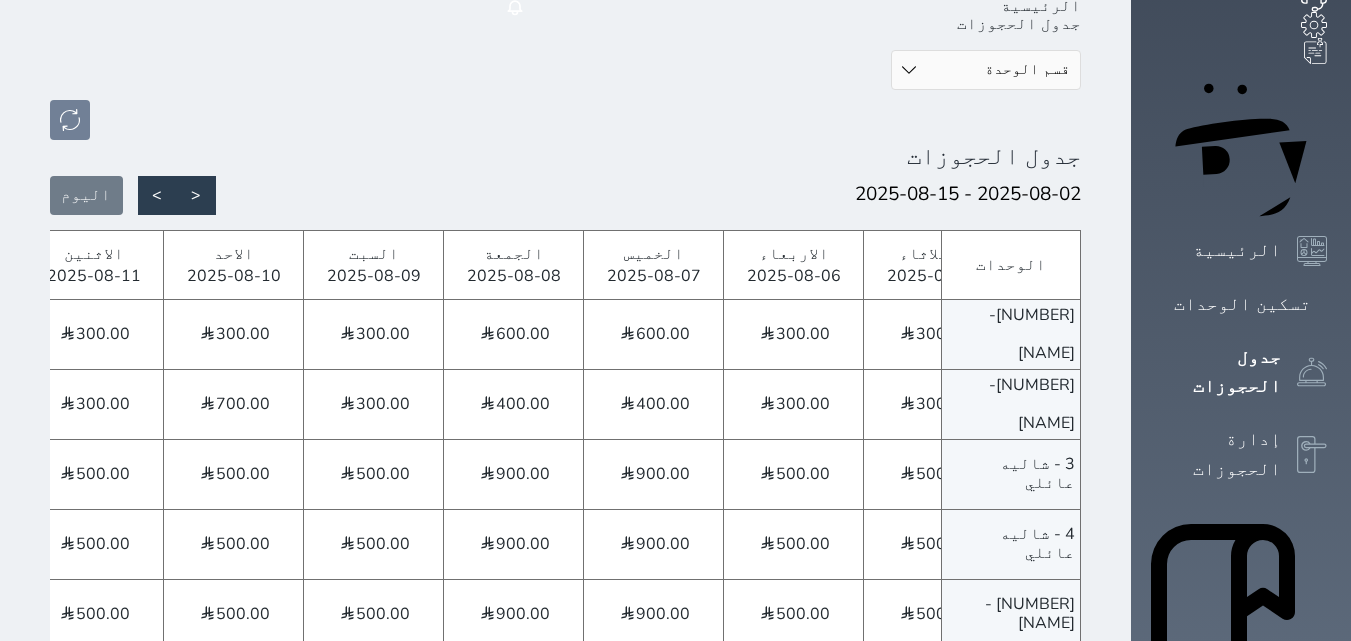 click on "جدول الحجوزات" at bounding box center [565, 156] 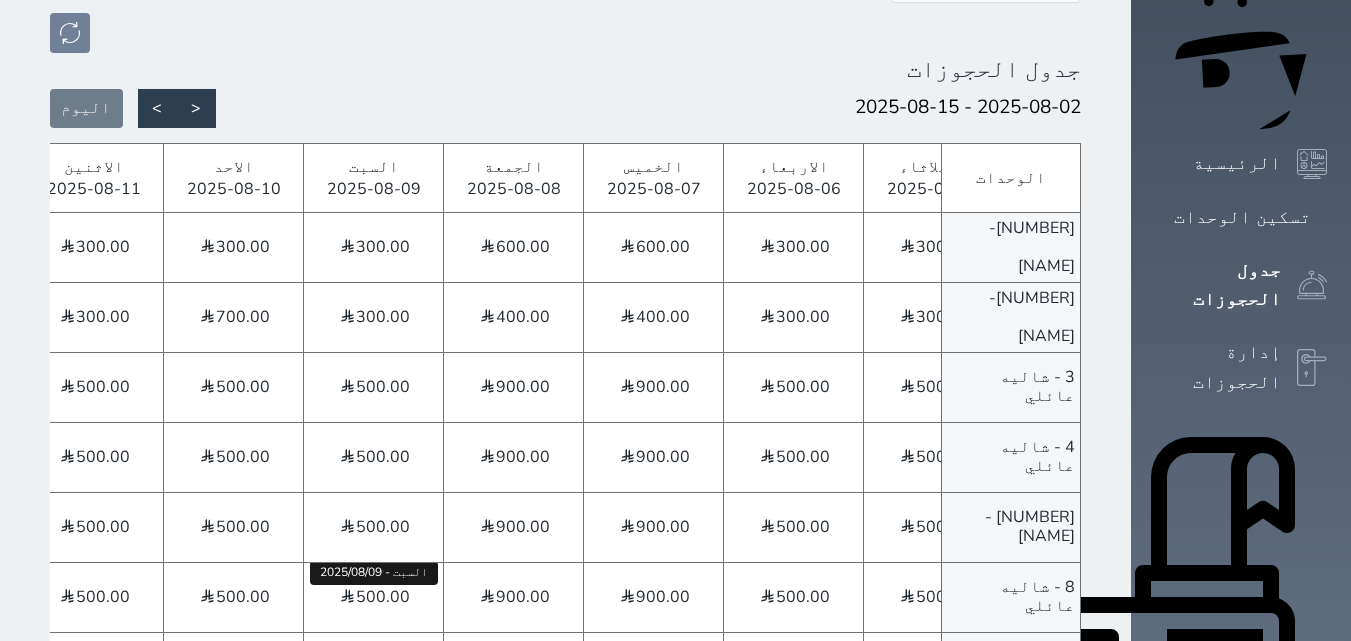 scroll, scrollTop: 545, scrollLeft: 0, axis: vertical 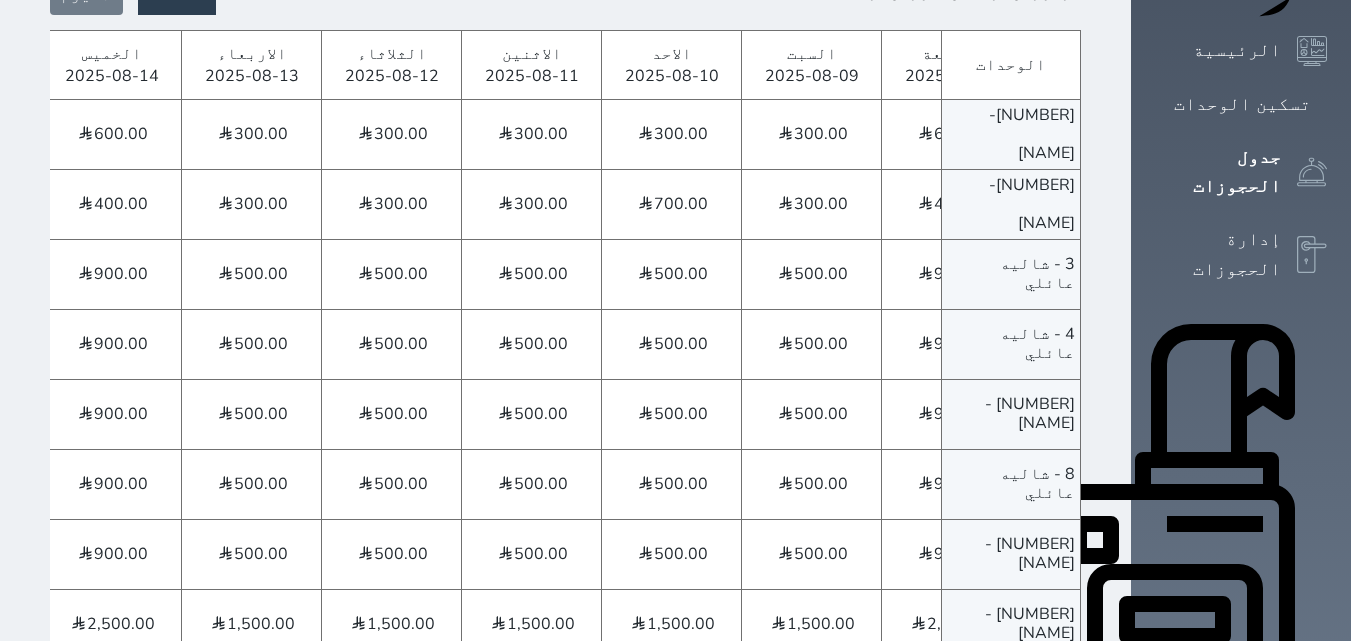 click on "[NAME] [LAST_NAME]
[DAY] - [DATE]" at bounding box center (-62, 275) 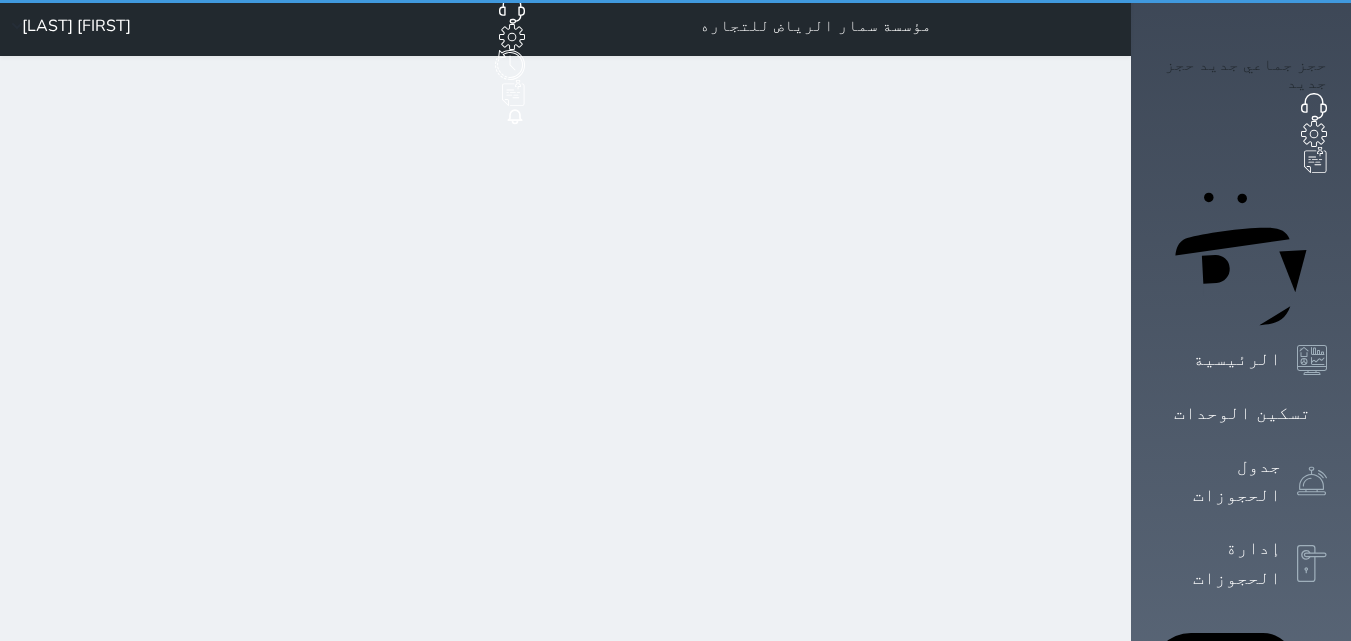 scroll, scrollTop: 0, scrollLeft: 0, axis: both 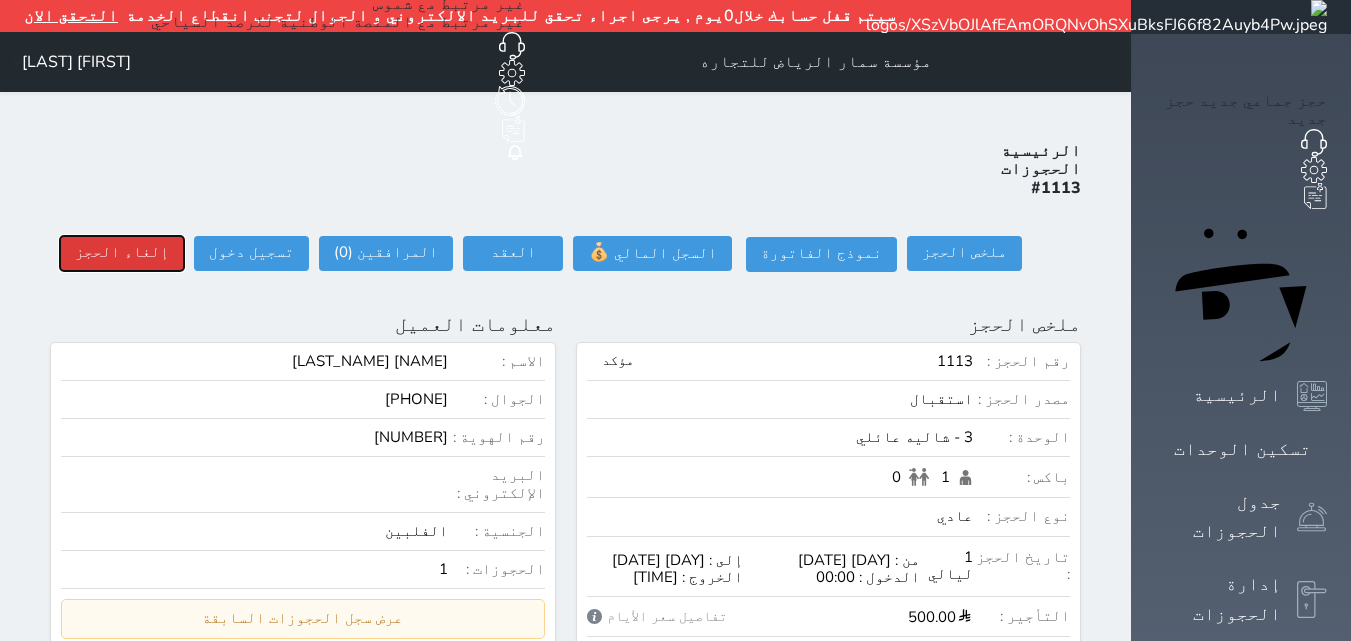 click on "إلغاء الحجز" at bounding box center (122, 253) 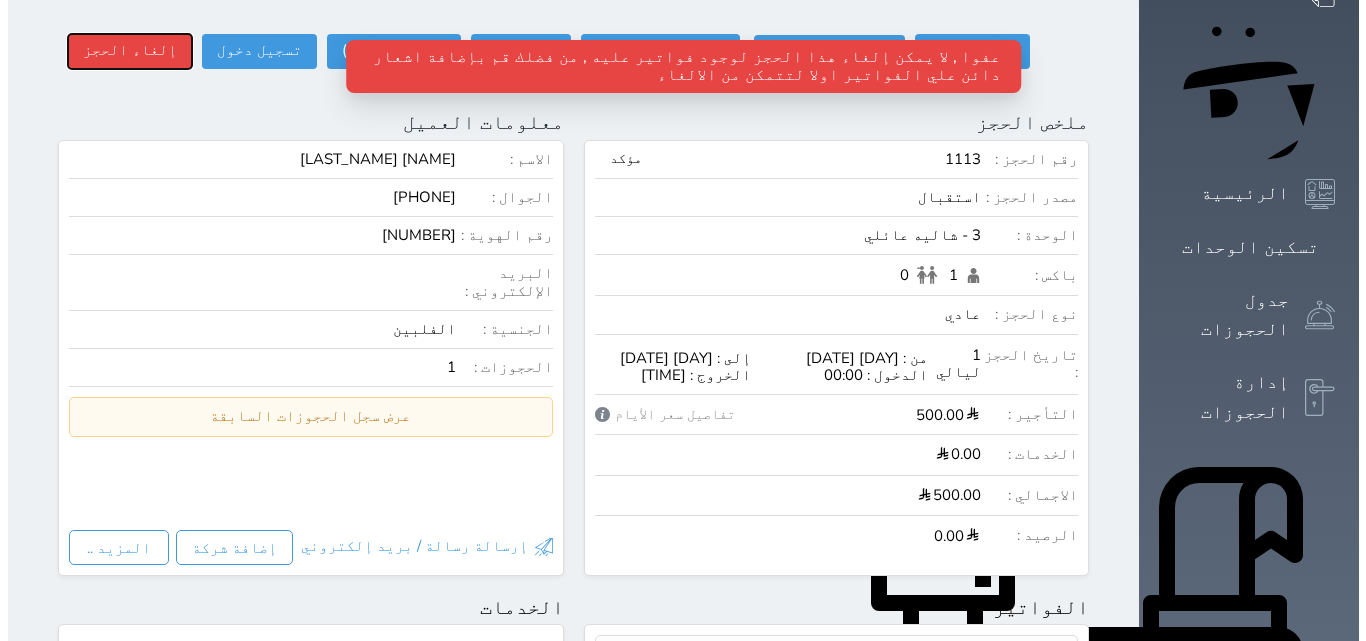 scroll, scrollTop: 500, scrollLeft: 0, axis: vertical 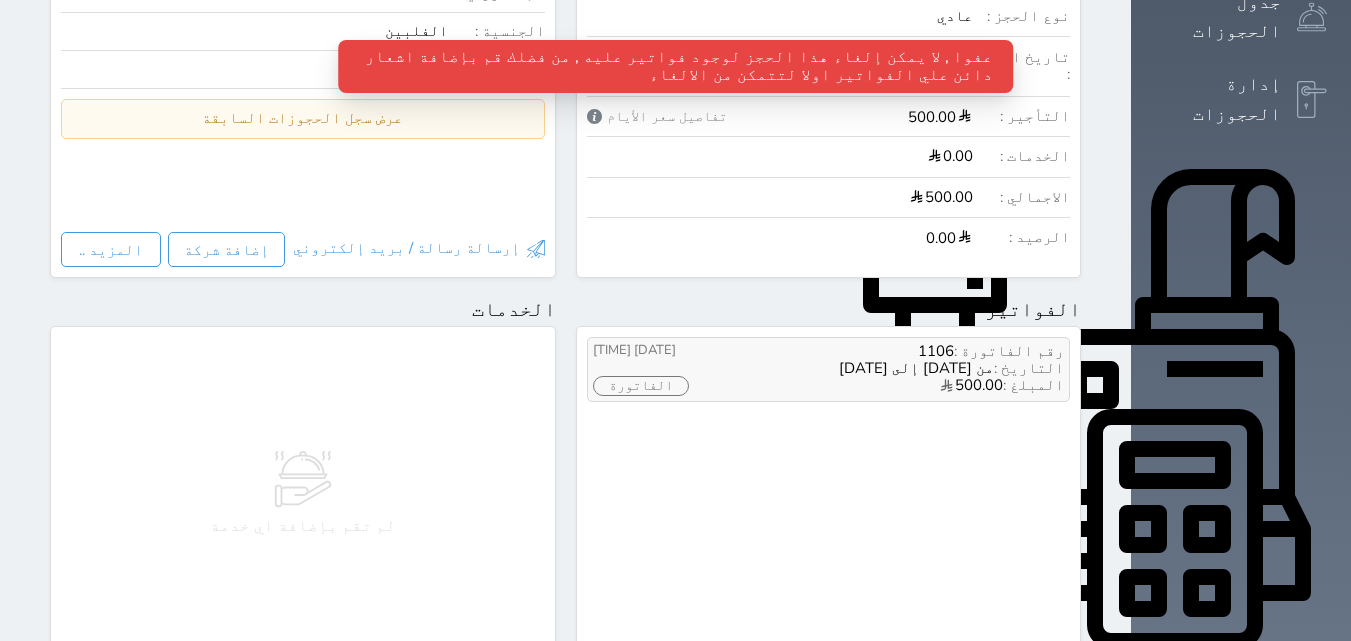 click on "الفاتورة" at bounding box center (641, 386) 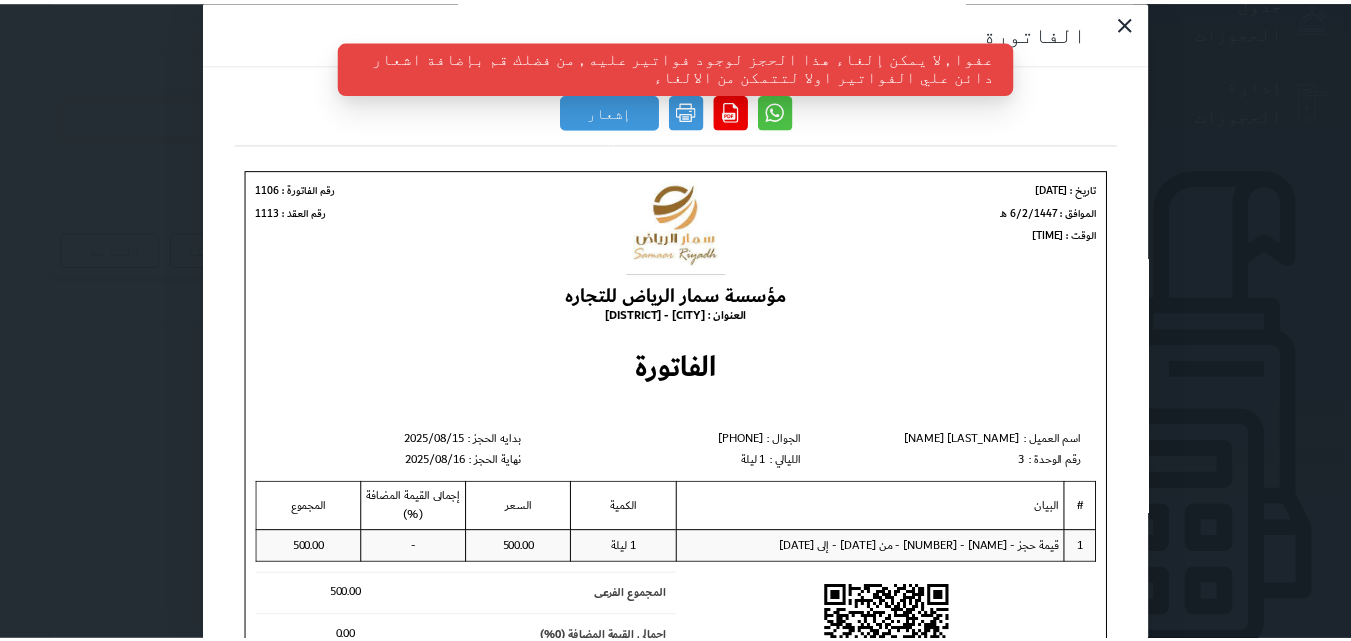 scroll, scrollTop: 0, scrollLeft: 0, axis: both 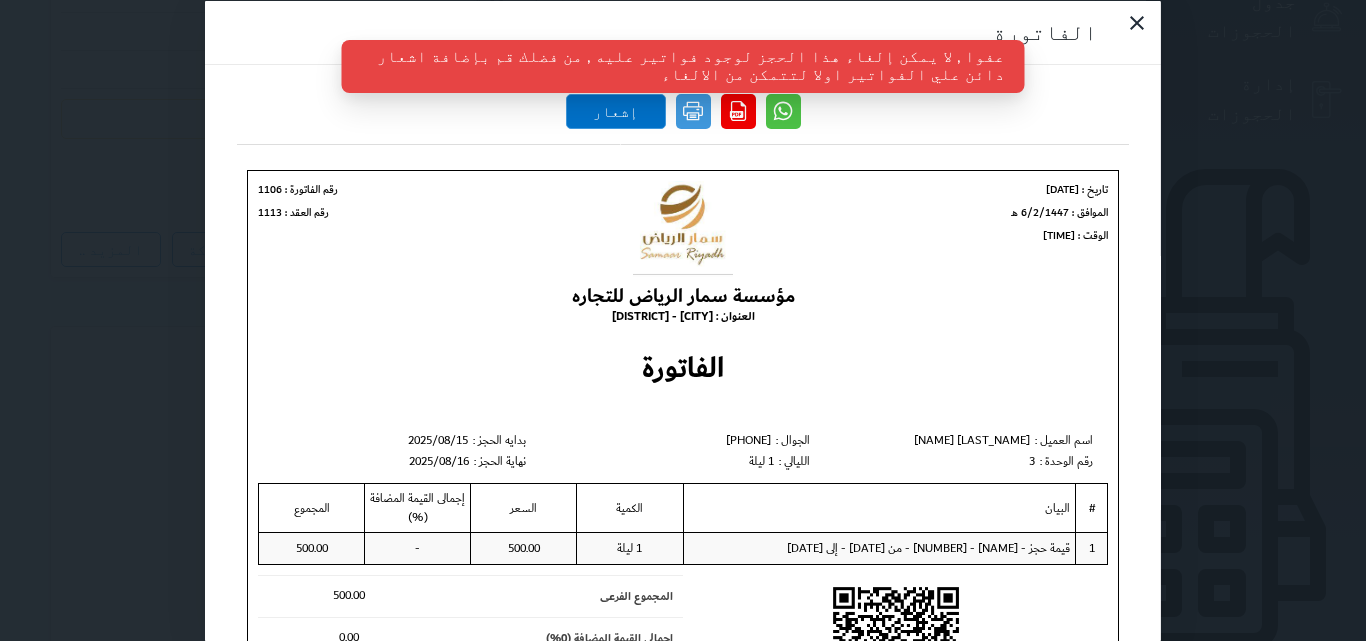 click on "إشعار دائن" at bounding box center [616, 110] 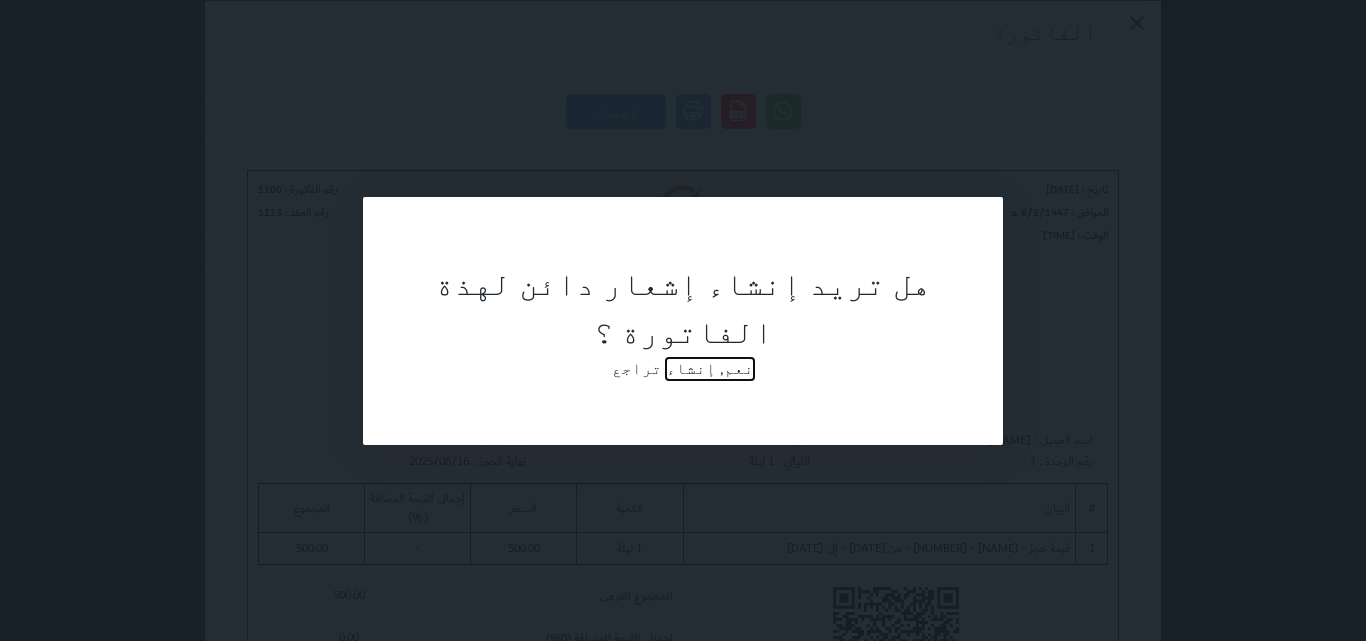 click on "نعم, إنشاء" at bounding box center (710, 369) 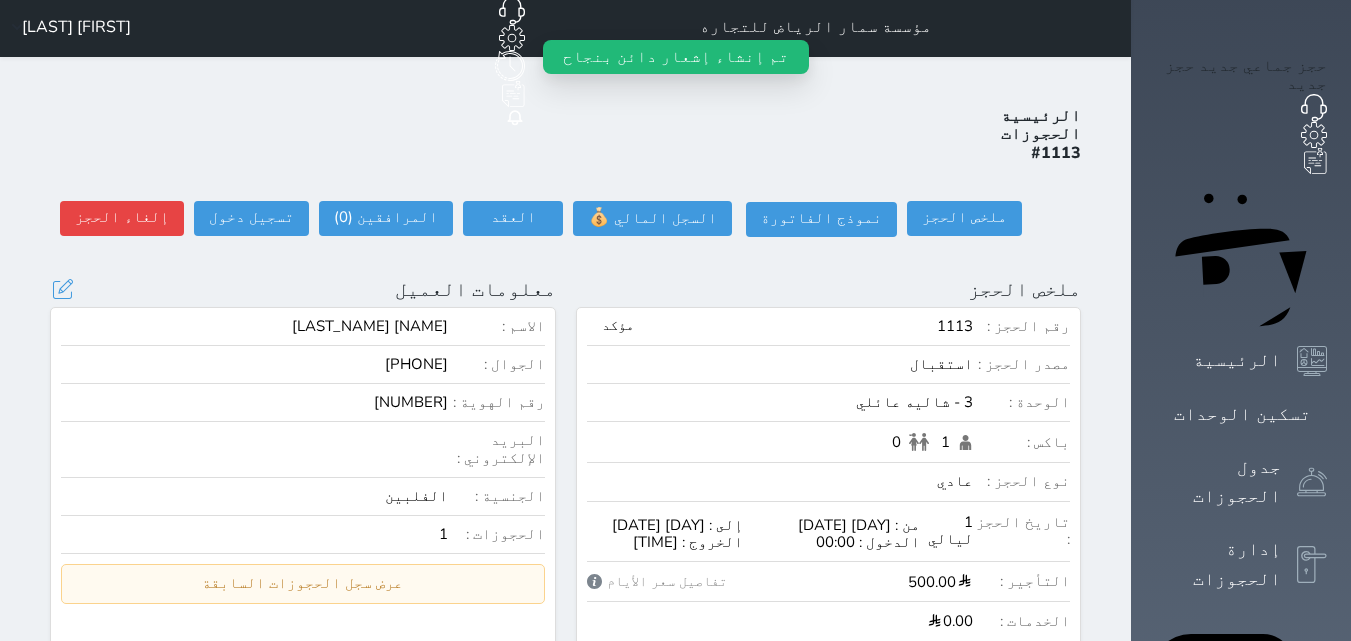 scroll, scrollTop: 0, scrollLeft: 0, axis: both 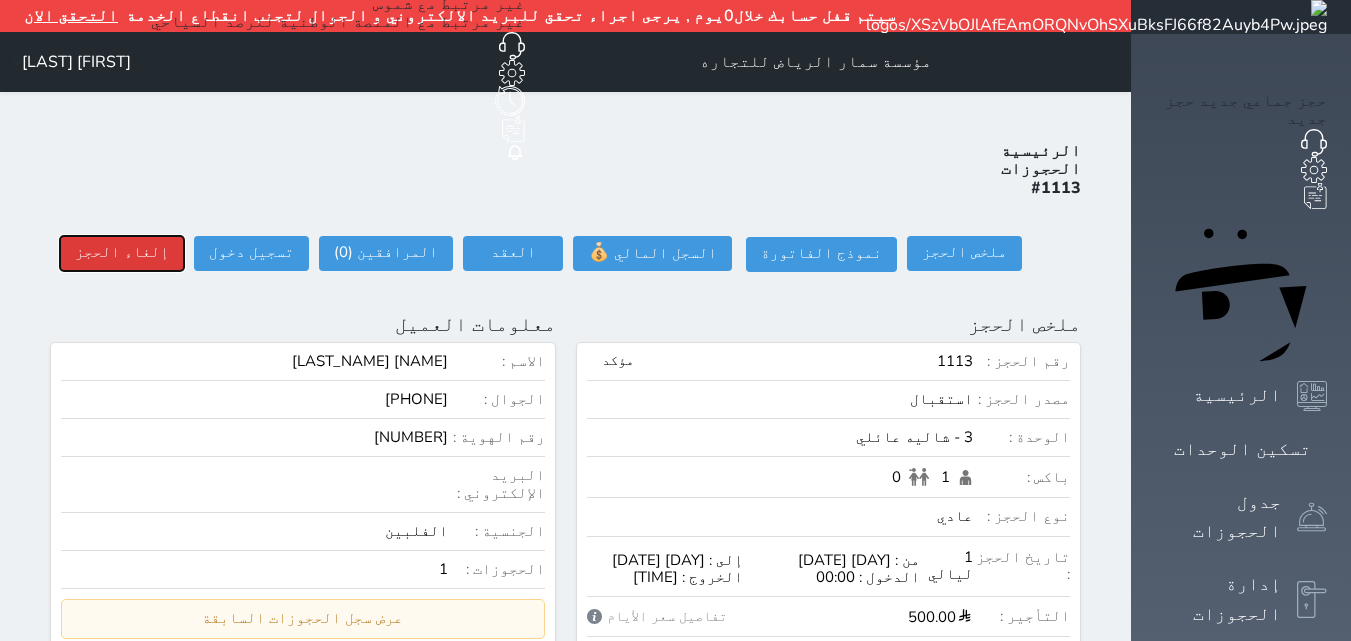click on "إلغاء الحجز" at bounding box center (122, 253) 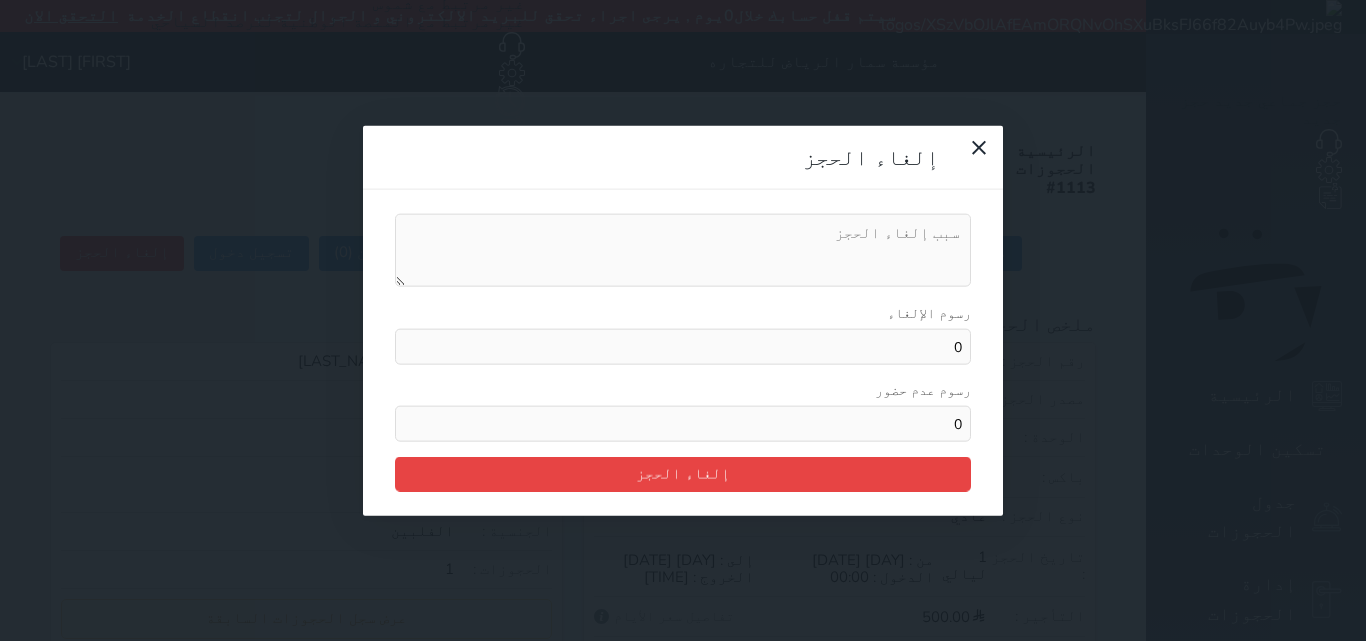 click on "إلغاء الحجز                   رسوم الإلغاء   0   رسوم عدم حضور   0   إلغاء الحجز" at bounding box center (683, 320) 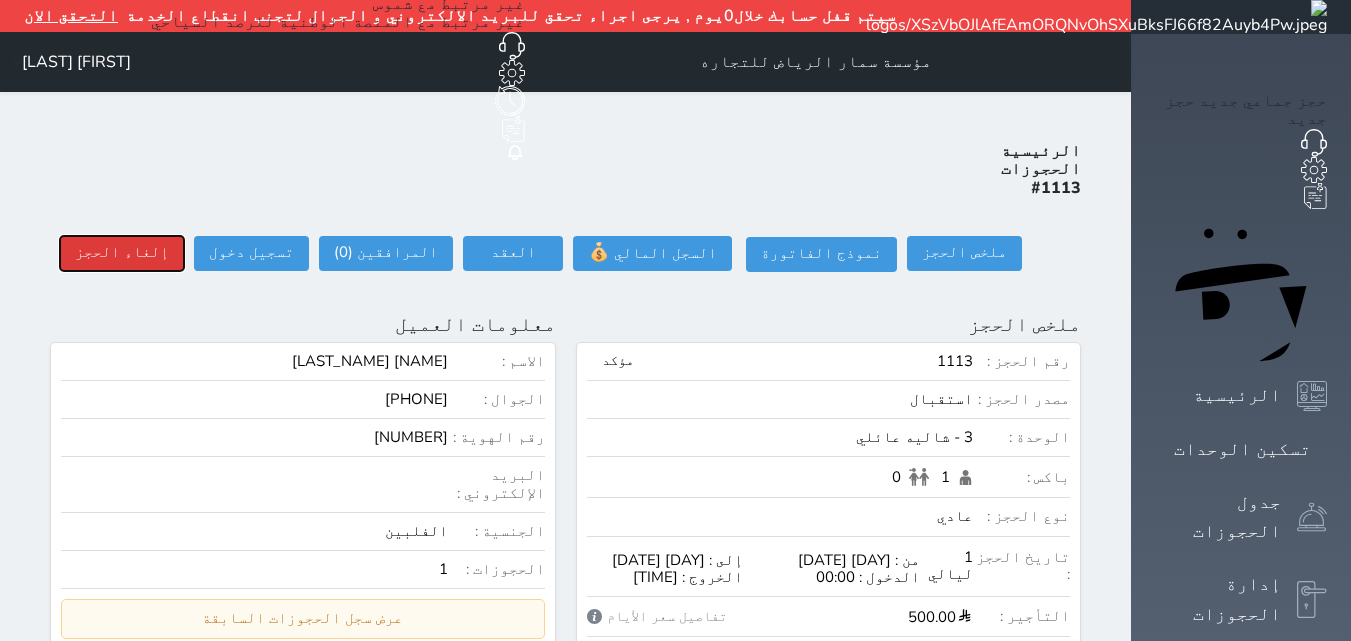 click on "إلغاء الحجز" at bounding box center [122, 253] 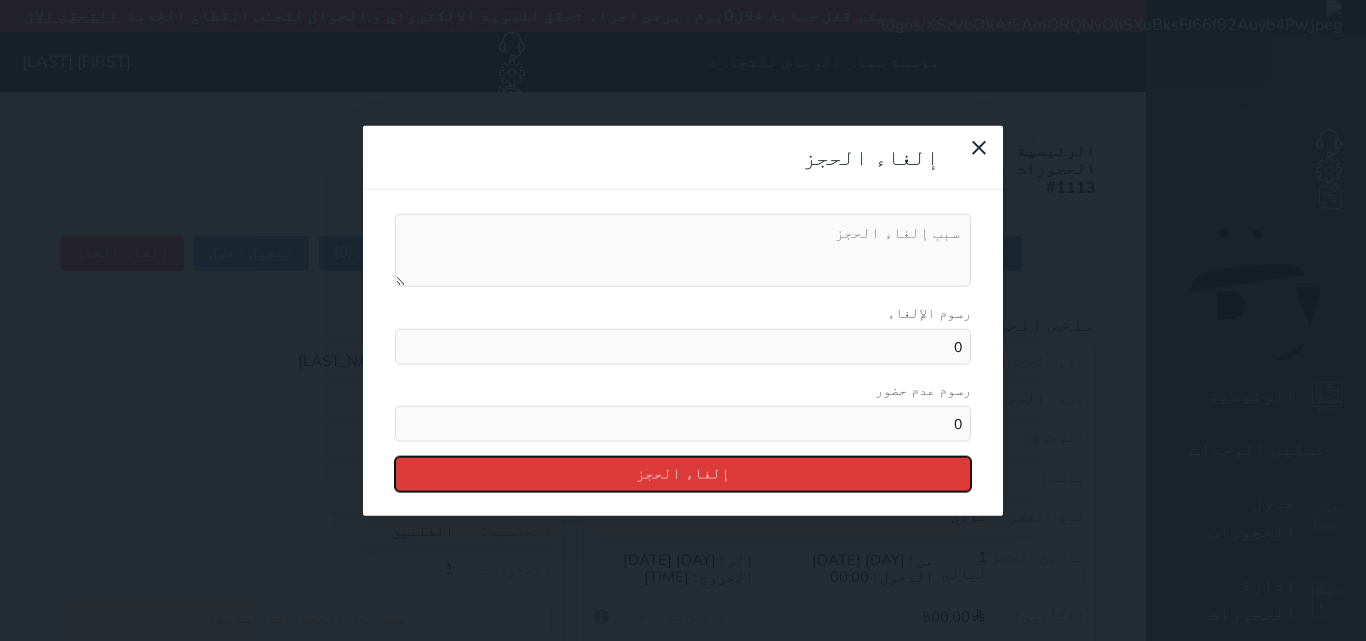 click on "إلغاء الحجز" at bounding box center (683, 474) 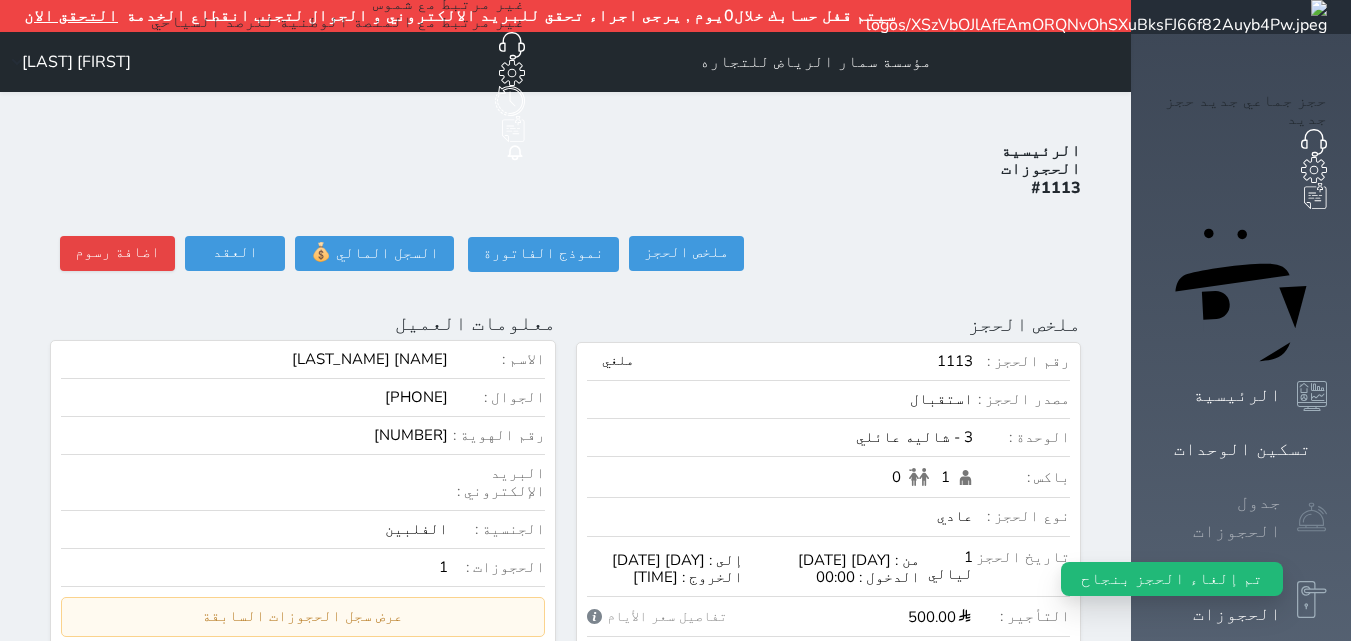click on "جدول الحجوزات" at bounding box center (1218, 517) 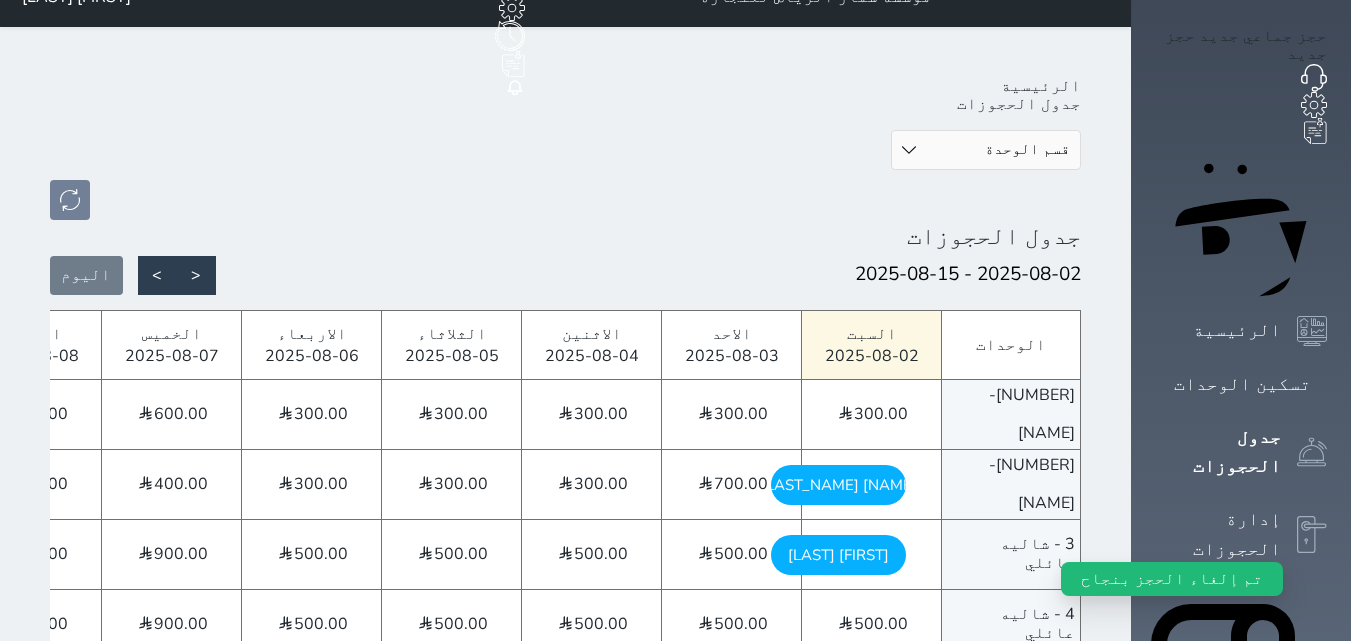 scroll, scrollTop: 100, scrollLeft: 0, axis: vertical 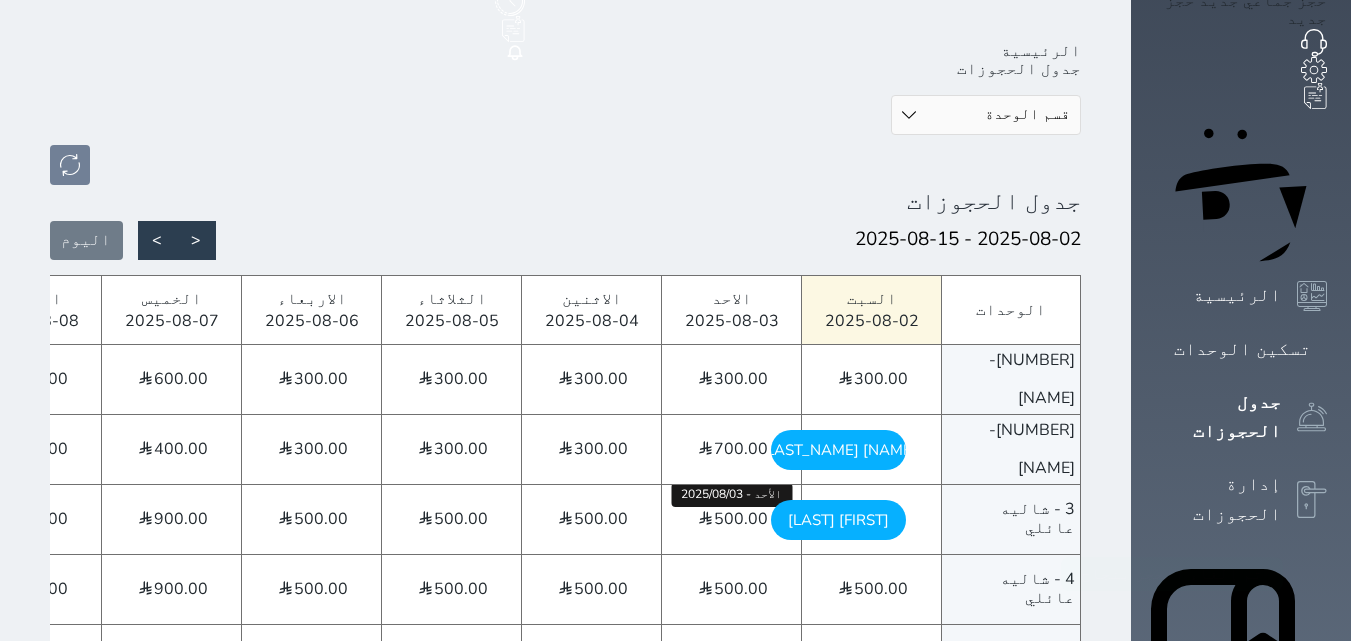 click on "500.00" at bounding box center (741, 519) 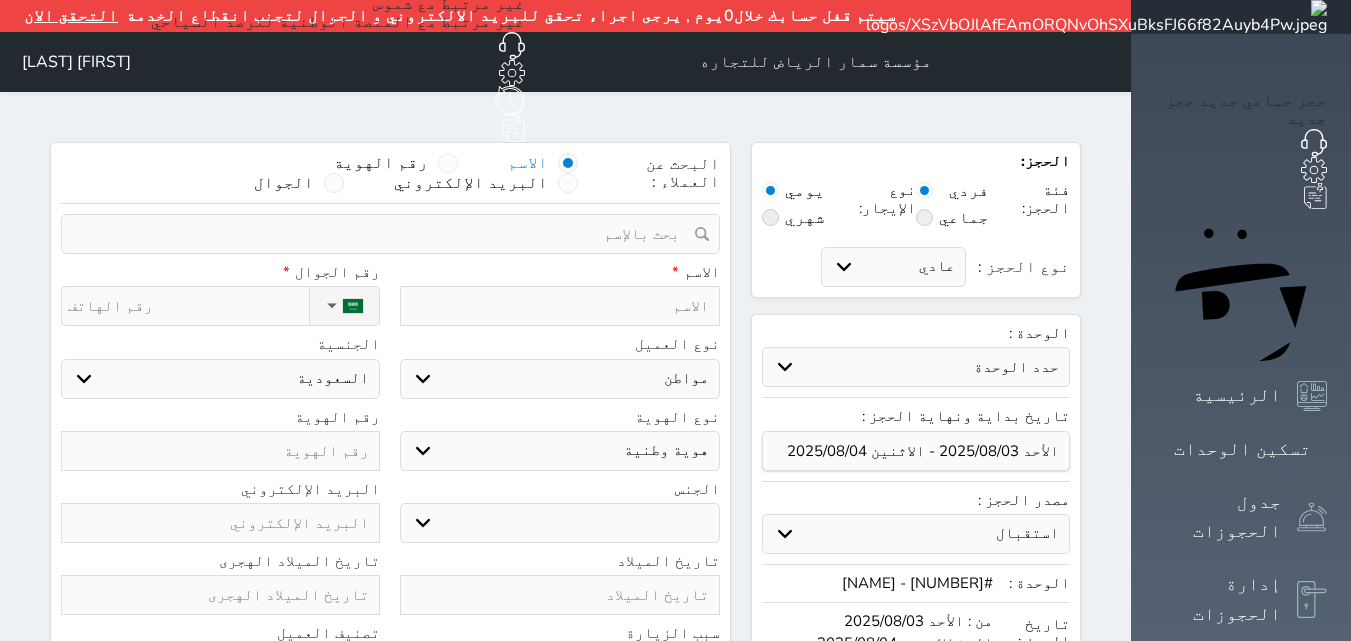 click at bounding box center [559, 306] 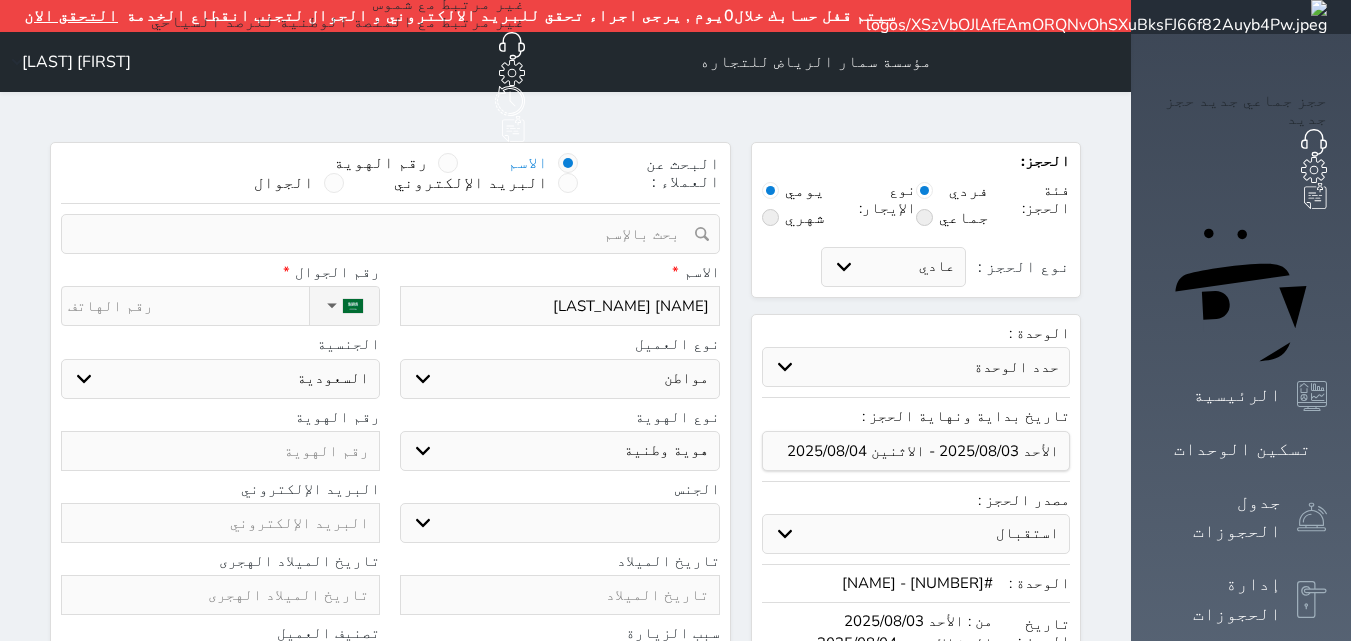 click on "نوع الحجز :" at bounding box center (188, 306) 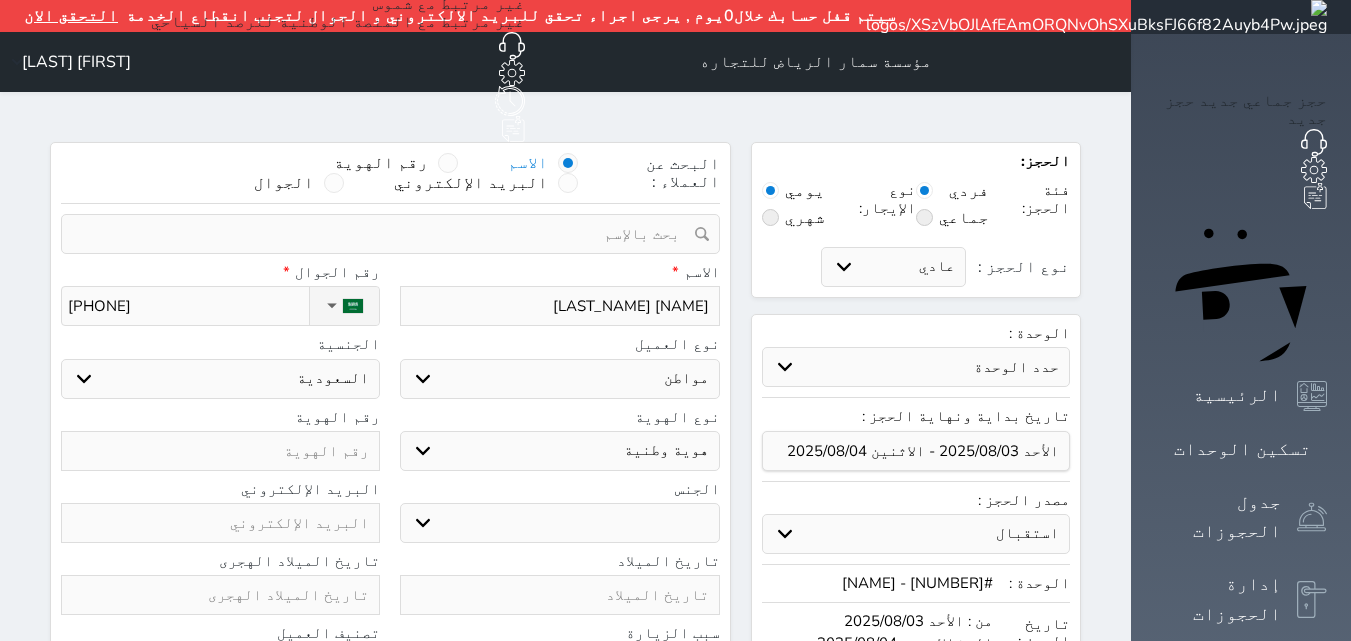 click at bounding box center (220, 451) 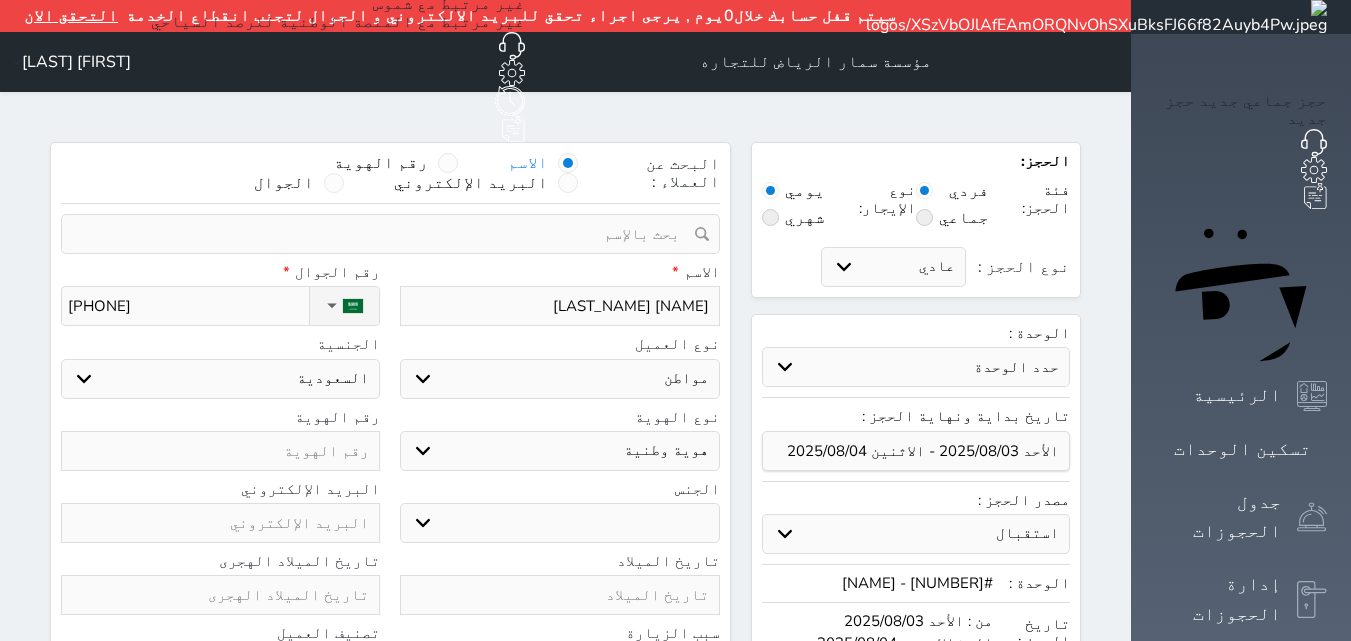 click on "اختر نوع   مواطن مواطن خليجي زائر مقيم" at bounding box center (559, 379) 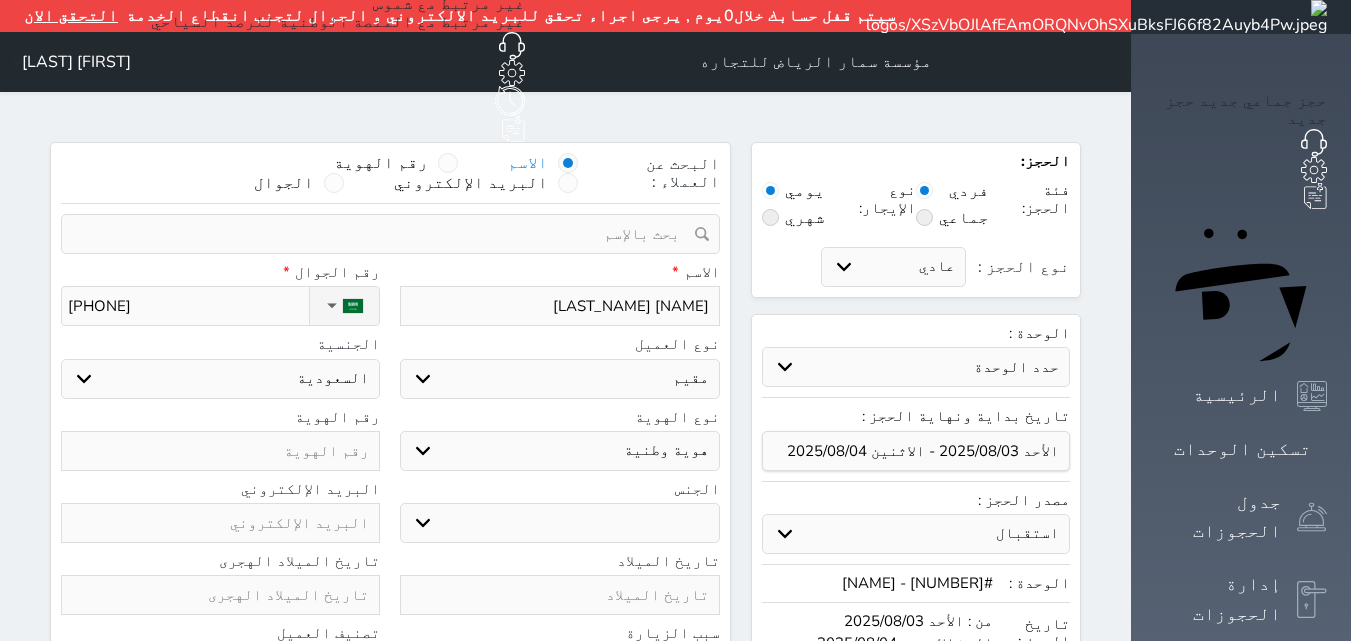 click on "اختر نوع   مواطن مواطن خليجي زائر مقيم" at bounding box center (559, 379) 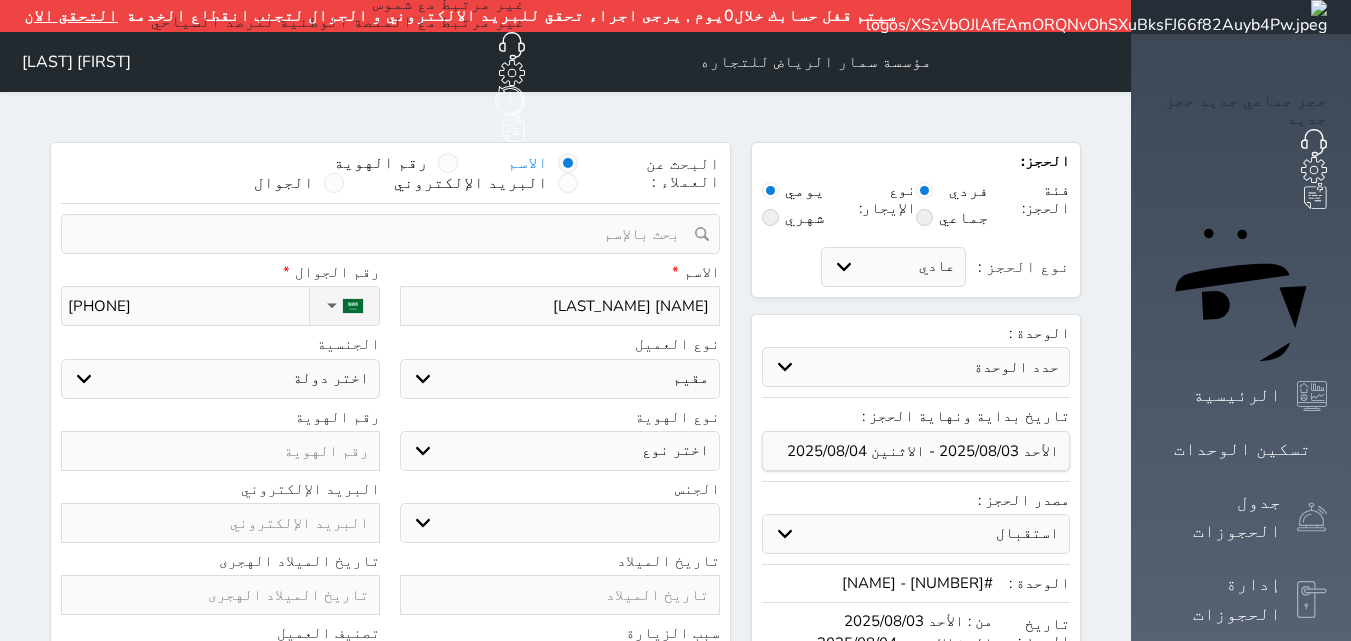 click at bounding box center (220, 451) 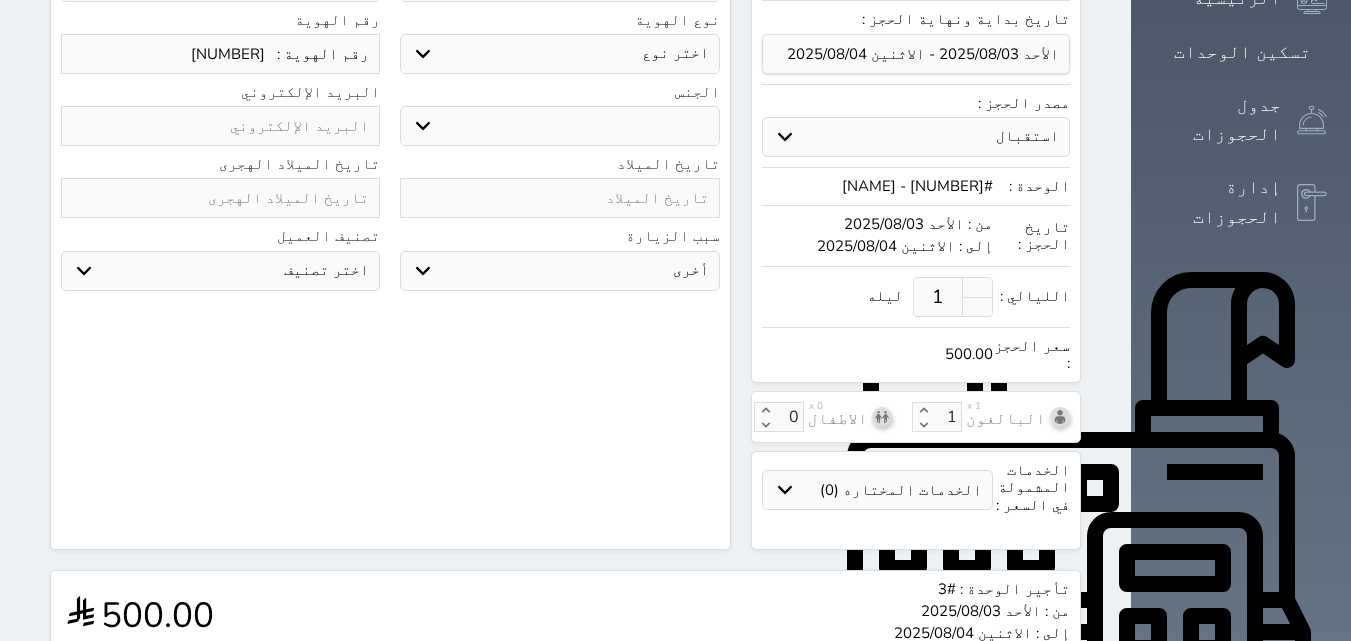 scroll, scrollTop: 400, scrollLeft: 0, axis: vertical 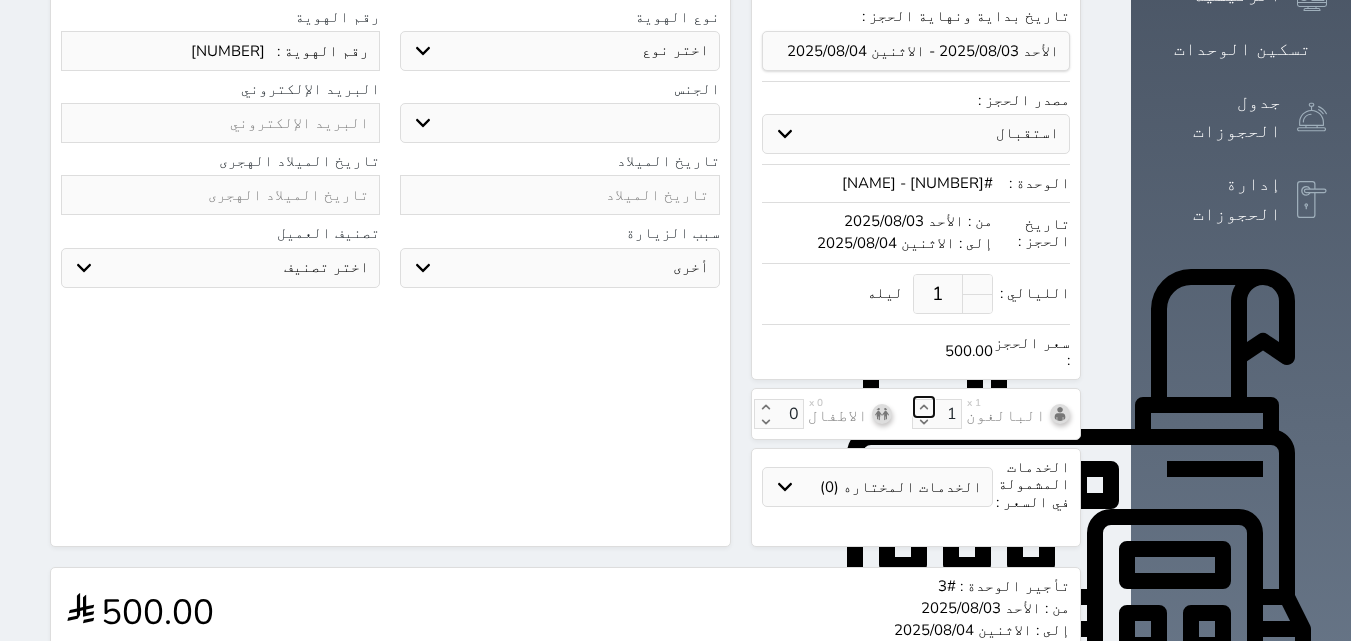 click 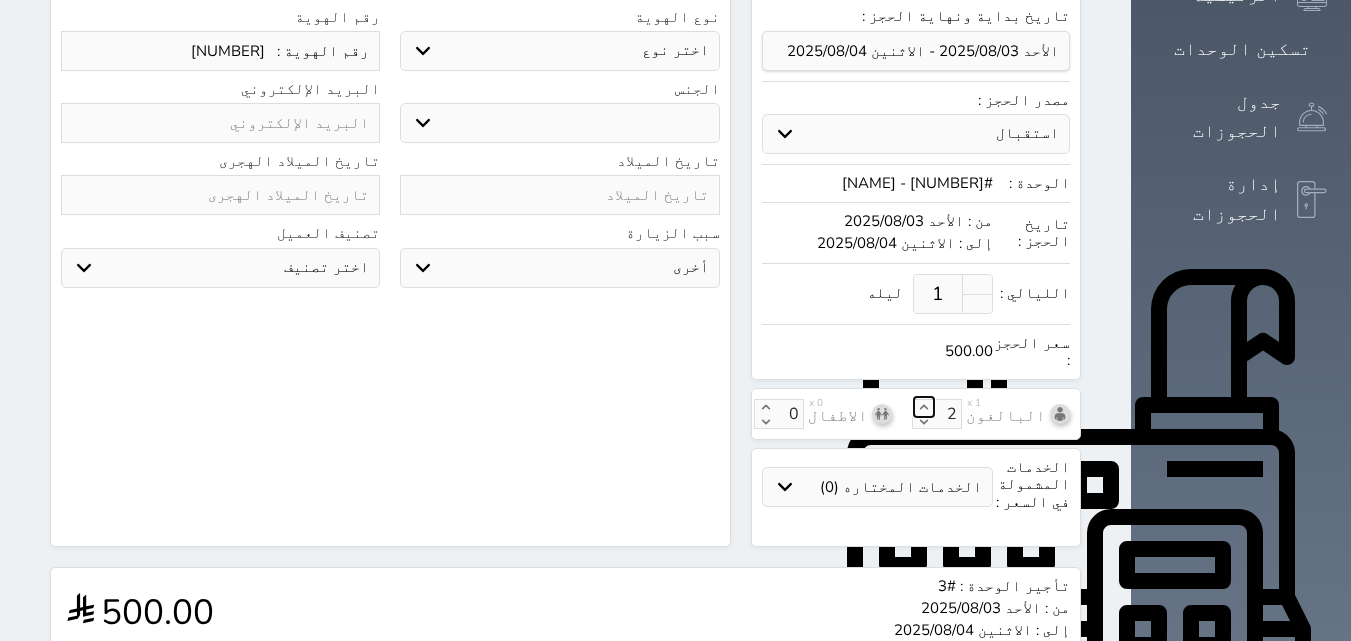 click 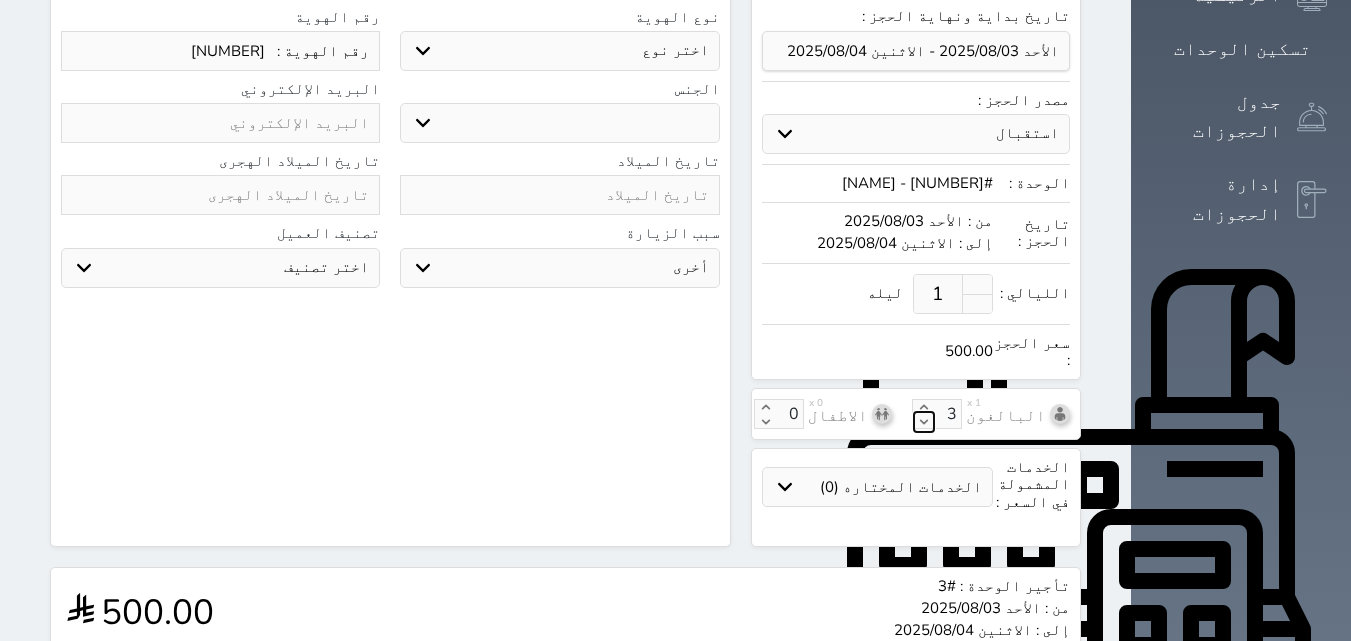 click 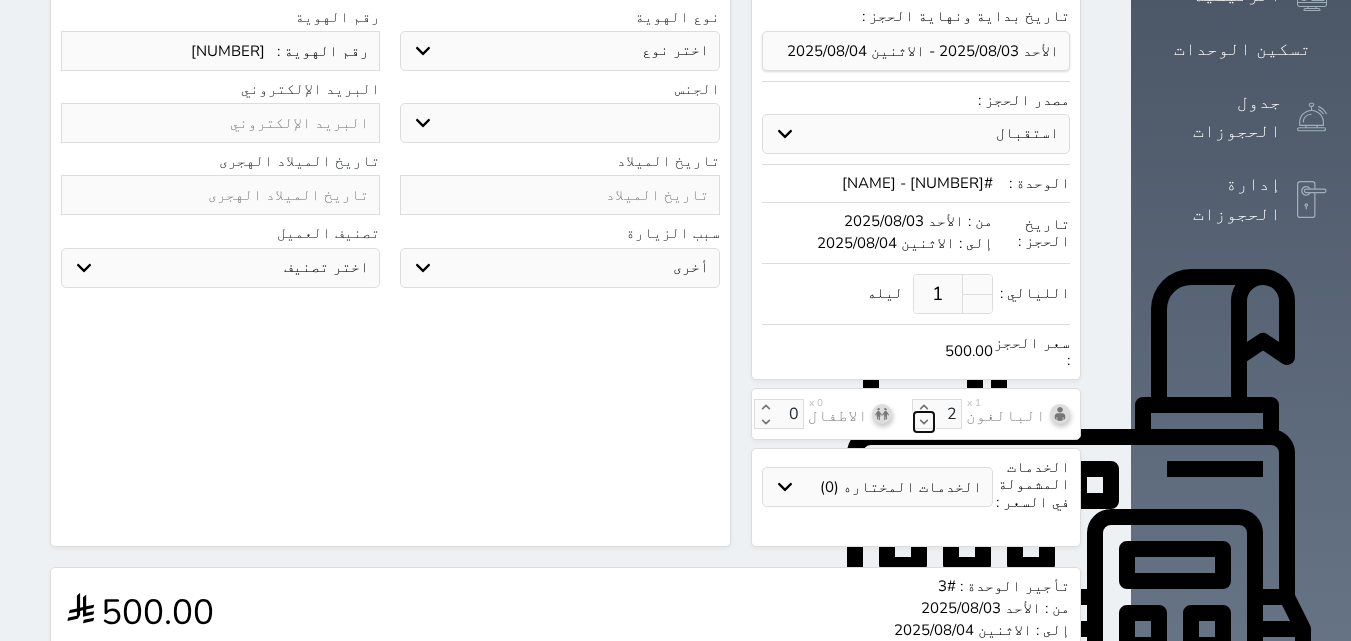 click 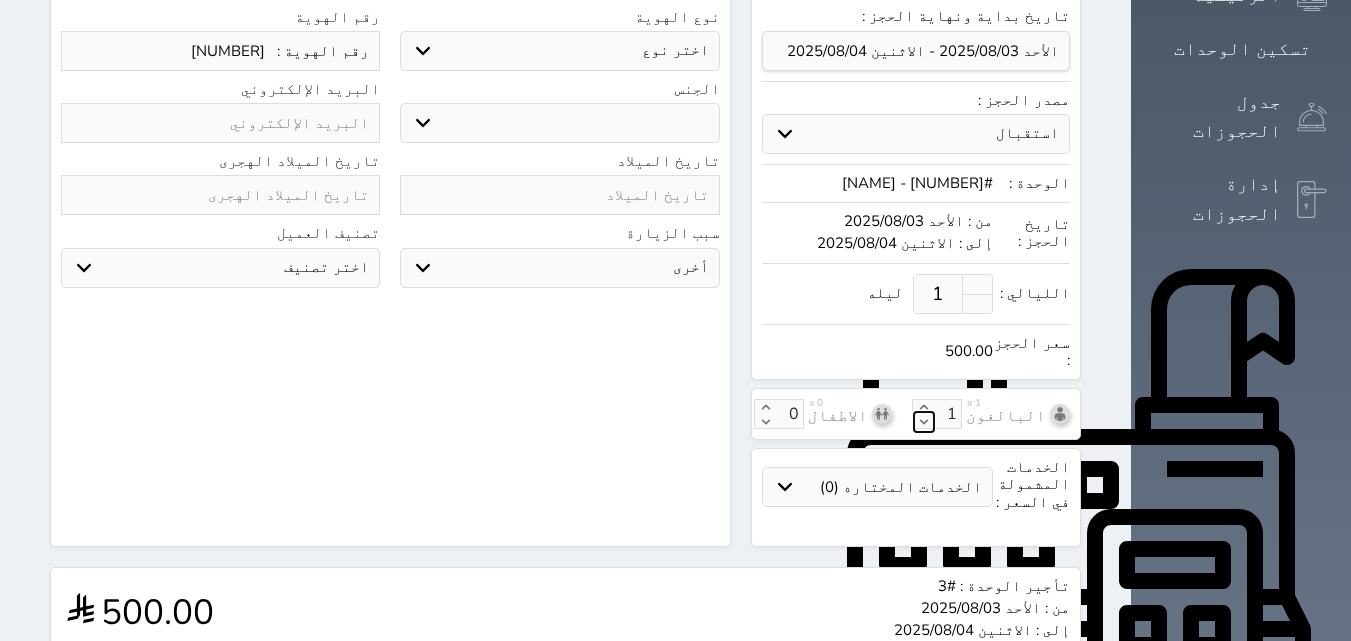 click 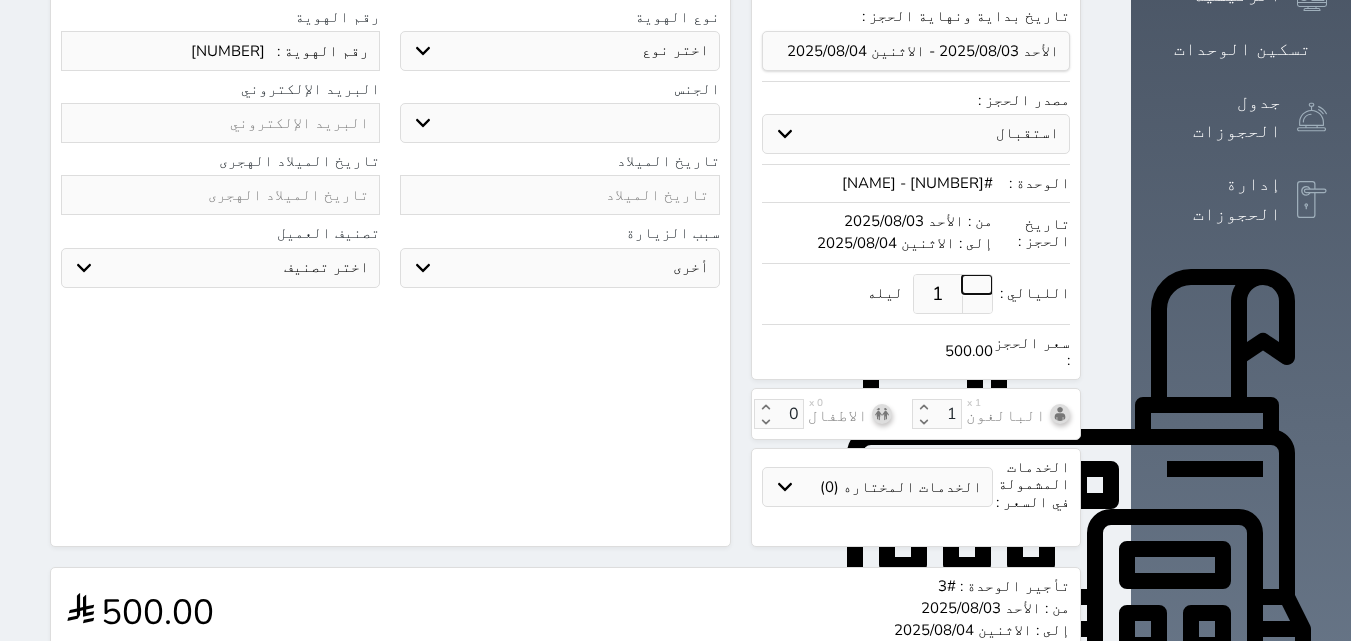 click at bounding box center (977, 284) 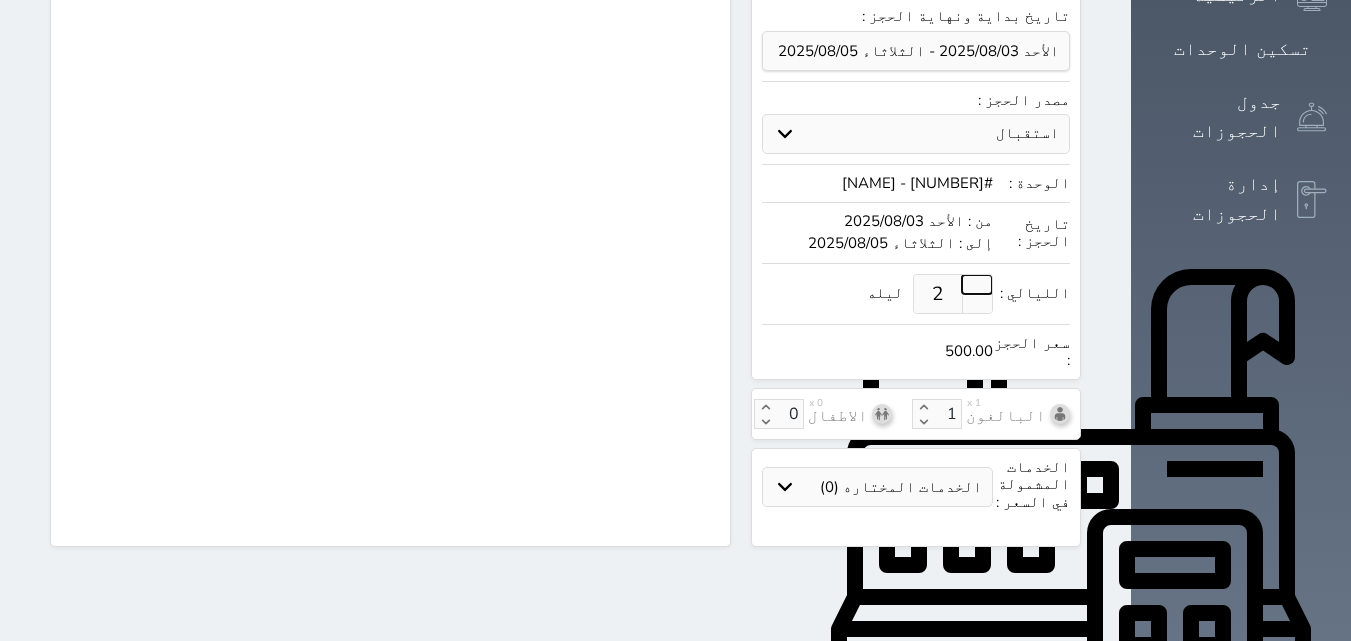 click at bounding box center (977, 284) 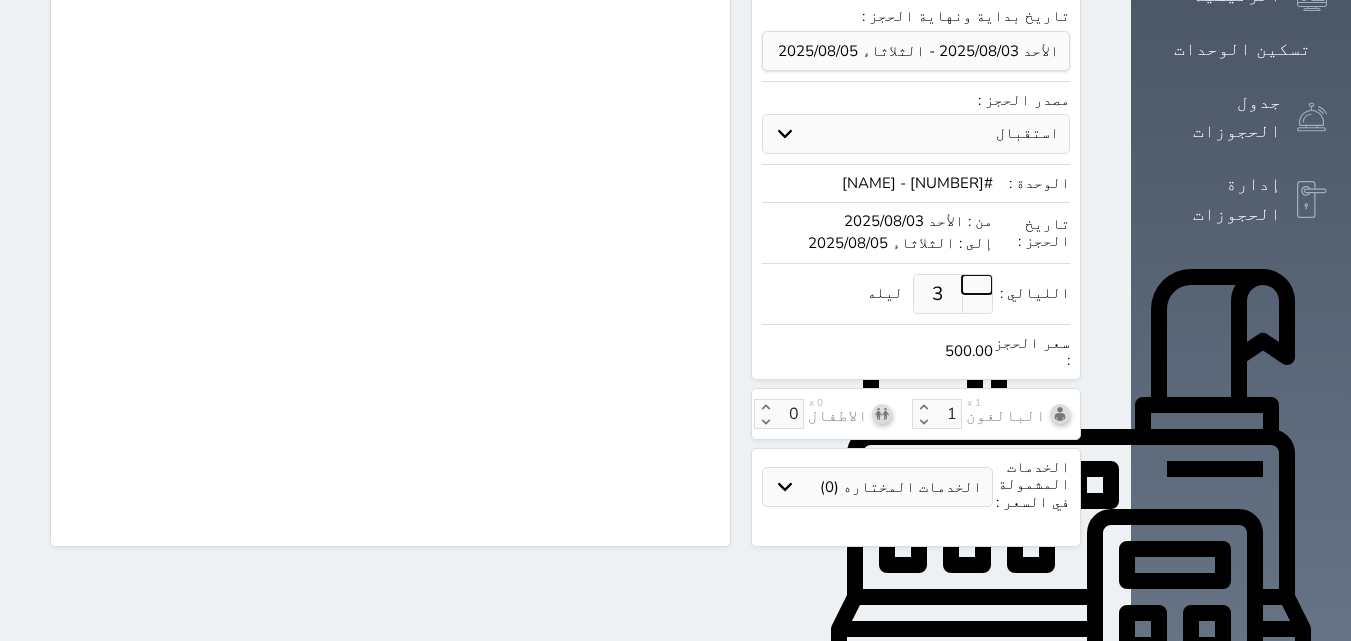click at bounding box center (977, 284) 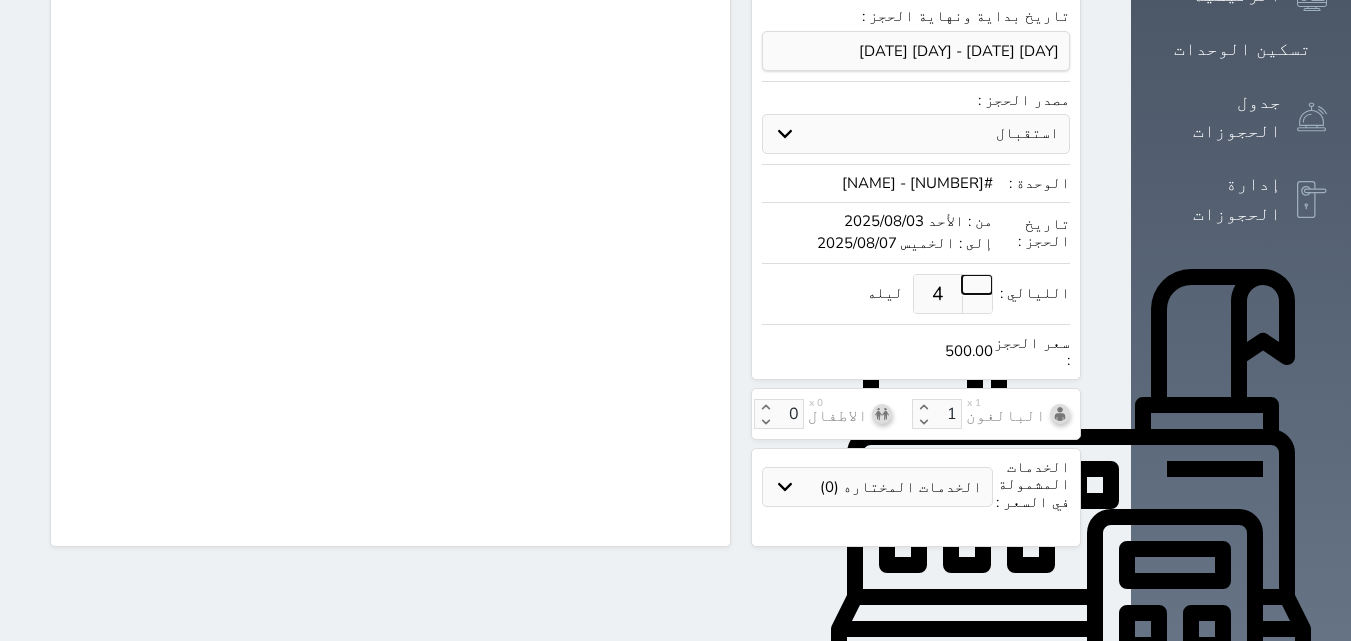 click at bounding box center [977, 284] 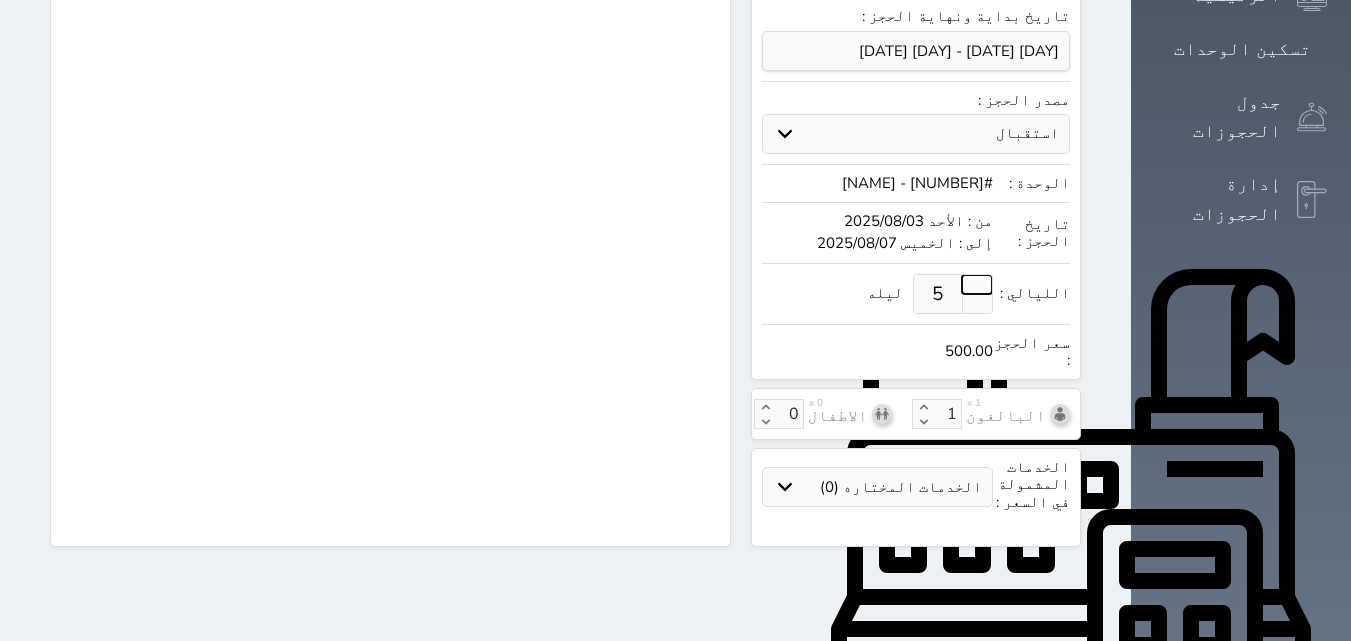 click at bounding box center (977, 284) 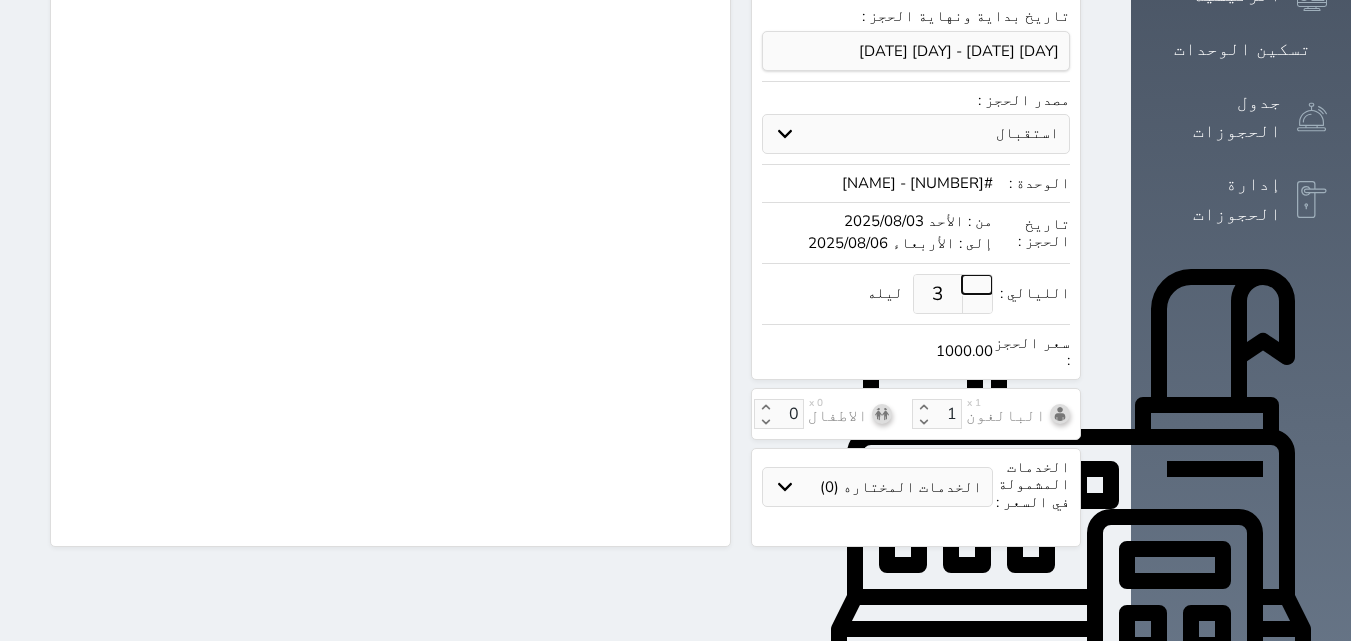 click at bounding box center (977, 284) 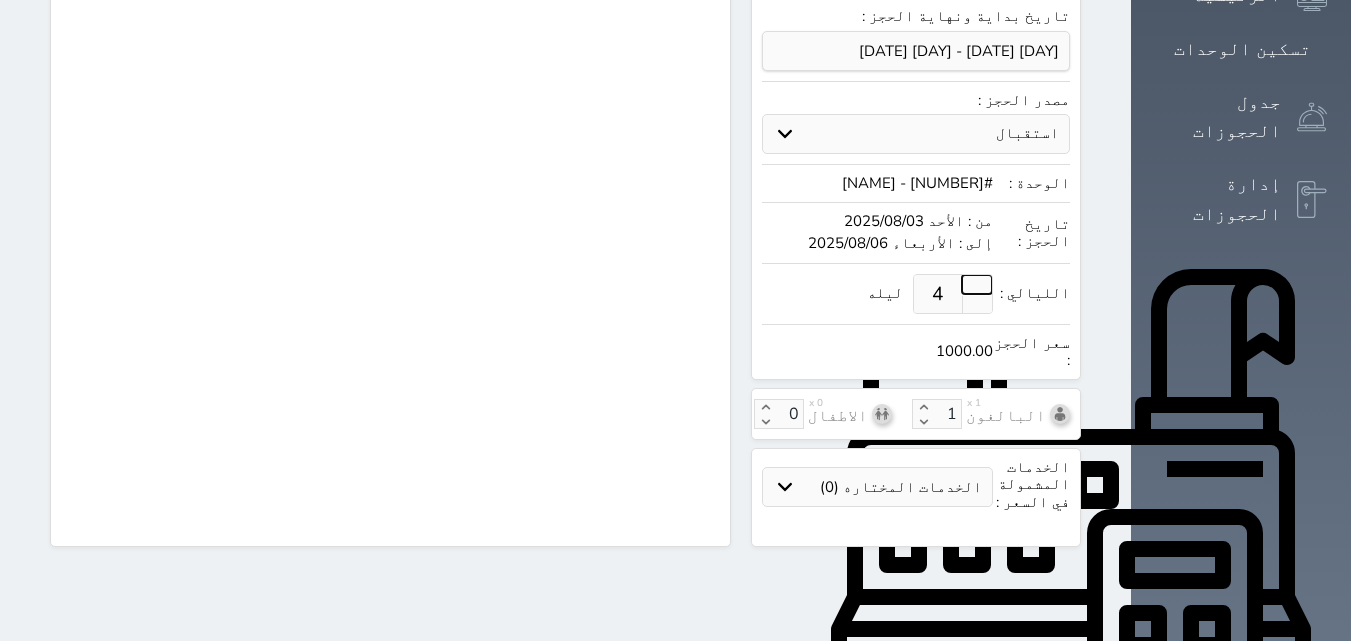 click at bounding box center [977, 284] 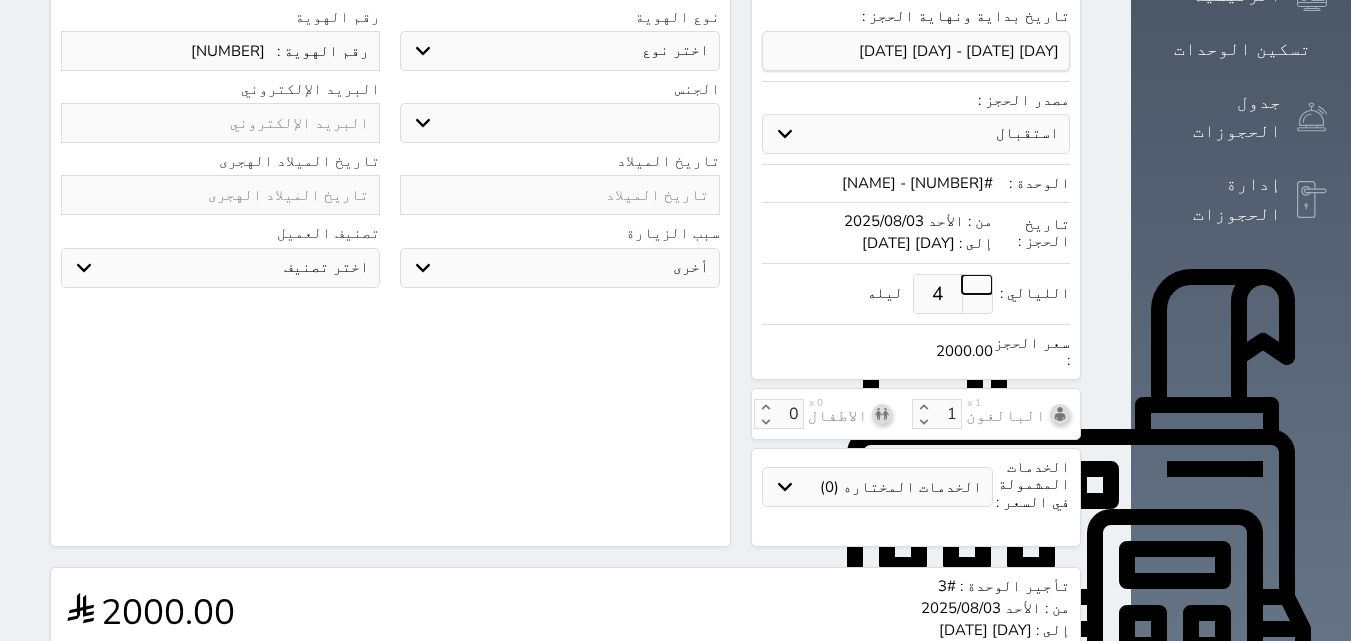 click at bounding box center (977, 284) 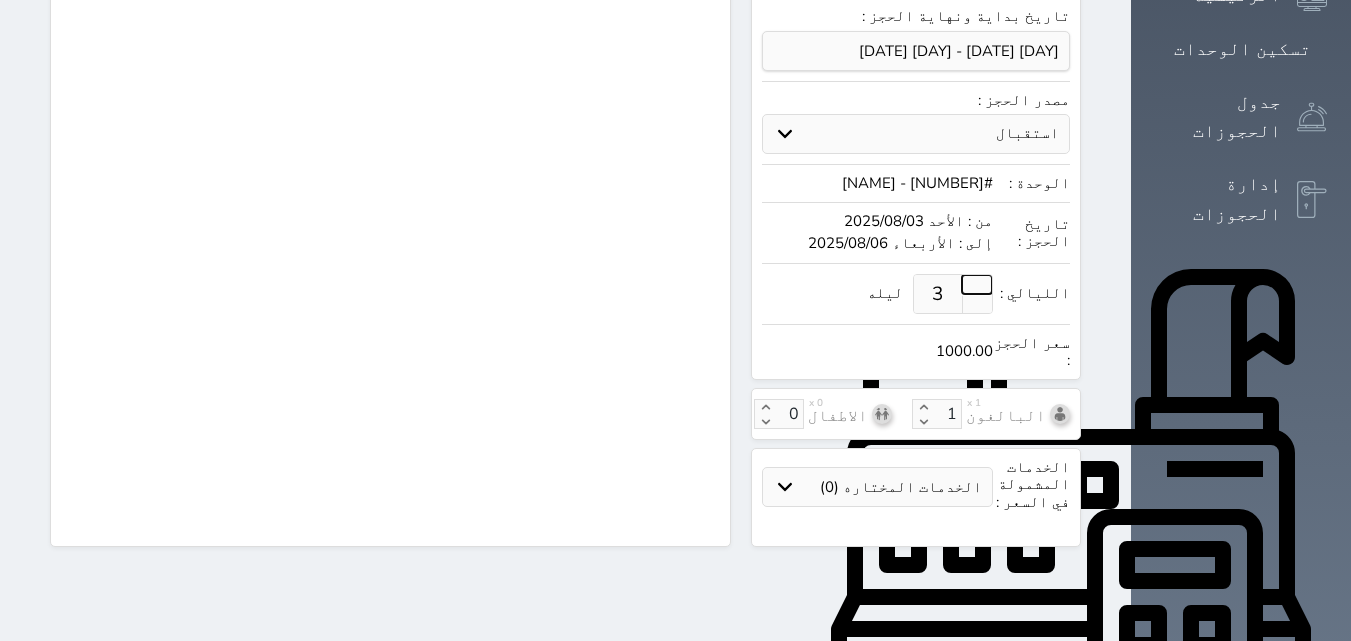 click at bounding box center [977, 284] 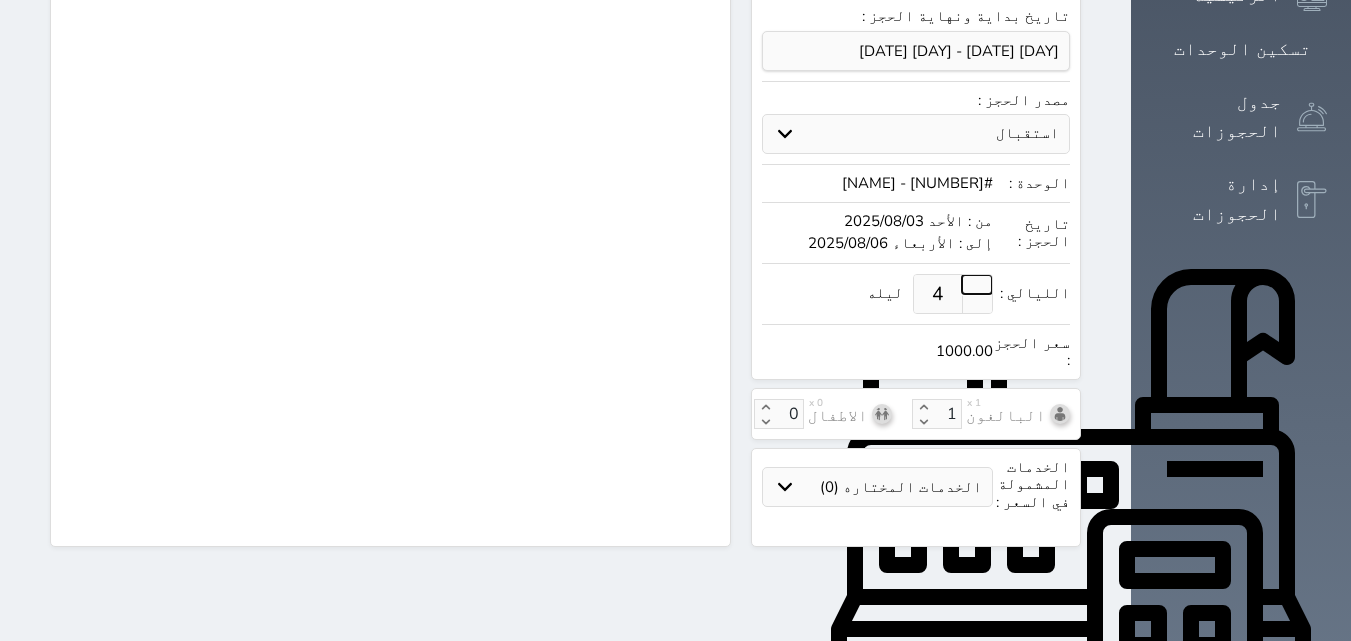 click at bounding box center [977, 284] 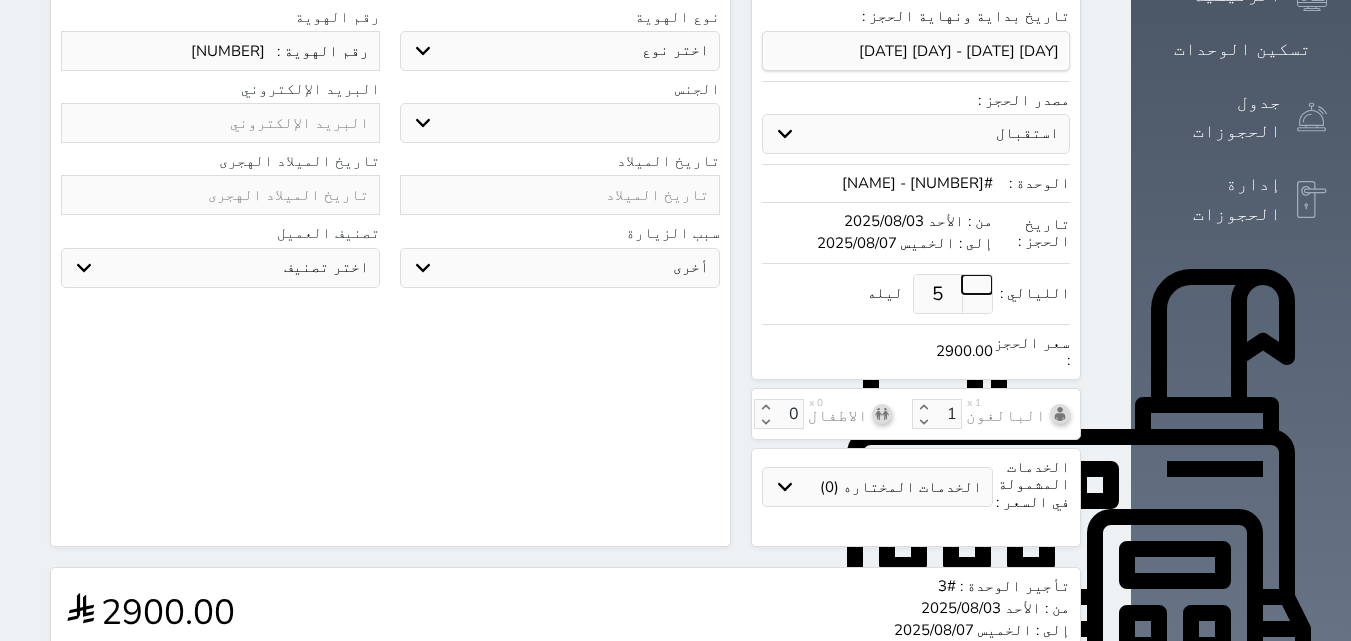 click at bounding box center [977, 284] 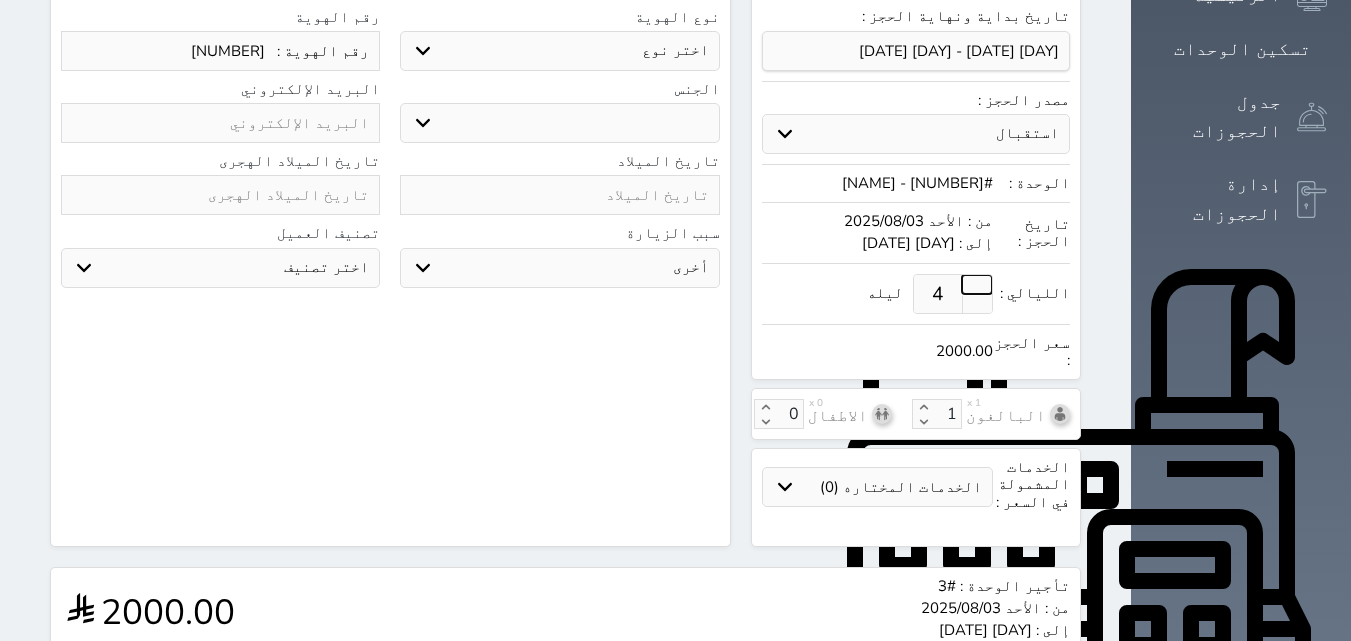click at bounding box center [977, 284] 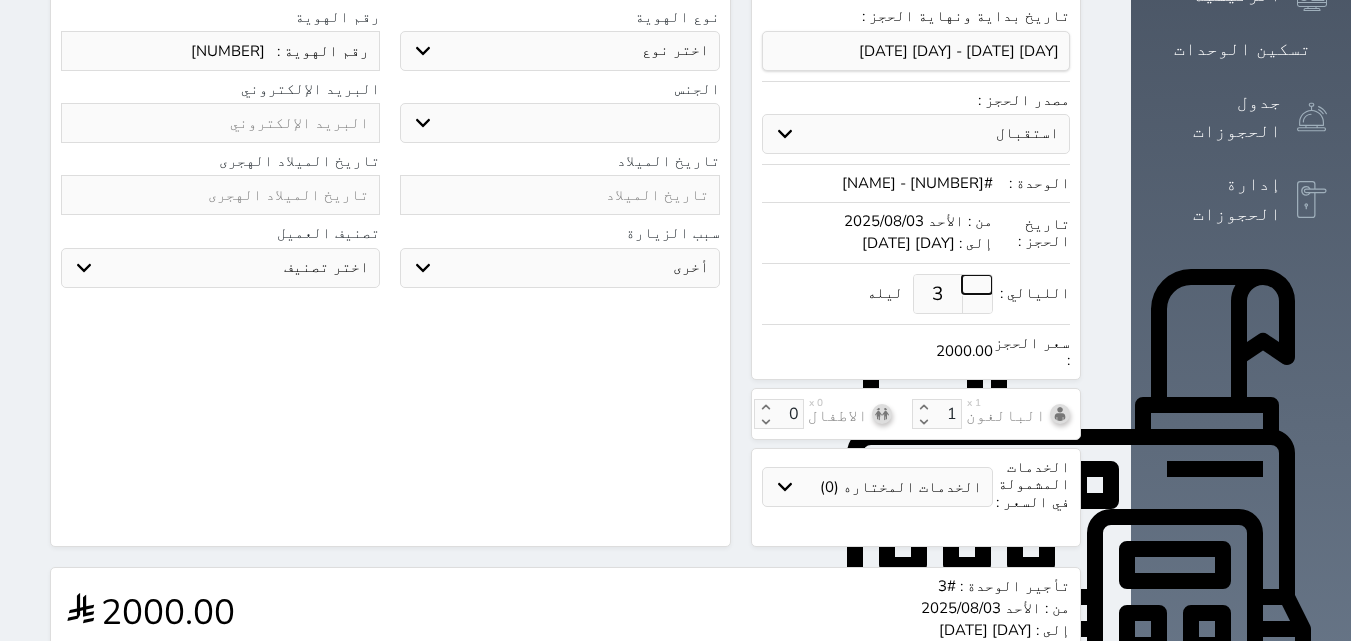 click at bounding box center [977, 284] 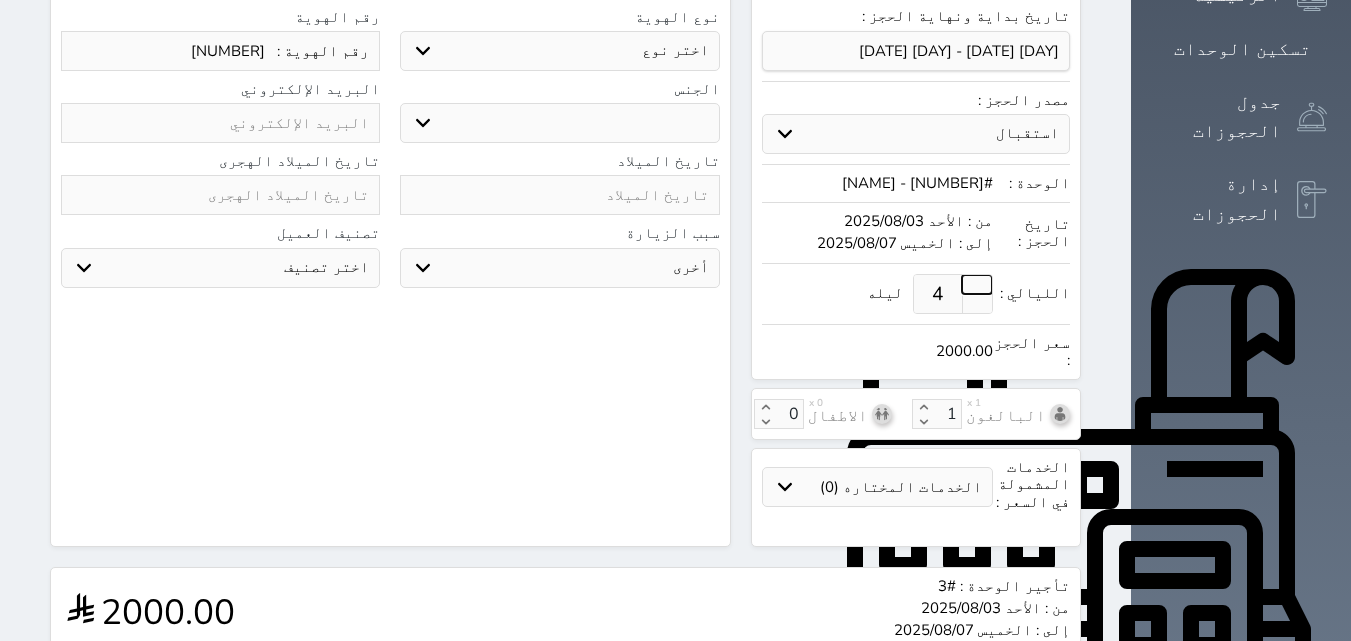 click at bounding box center (977, 284) 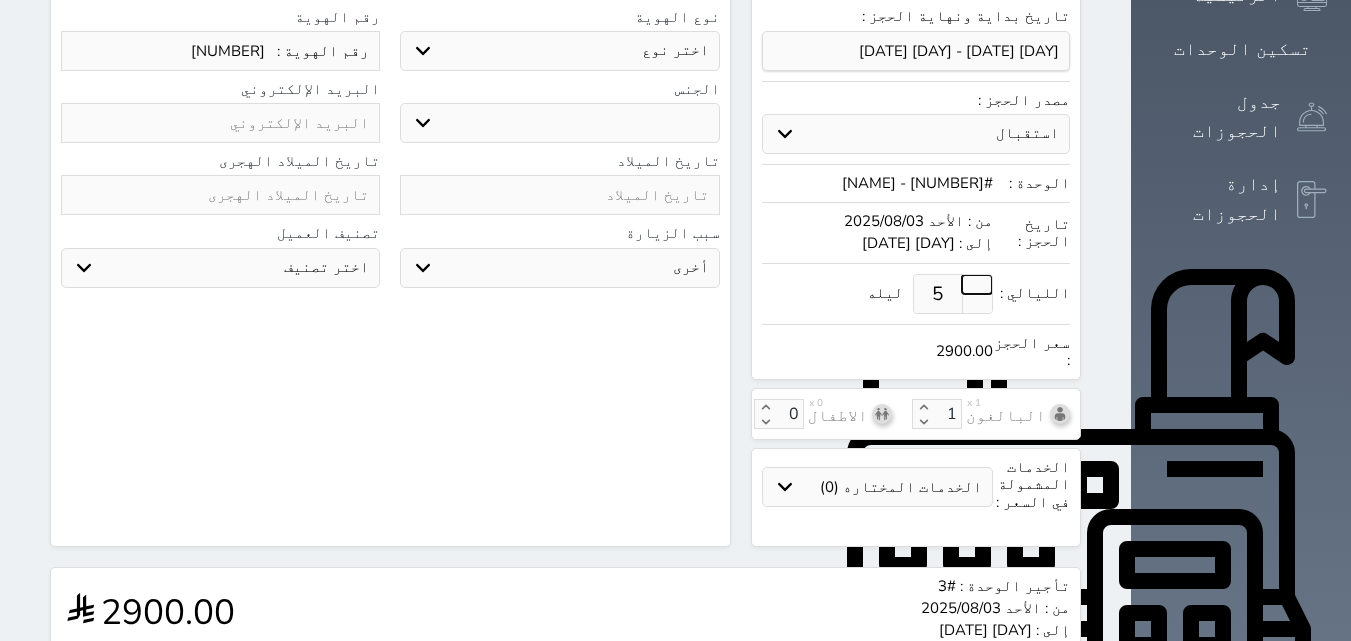 click at bounding box center (977, 284) 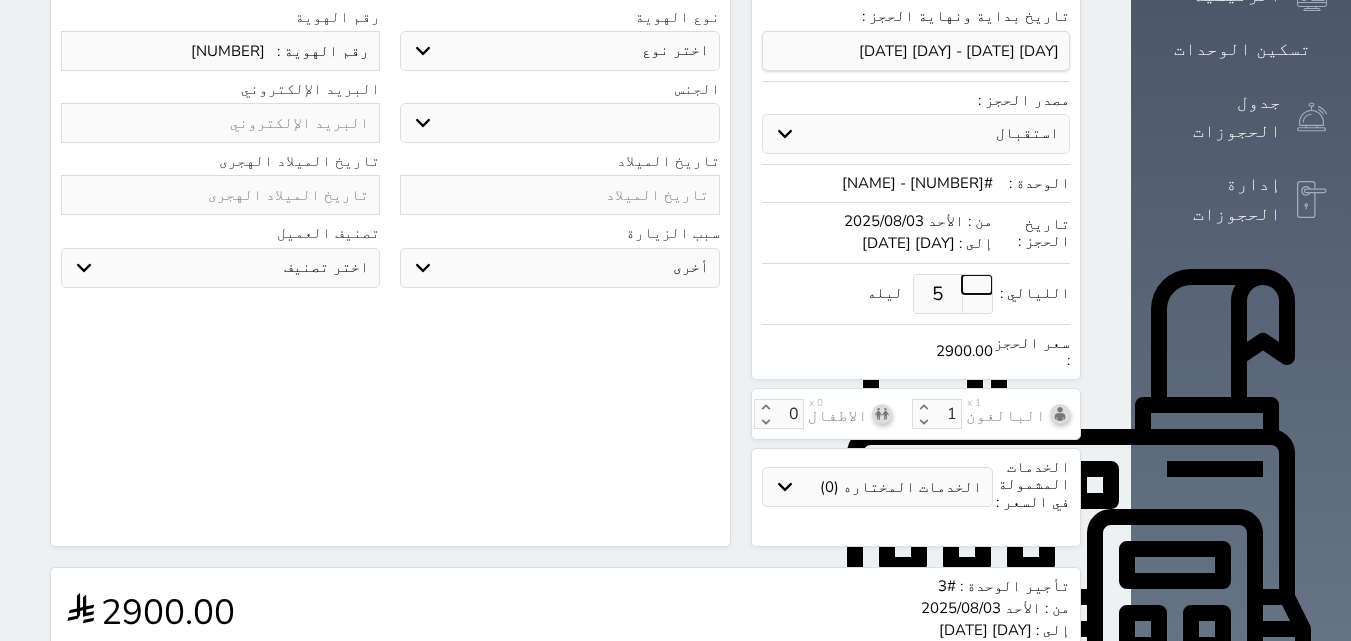 click at bounding box center [977, 284] 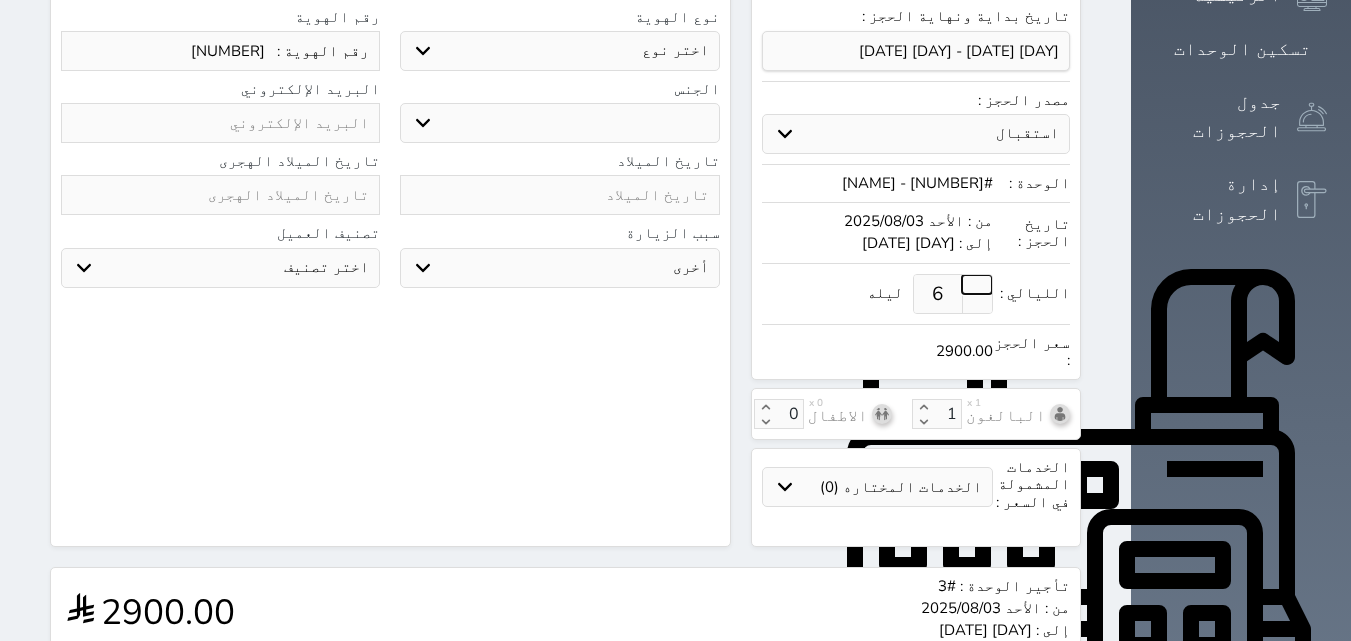 click at bounding box center (977, 284) 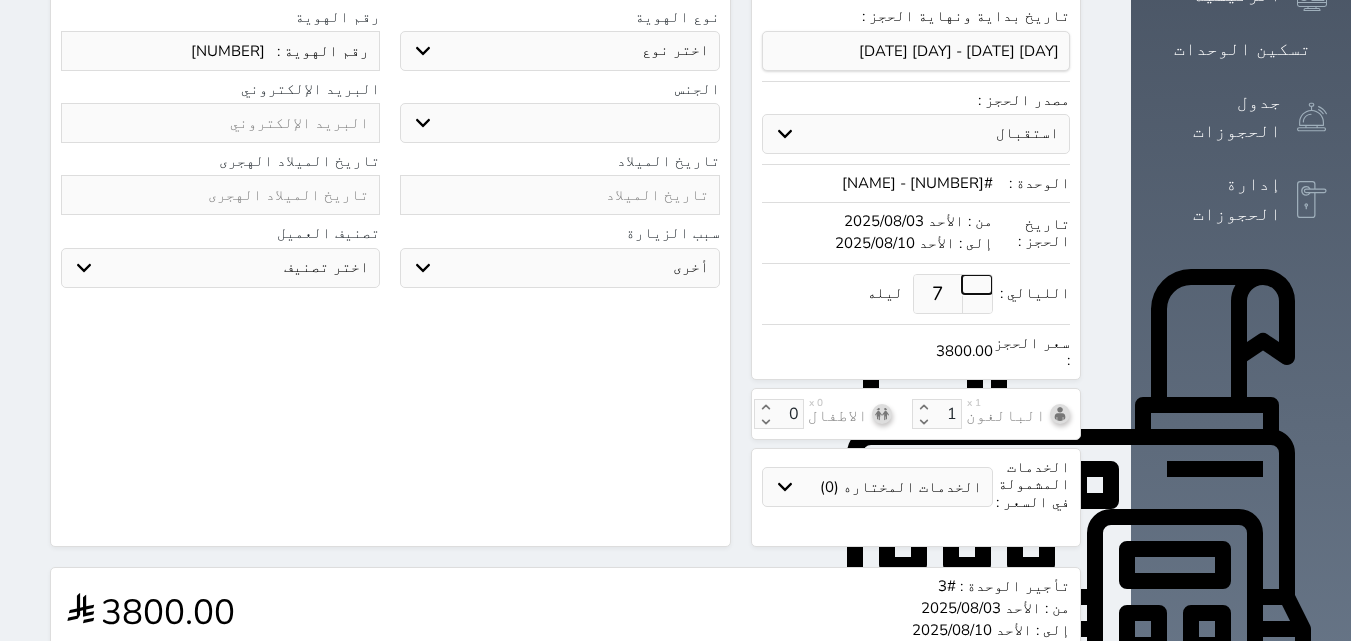 click at bounding box center (977, 284) 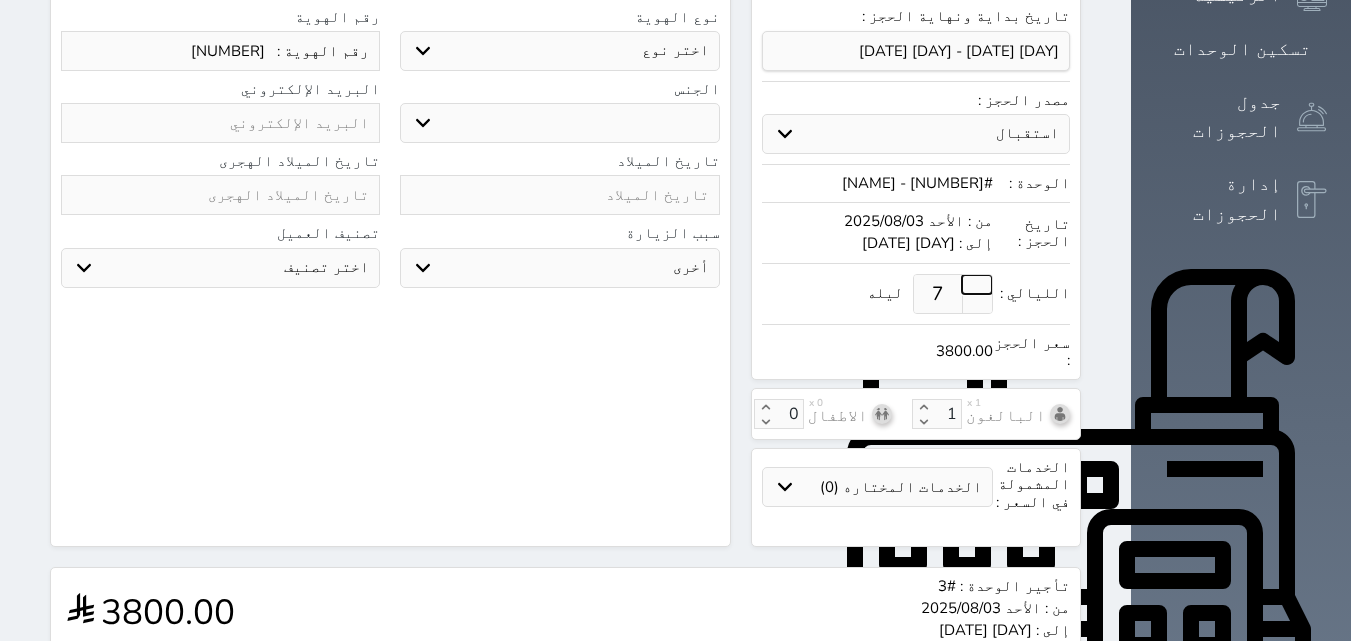 click at bounding box center [977, 284] 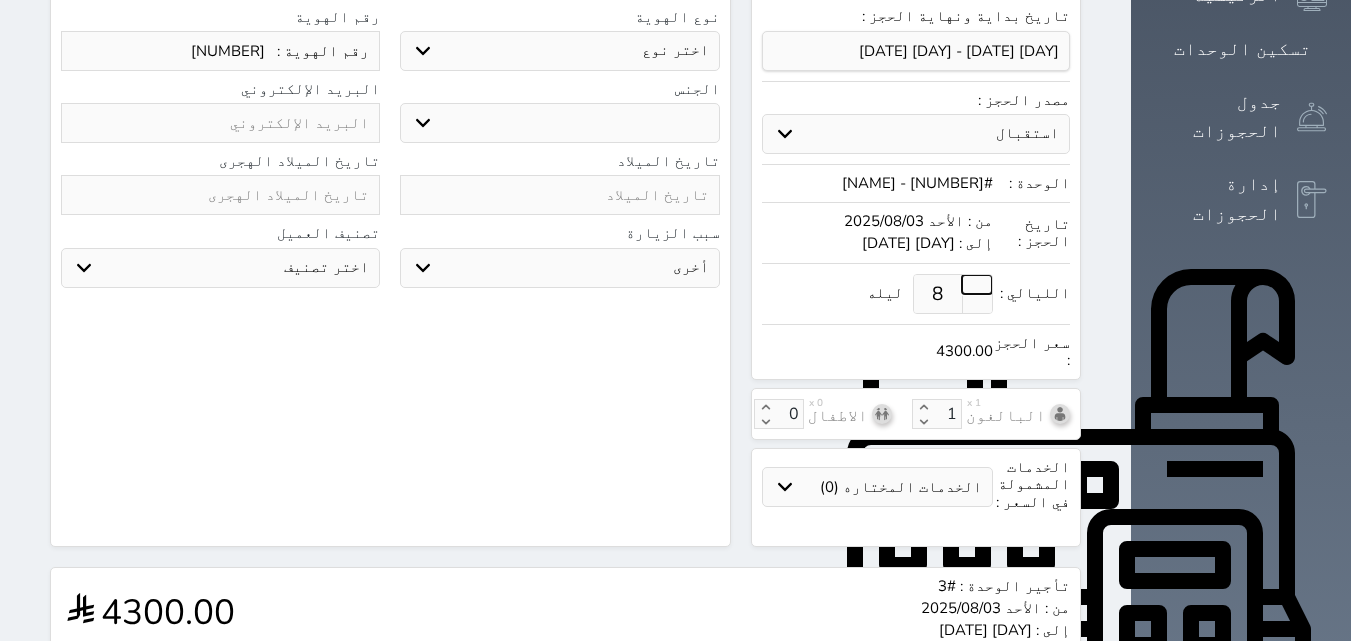 click at bounding box center [977, 284] 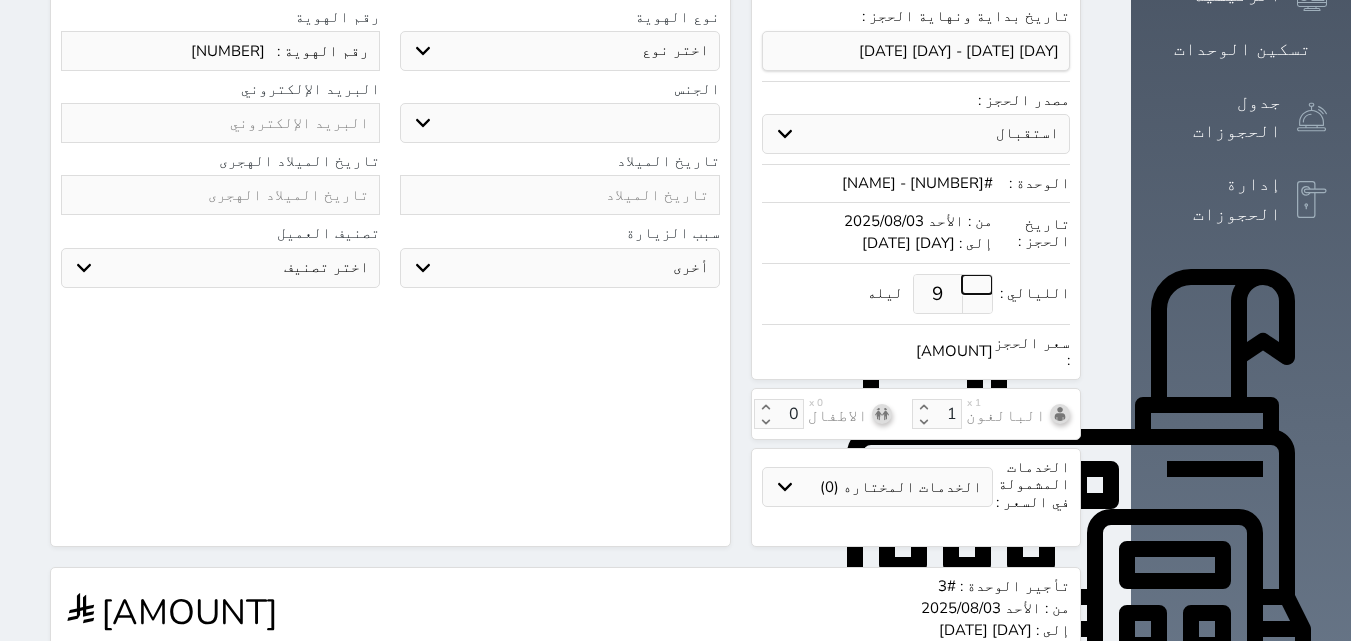 click at bounding box center [977, 284] 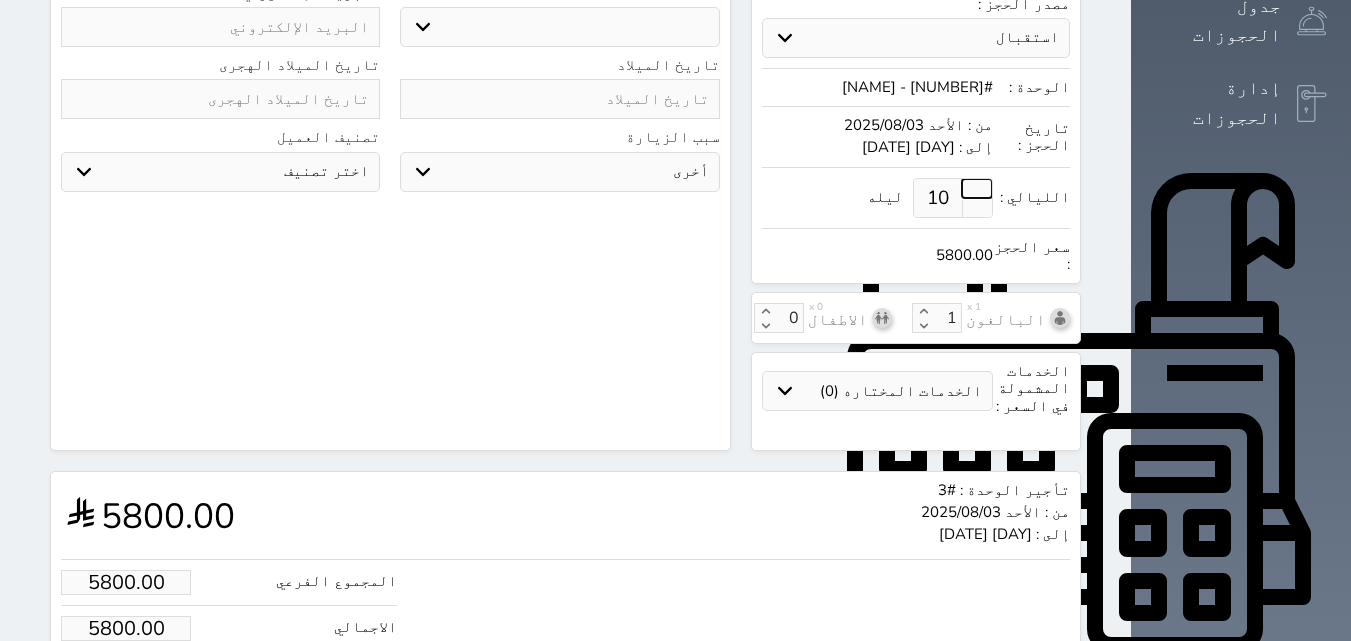 scroll, scrollTop: 545, scrollLeft: 0, axis: vertical 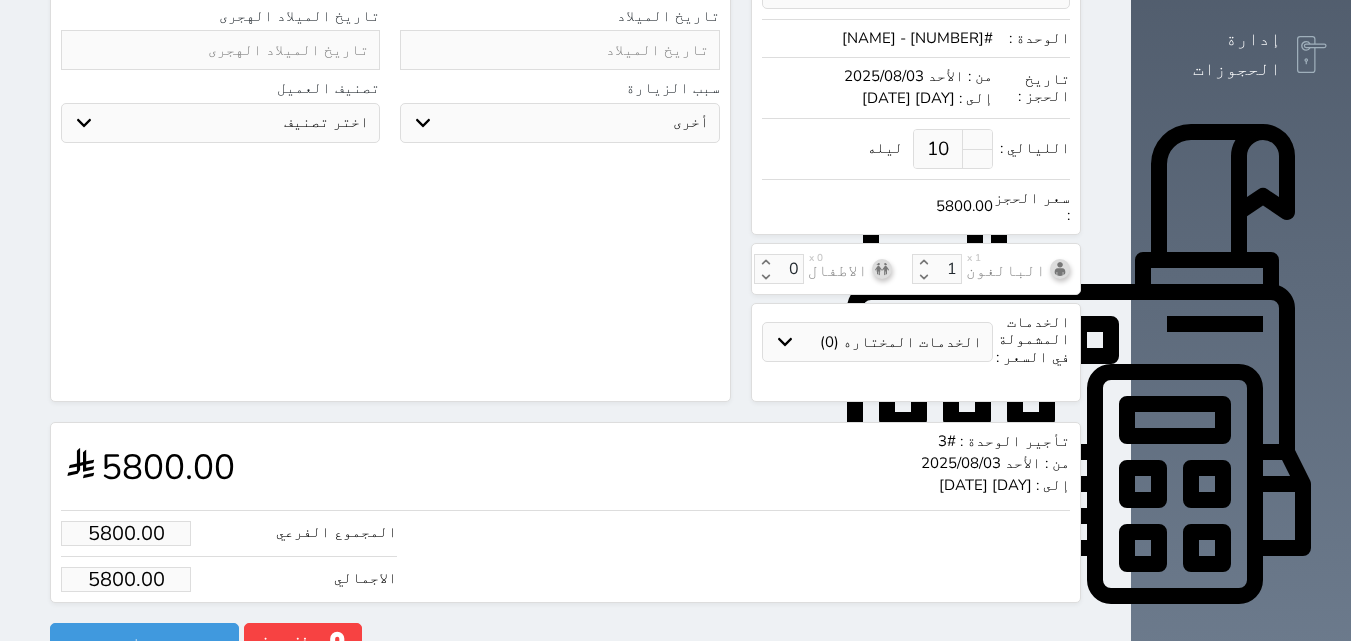 click on "5800.00" at bounding box center (126, 579) 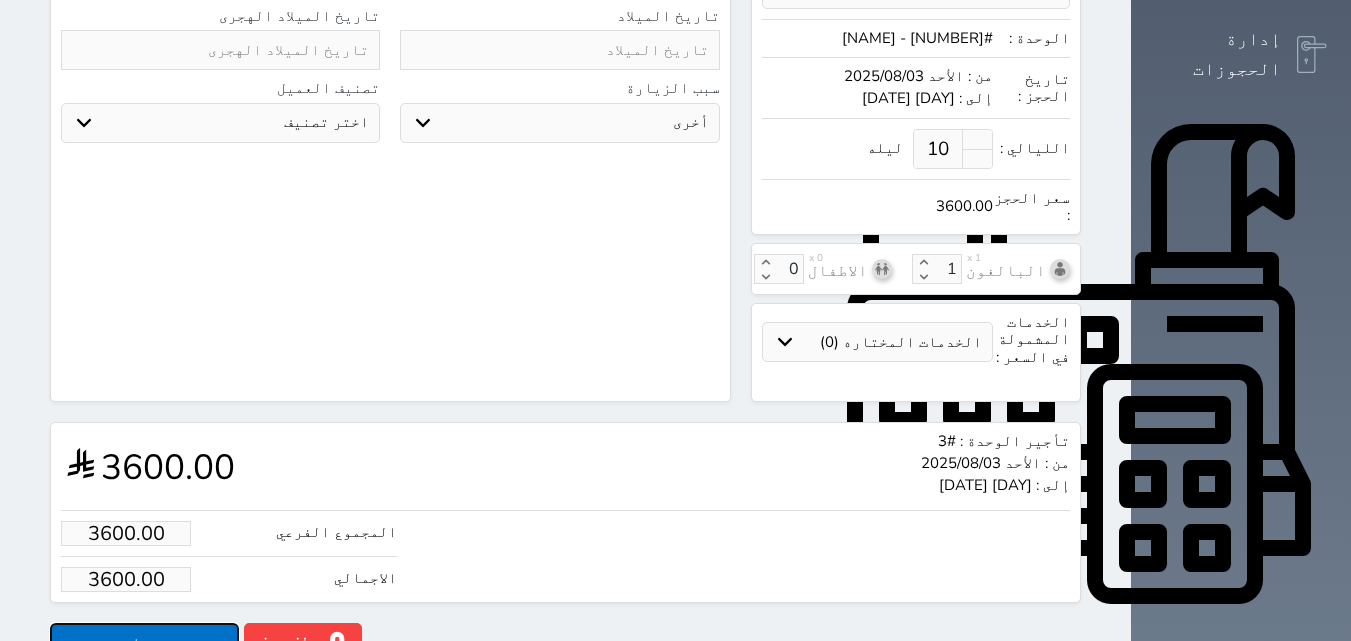 click on "حجز" at bounding box center [144, 640] 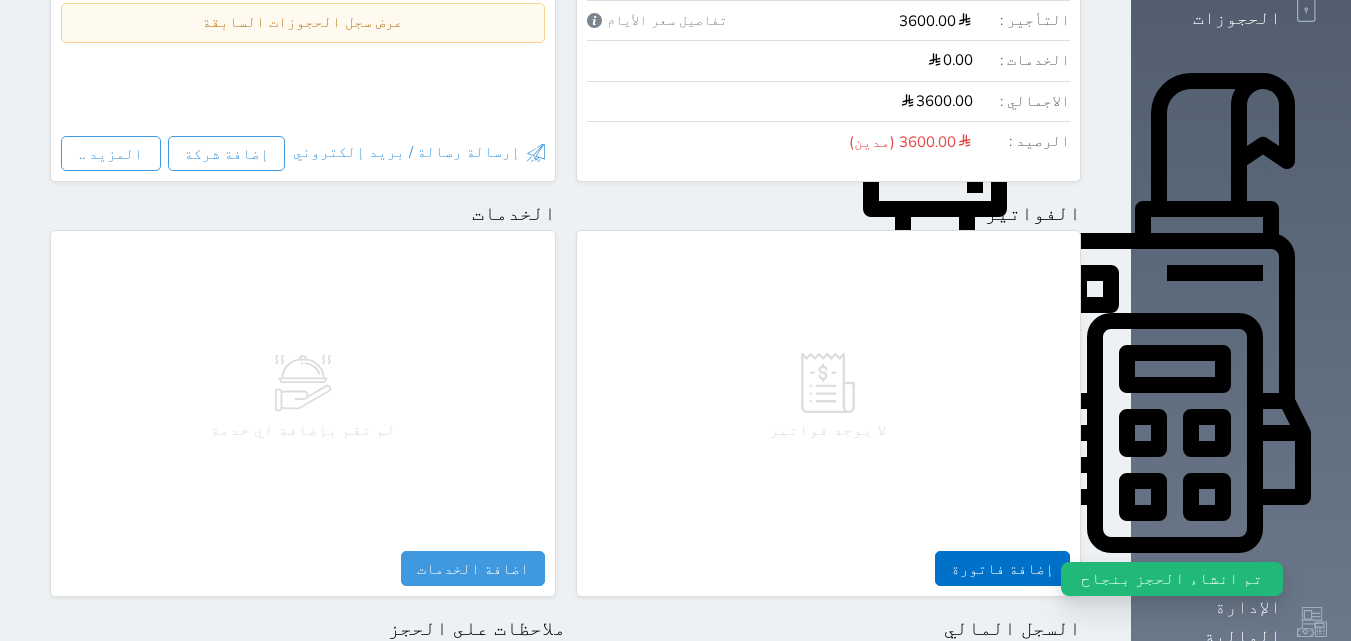 scroll, scrollTop: 600, scrollLeft: 0, axis: vertical 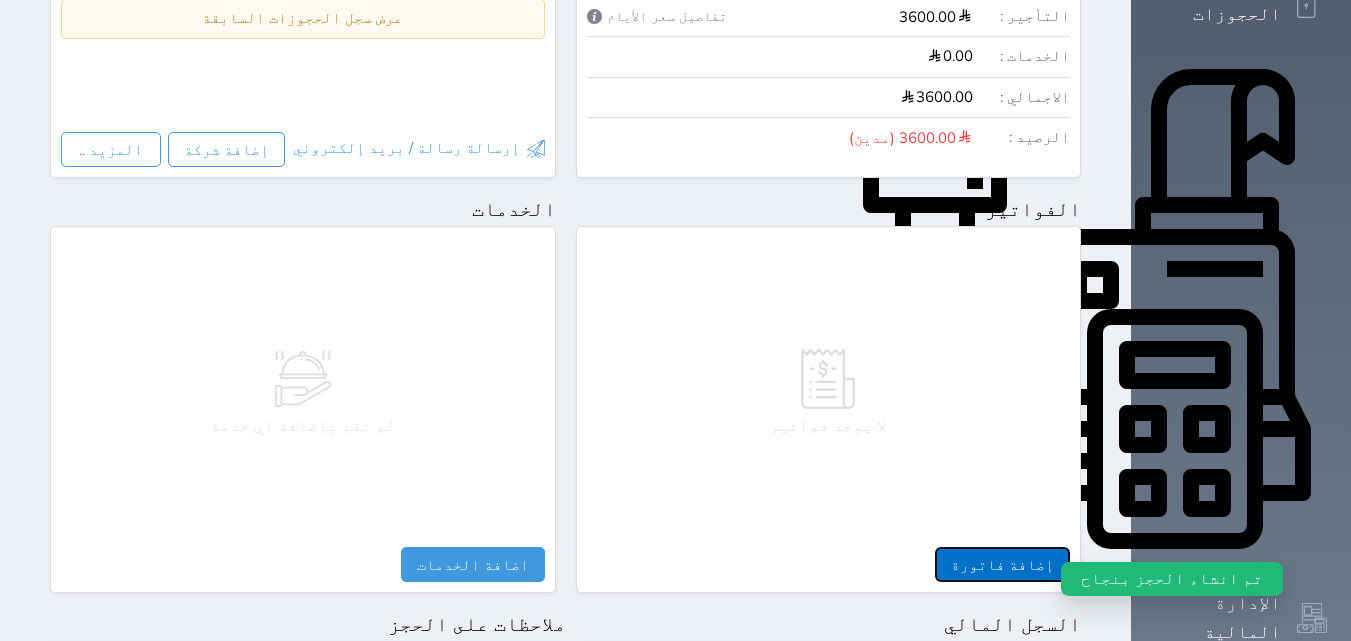 click on "إضافة فاتورة" at bounding box center (1002, 564) 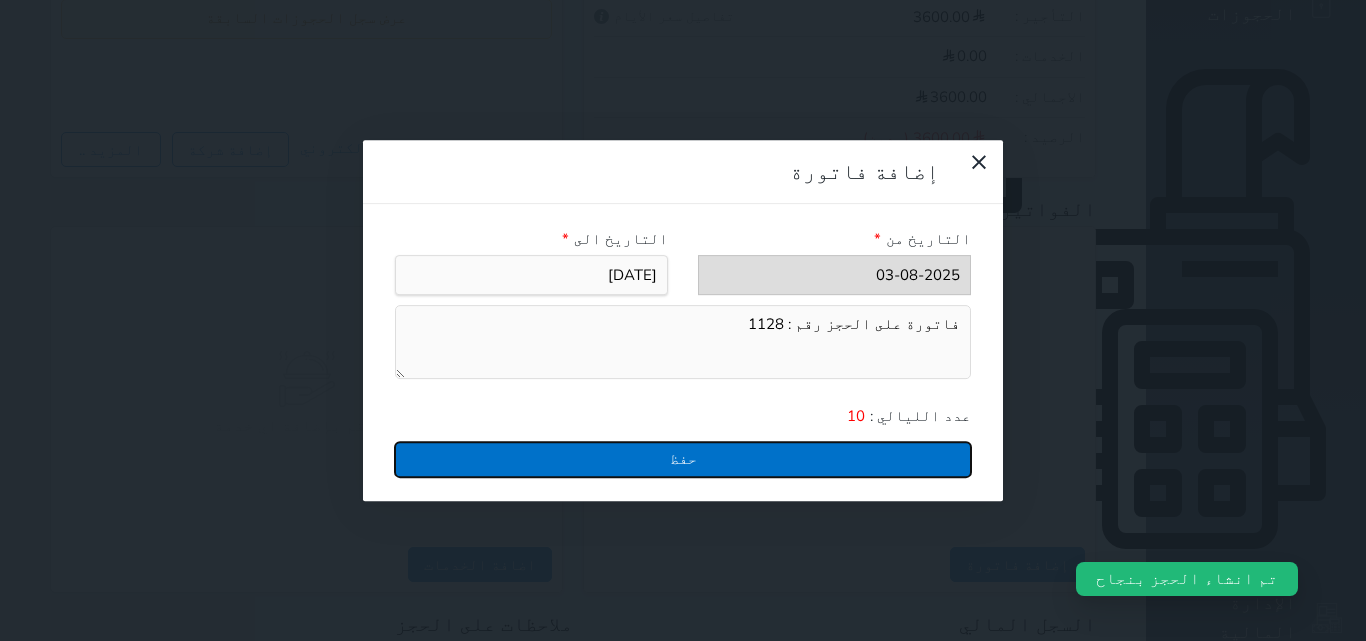 click on "حفظ" at bounding box center (683, 459) 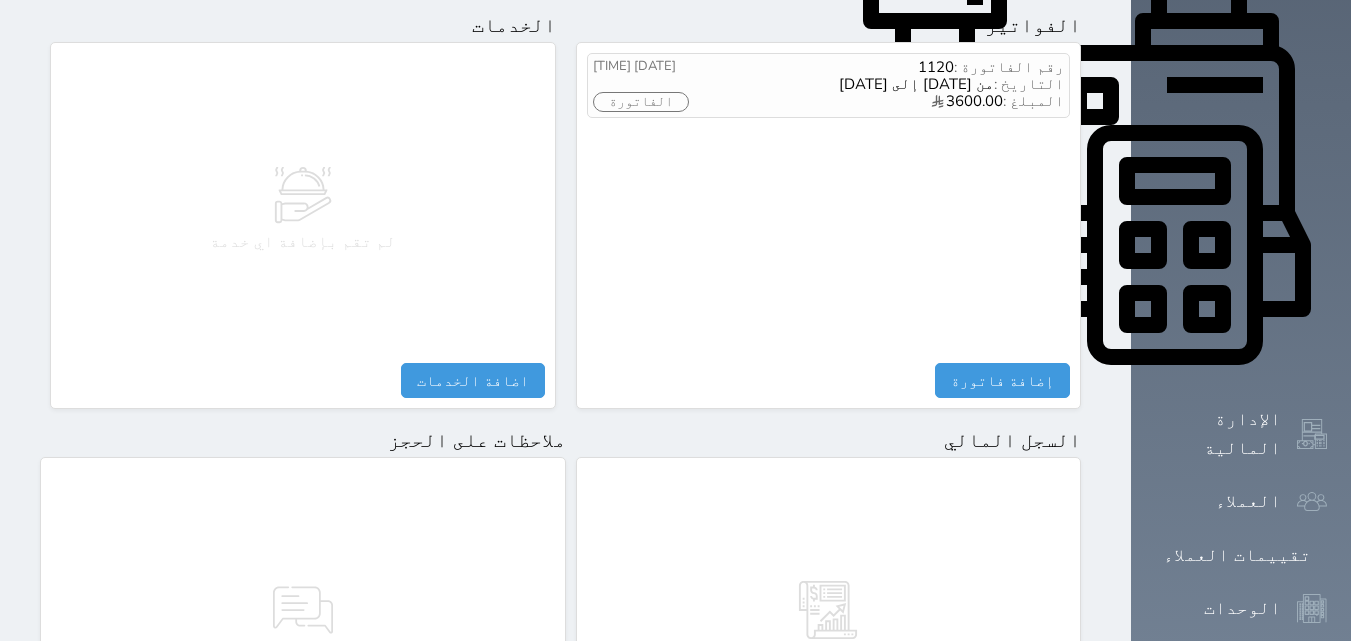 scroll, scrollTop: 1039, scrollLeft: 0, axis: vertical 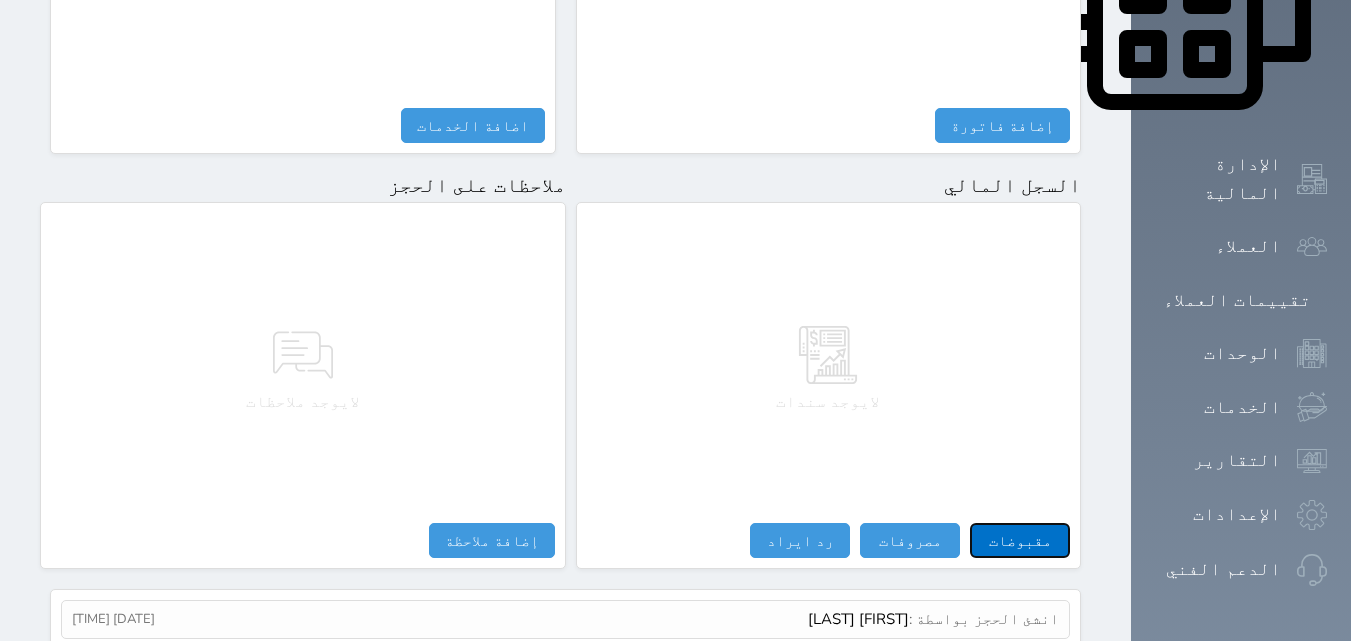 click on "مقبوضات" at bounding box center [1020, 540] 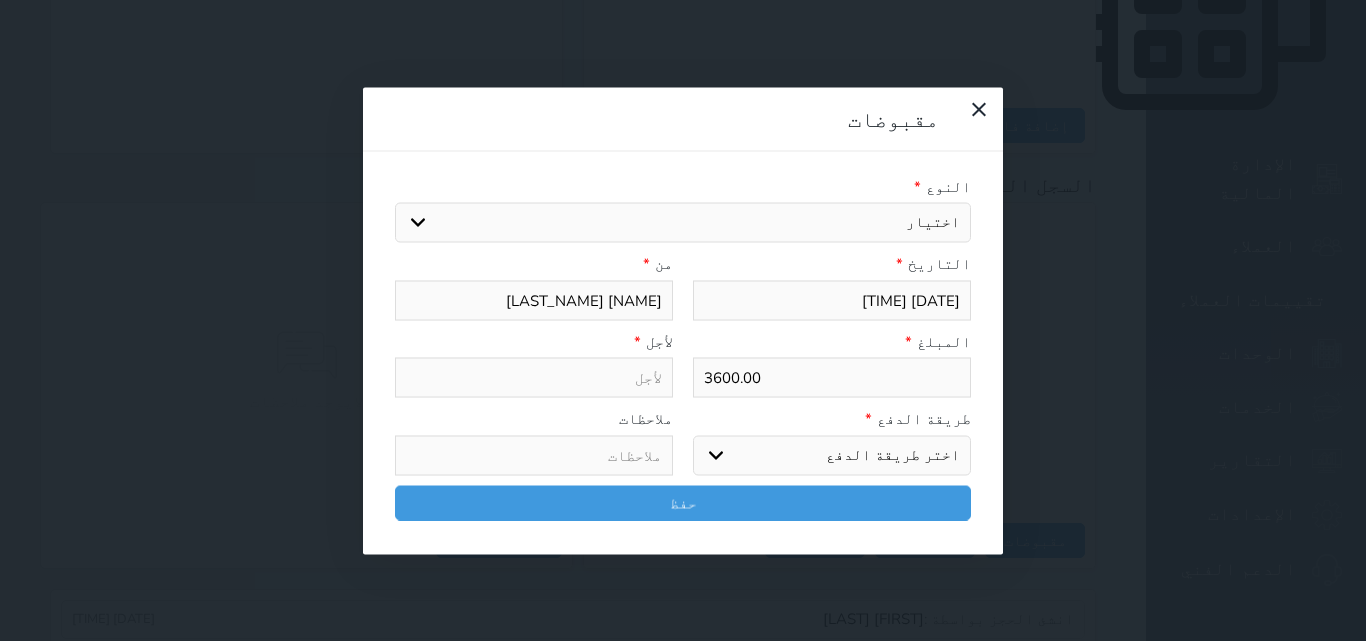 click on "اختر طريقة الدفع   دفع نقدى   تحويل بنكى   مدى   بطاقة ائتمان   آجل" at bounding box center (832, 455) 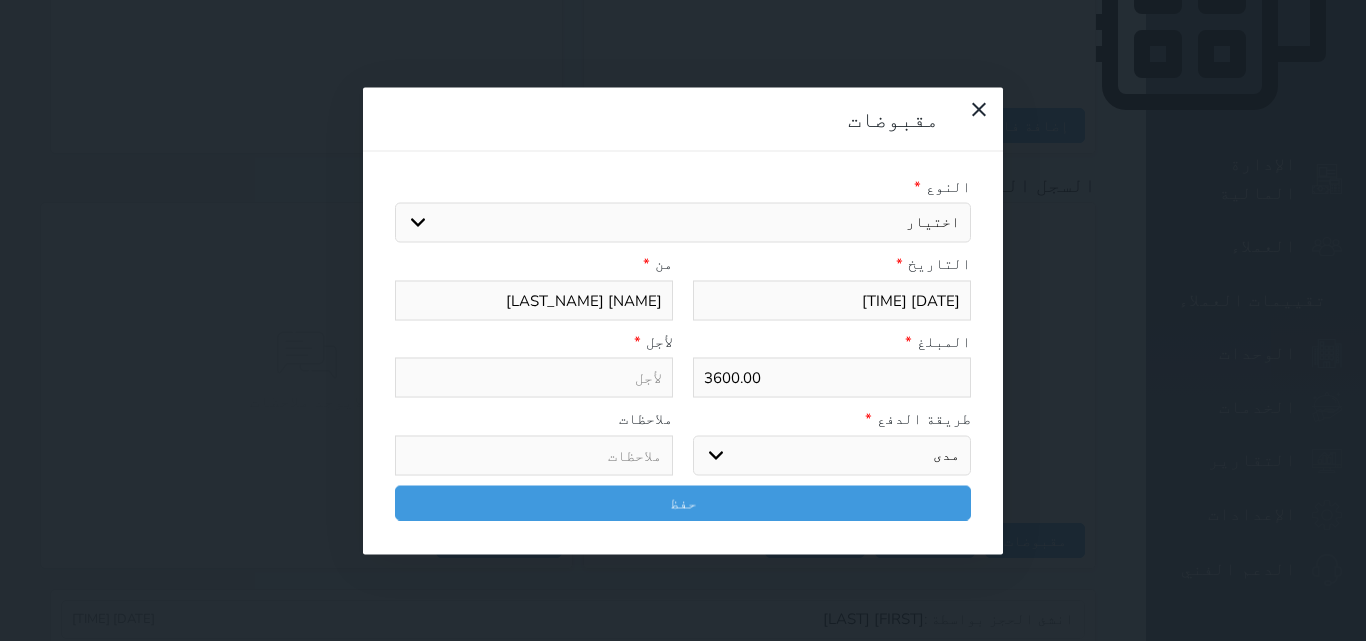 click on "اختر طريقة الدفع   دفع نقدى   تحويل بنكى   مدى   بطاقة ائتمان   آجل" at bounding box center (832, 455) 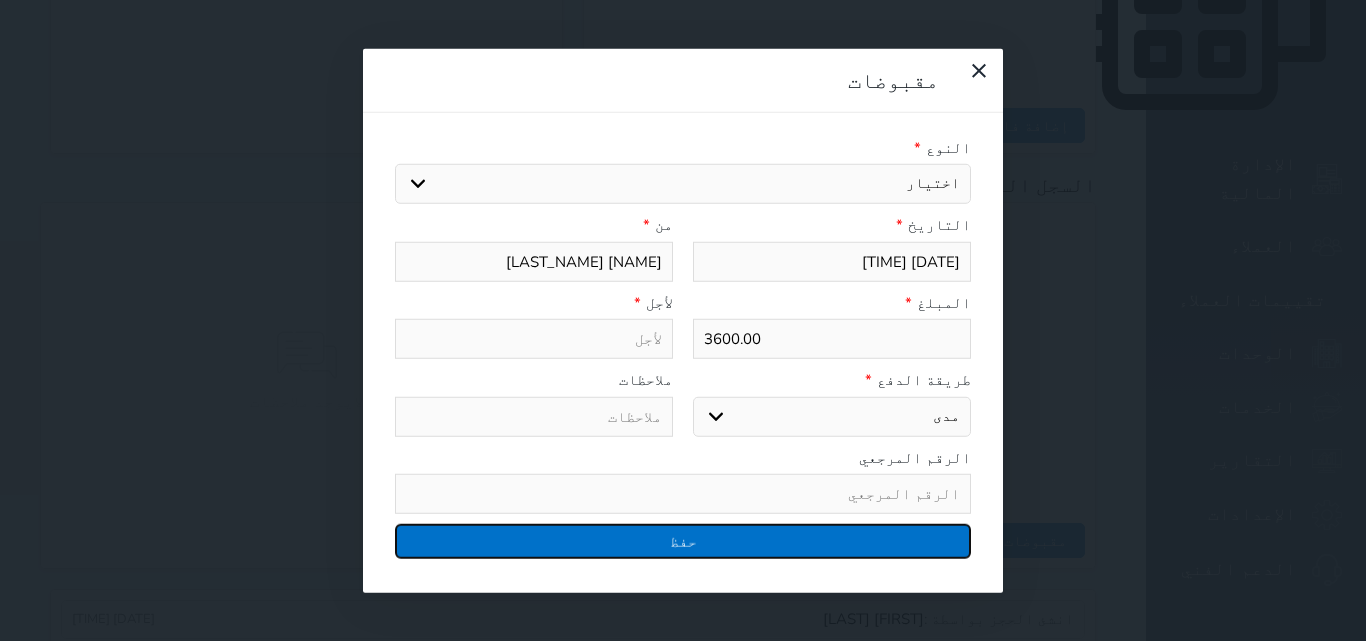 click on "حفظ" at bounding box center [683, 541] 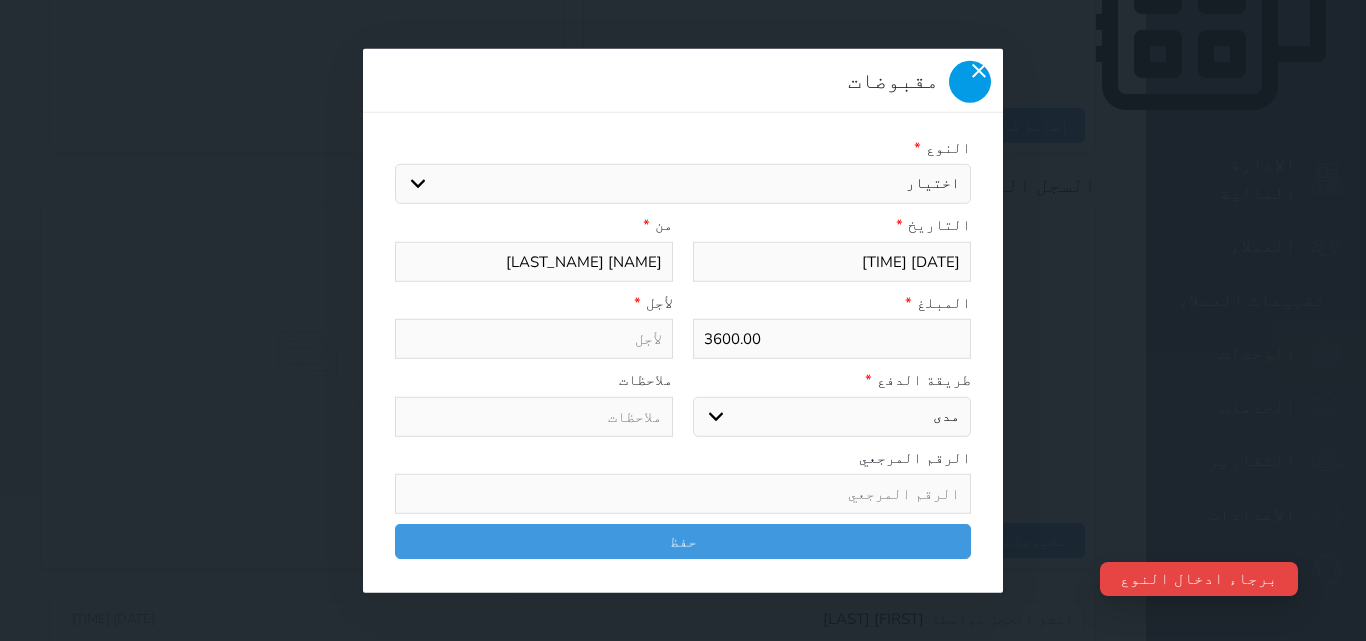 click at bounding box center (970, 81) 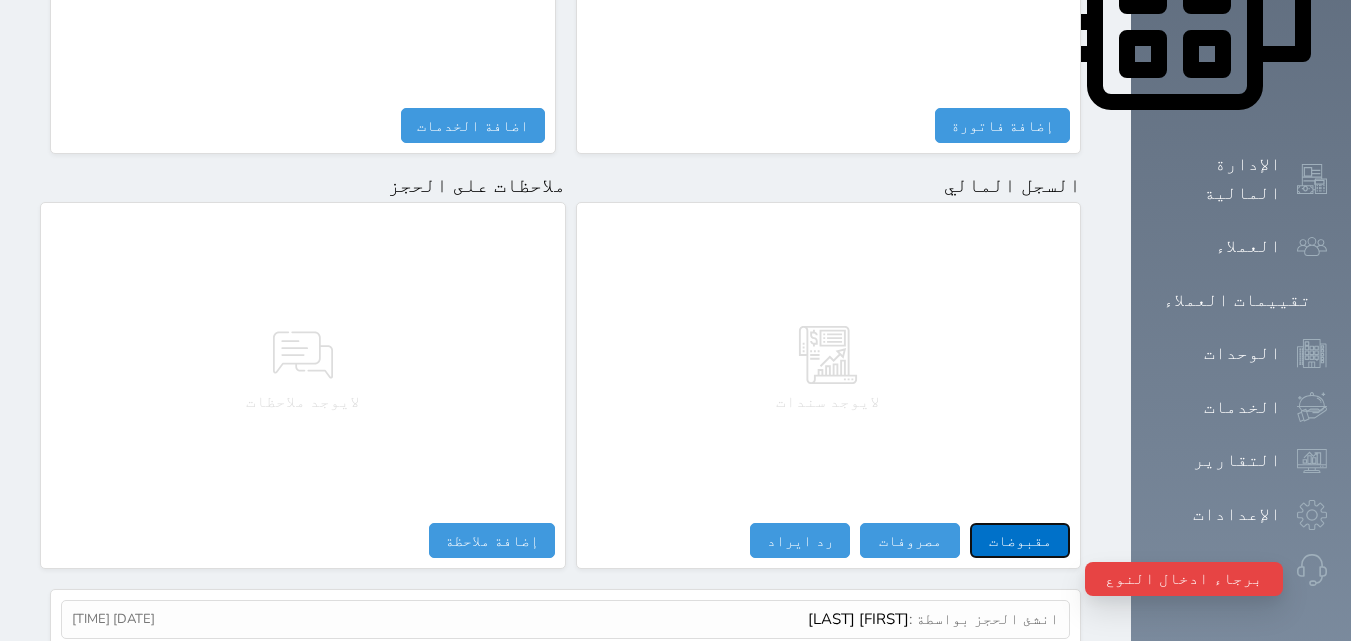 click on "مقبوضات" at bounding box center [1020, 540] 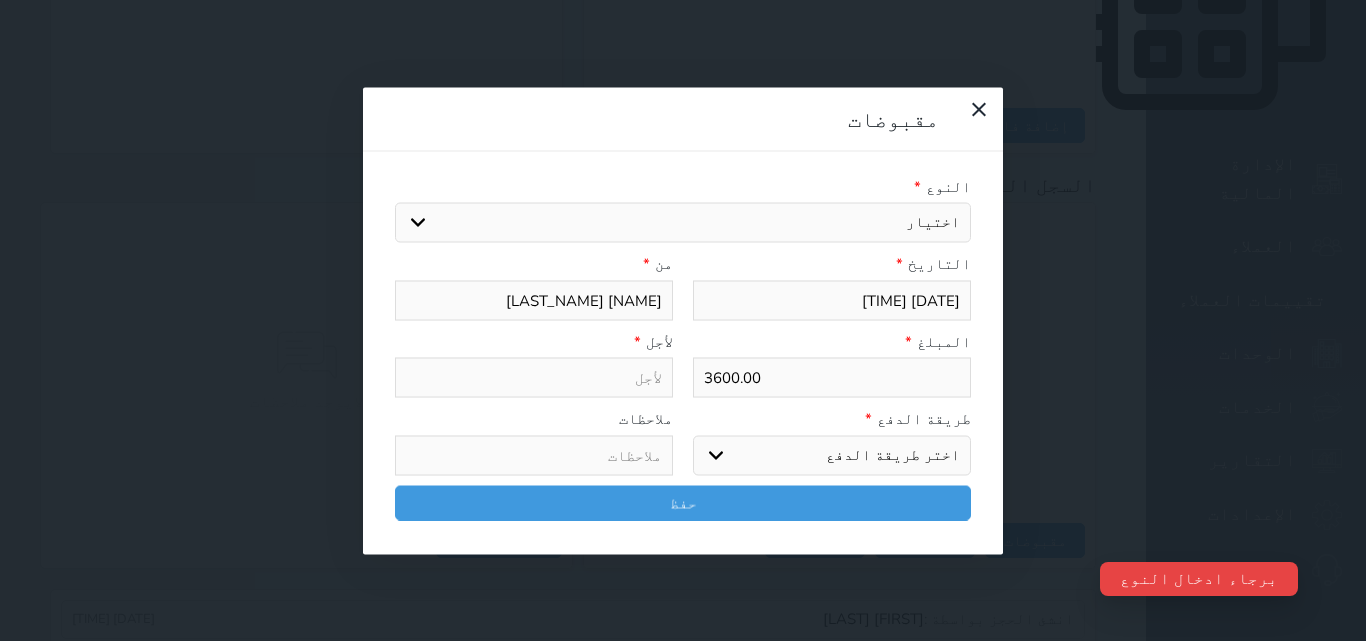 drag, startPoint x: 944, startPoint y: 143, endPoint x: 931, endPoint y: 154, distance: 17.029387 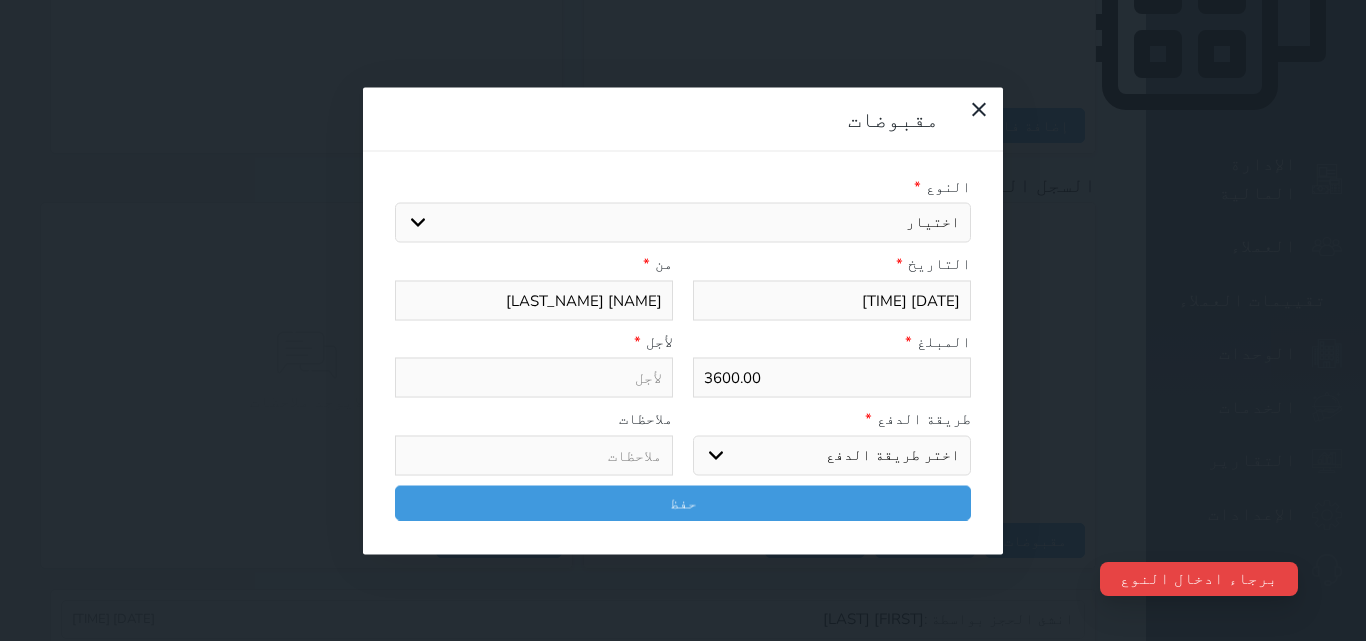 click on "اختيار   قيمة ايجار من التطبيقات قيمة إيجار تامين تعويض اتلافات مبيت" at bounding box center (683, 223) 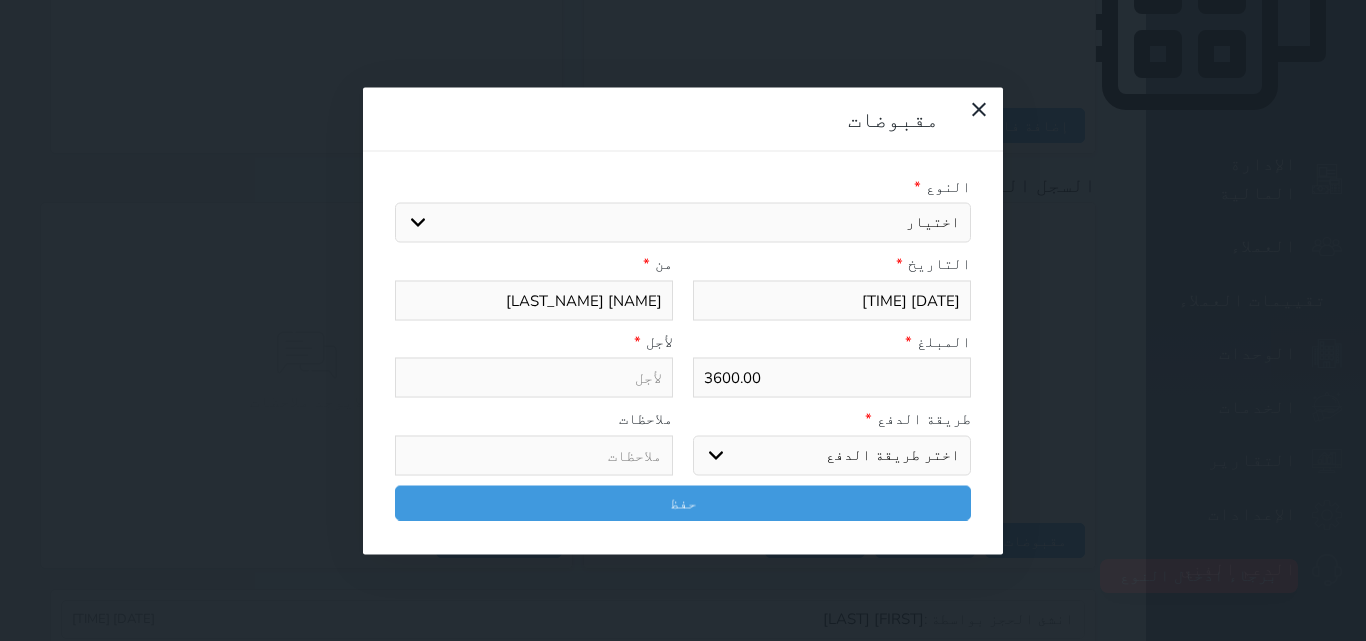 click on "اختيار   قيمة ايجار من التطبيقات قيمة إيجار تامين تعويض اتلافات مبيت" at bounding box center [683, 223] 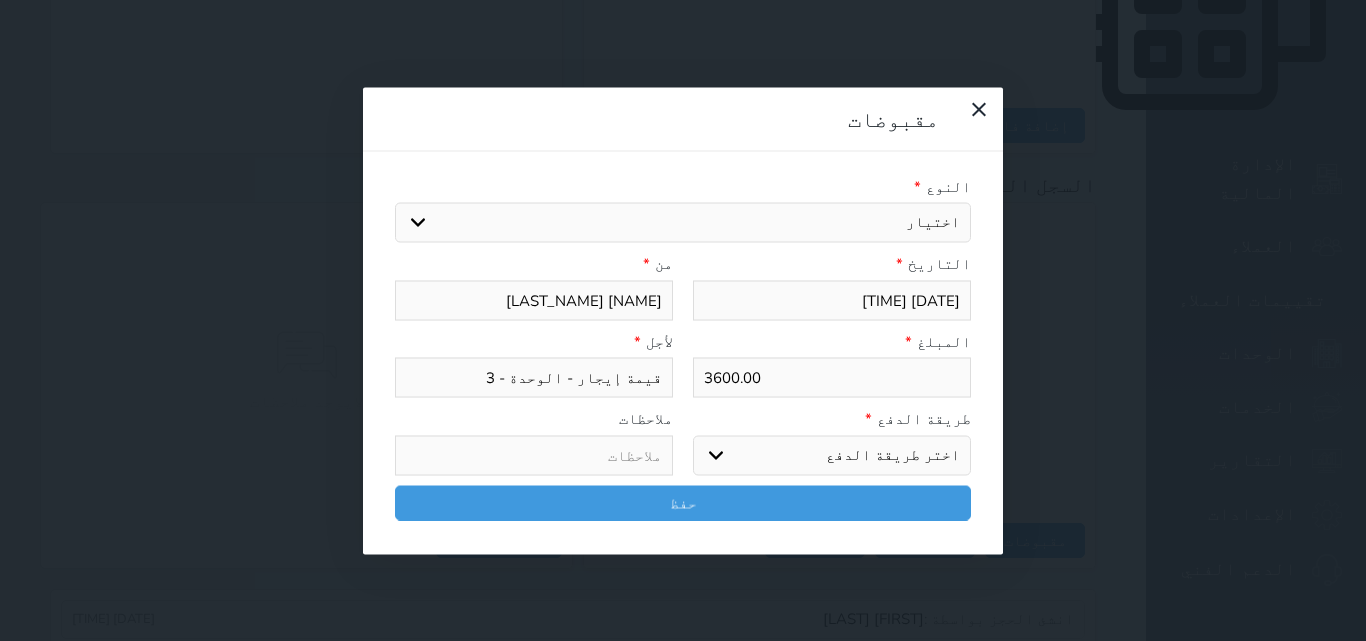 click on "اختر طريقة الدفع   دفع نقدى   تحويل بنكى   مدى   بطاقة ائتمان   آجل" at bounding box center (832, 455) 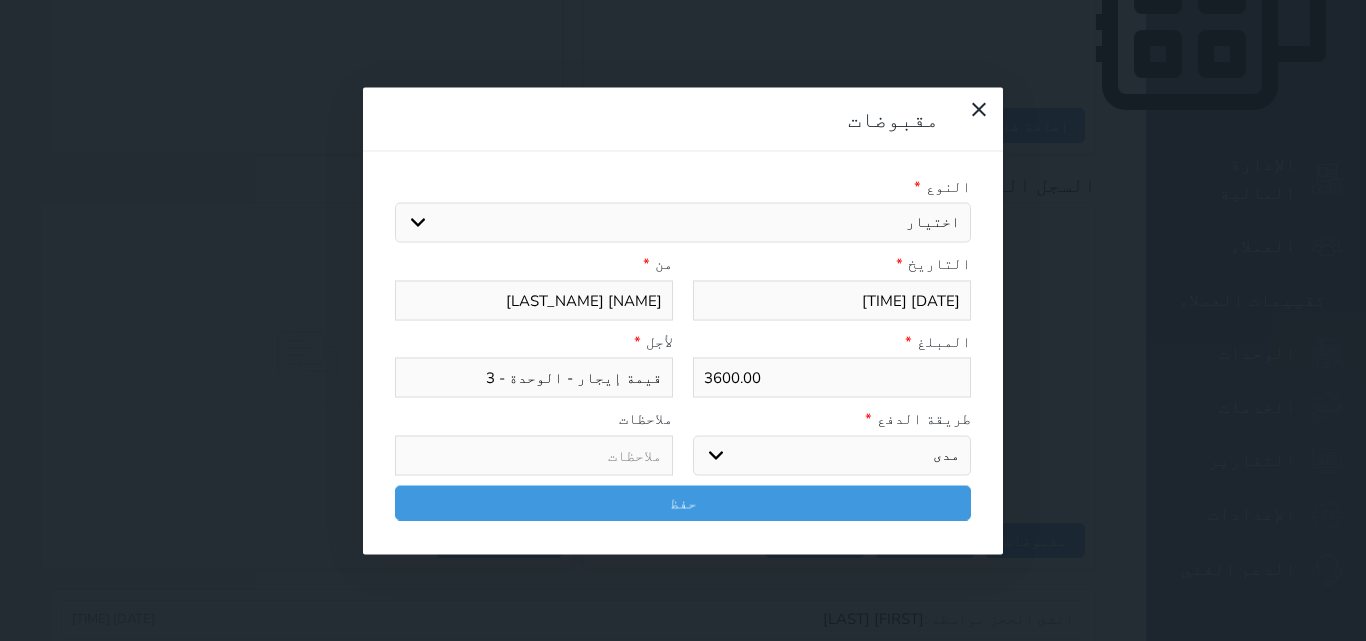 click on "اختر طريقة الدفع   دفع نقدى   تحويل بنكى   مدى   بطاقة ائتمان   آجل" at bounding box center (832, 455) 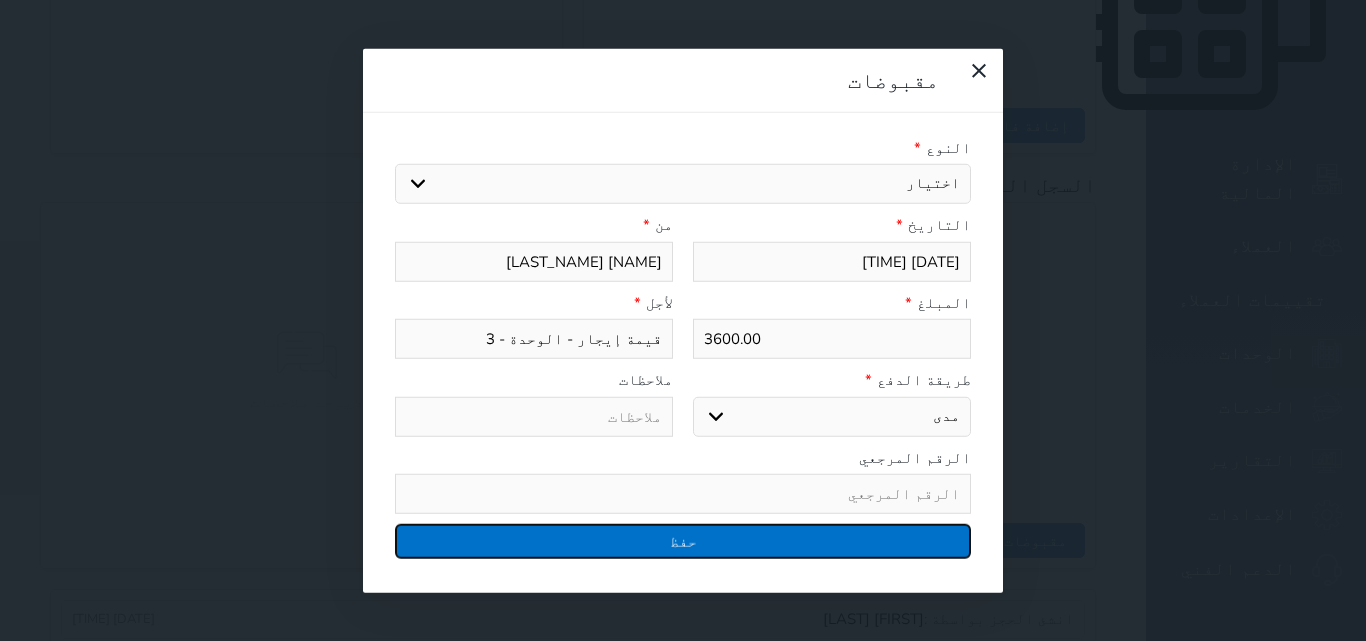 click on "حفظ" at bounding box center (683, 541) 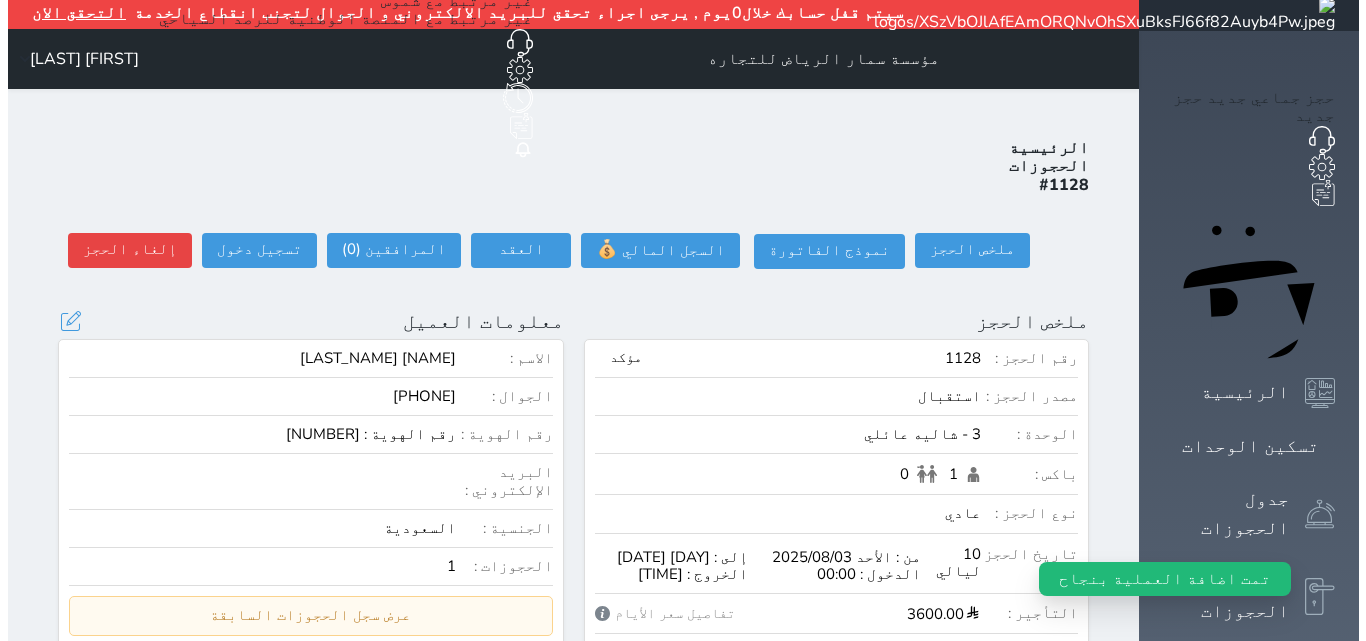 scroll, scrollTop: 0, scrollLeft: 0, axis: both 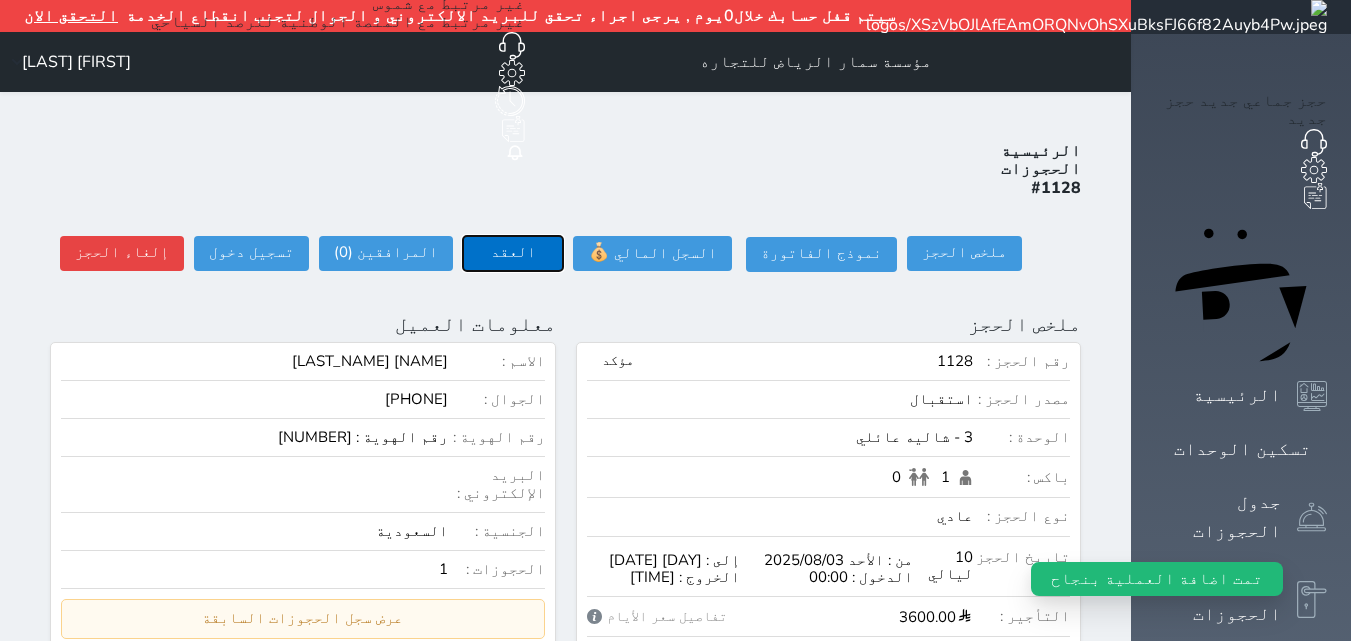 click on "العقد" at bounding box center [513, 253] 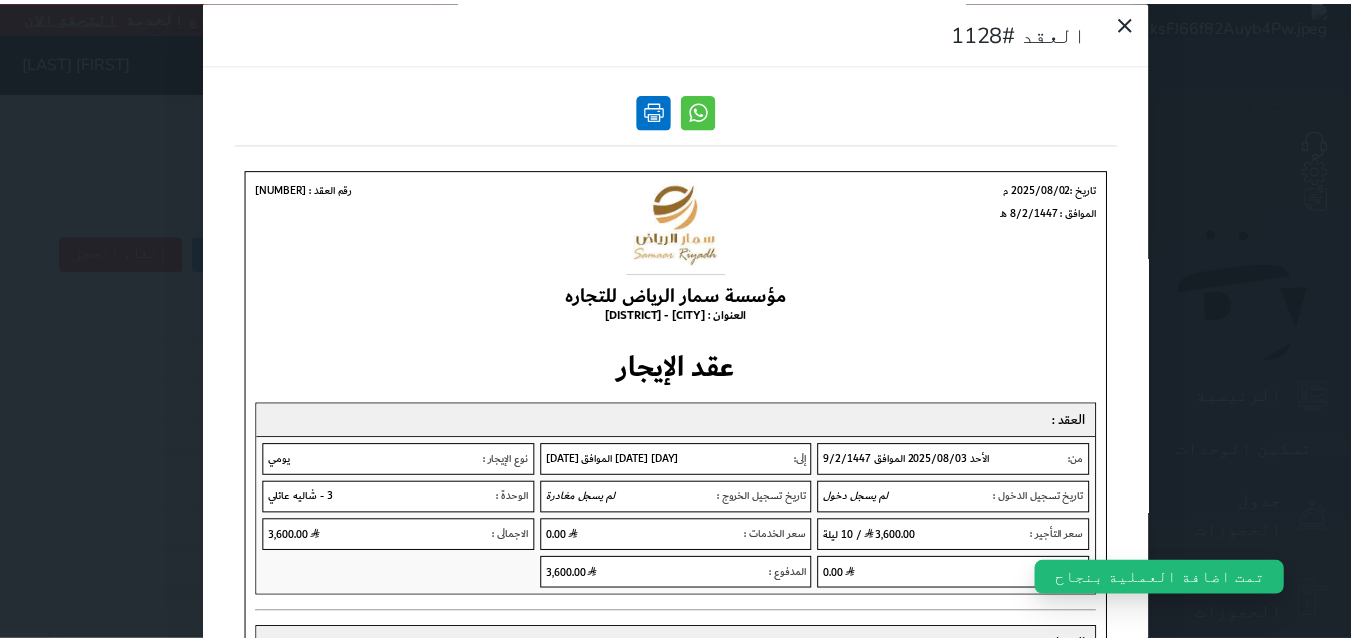 scroll, scrollTop: 0, scrollLeft: 0, axis: both 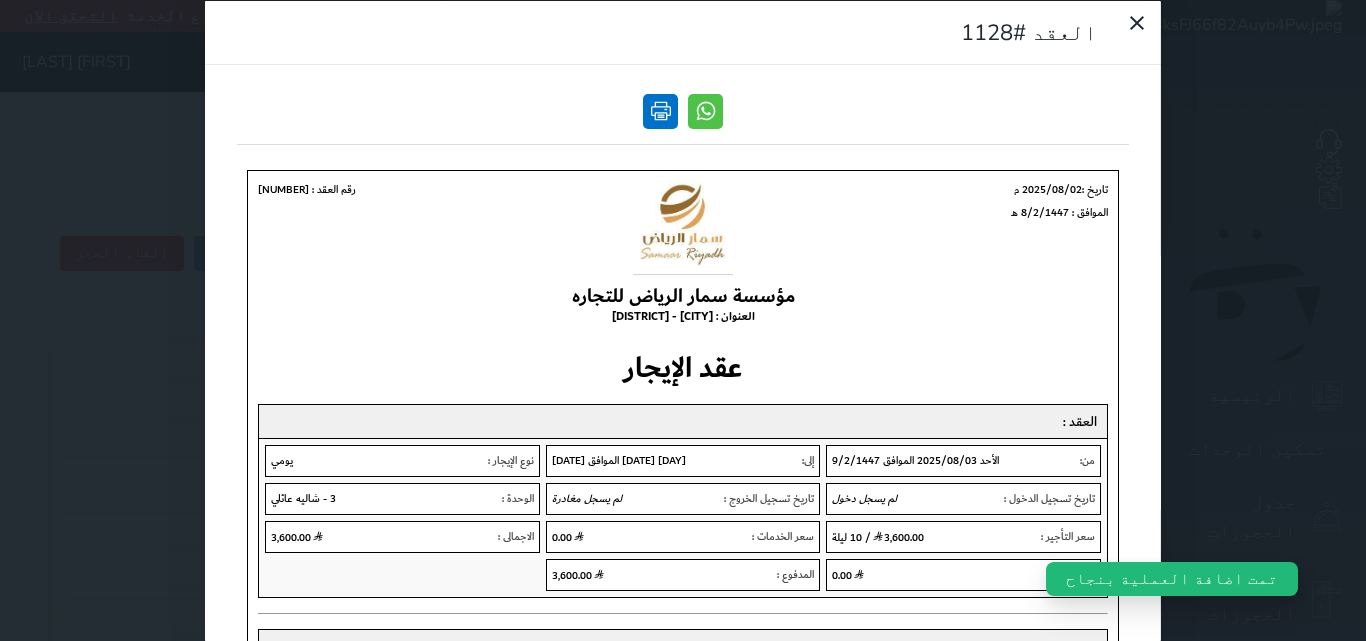 click at bounding box center (660, 110) 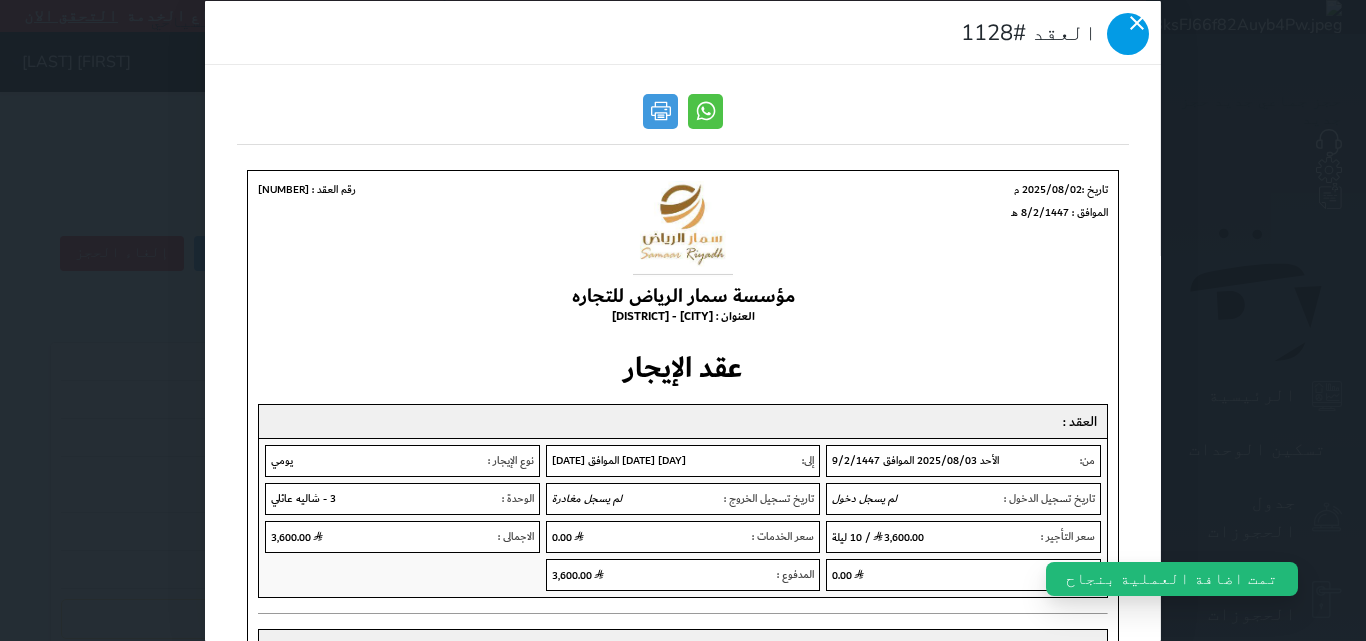 drag, startPoint x: 258, startPoint y: 45, endPoint x: 265, endPoint y: 55, distance: 12.206555 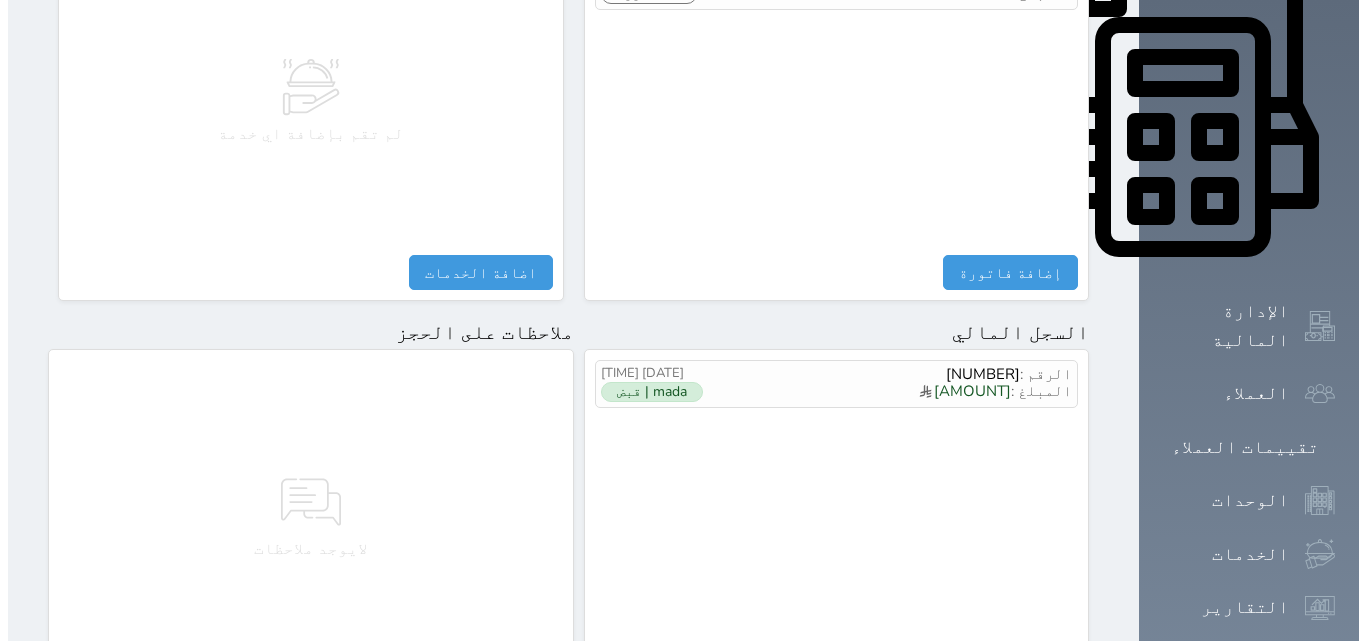 scroll, scrollTop: 900, scrollLeft: 0, axis: vertical 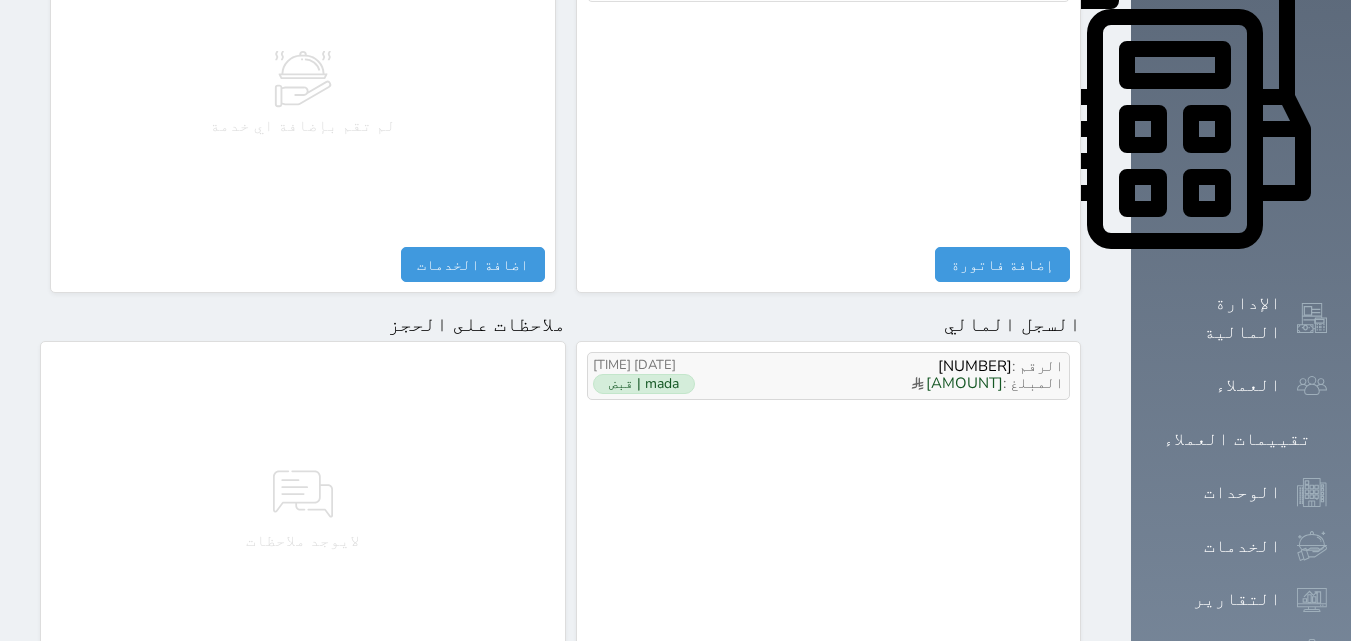 click on "المبلغ : [AMOUNT]" at bounding box center (899, 384) 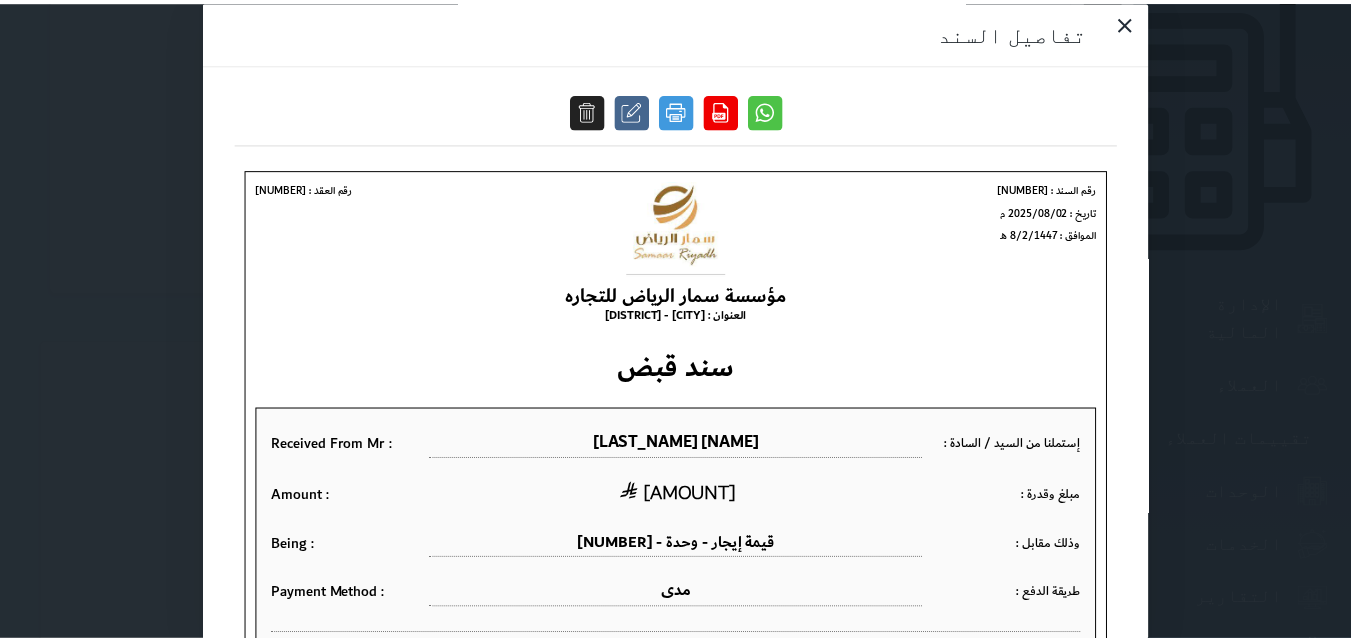 scroll, scrollTop: 0, scrollLeft: 0, axis: both 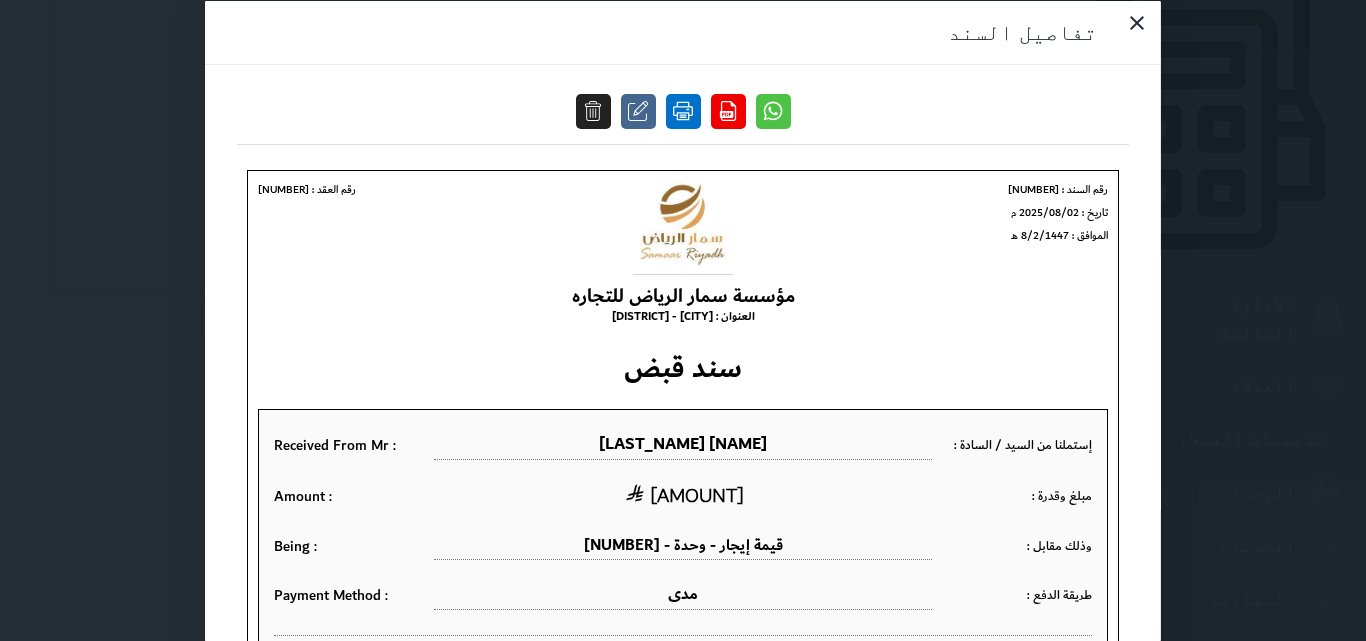 click at bounding box center [683, 110] 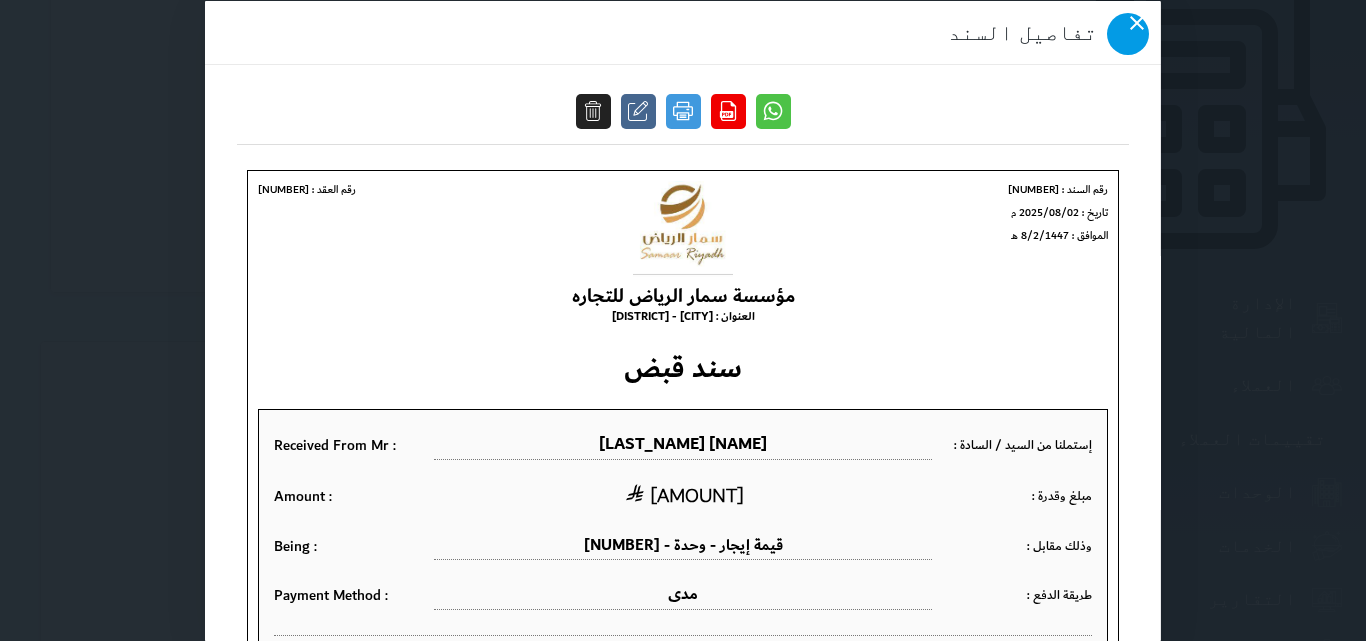 click at bounding box center [1128, 33] 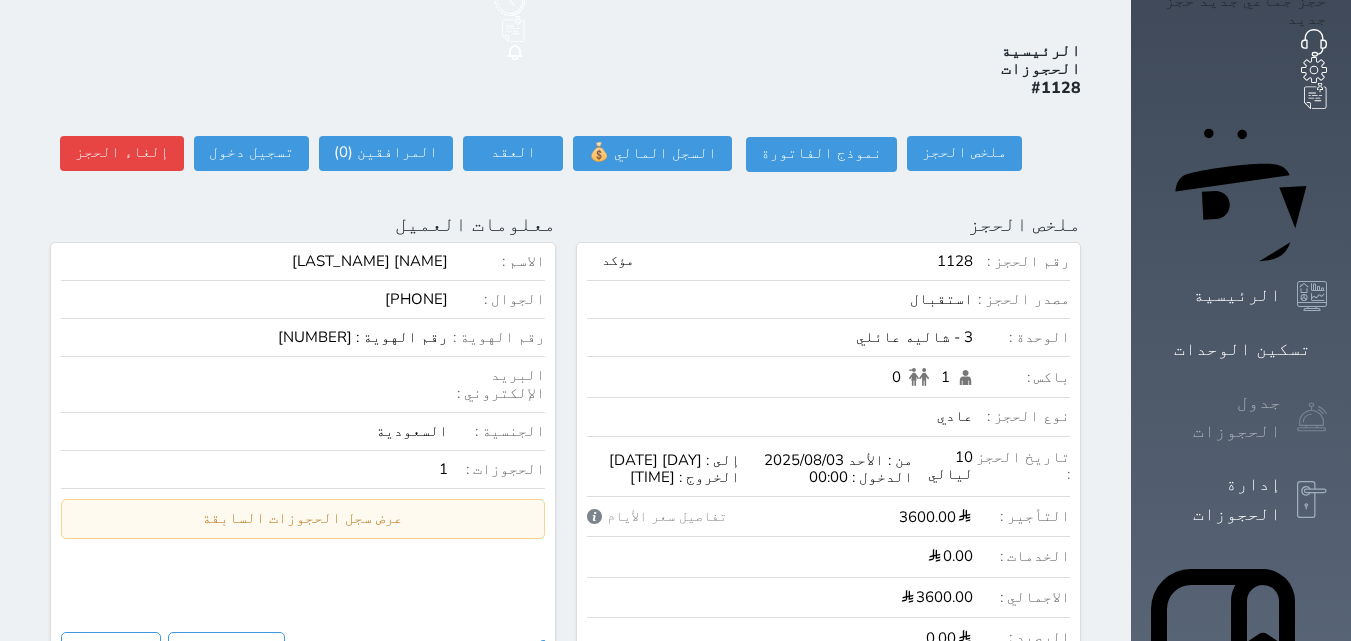 click on "جدول الحجوزات" at bounding box center [1241, 417] 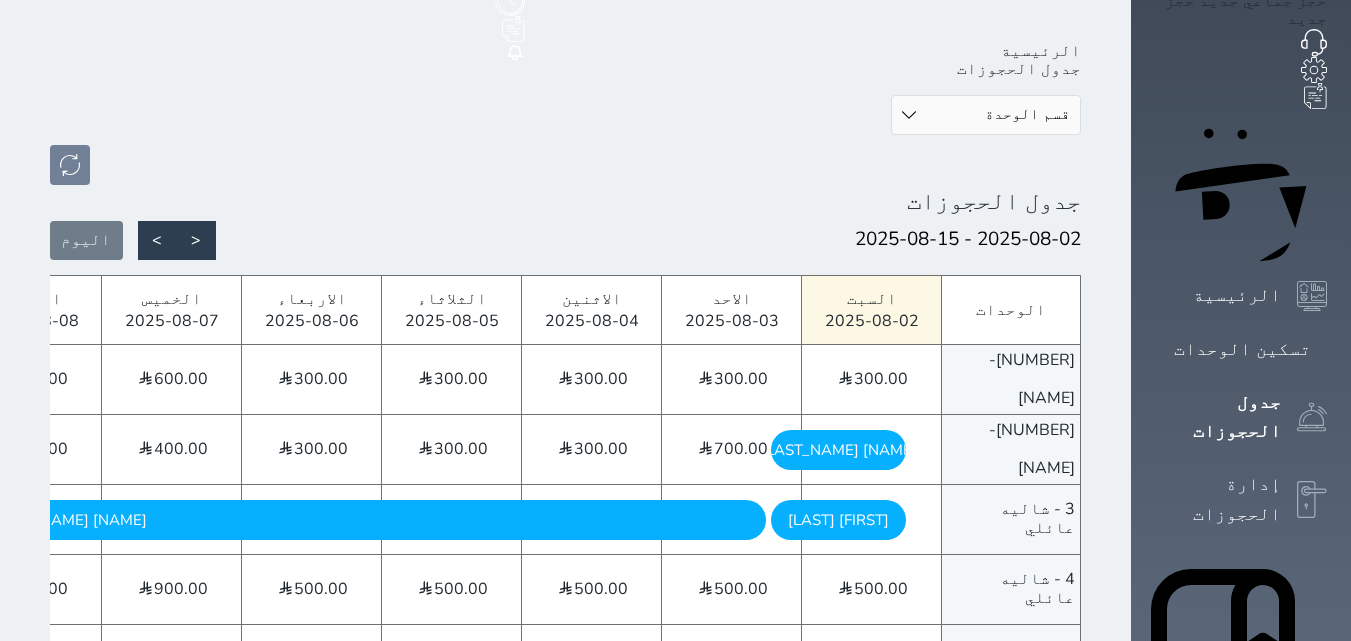 scroll, scrollTop: 200, scrollLeft: 0, axis: vertical 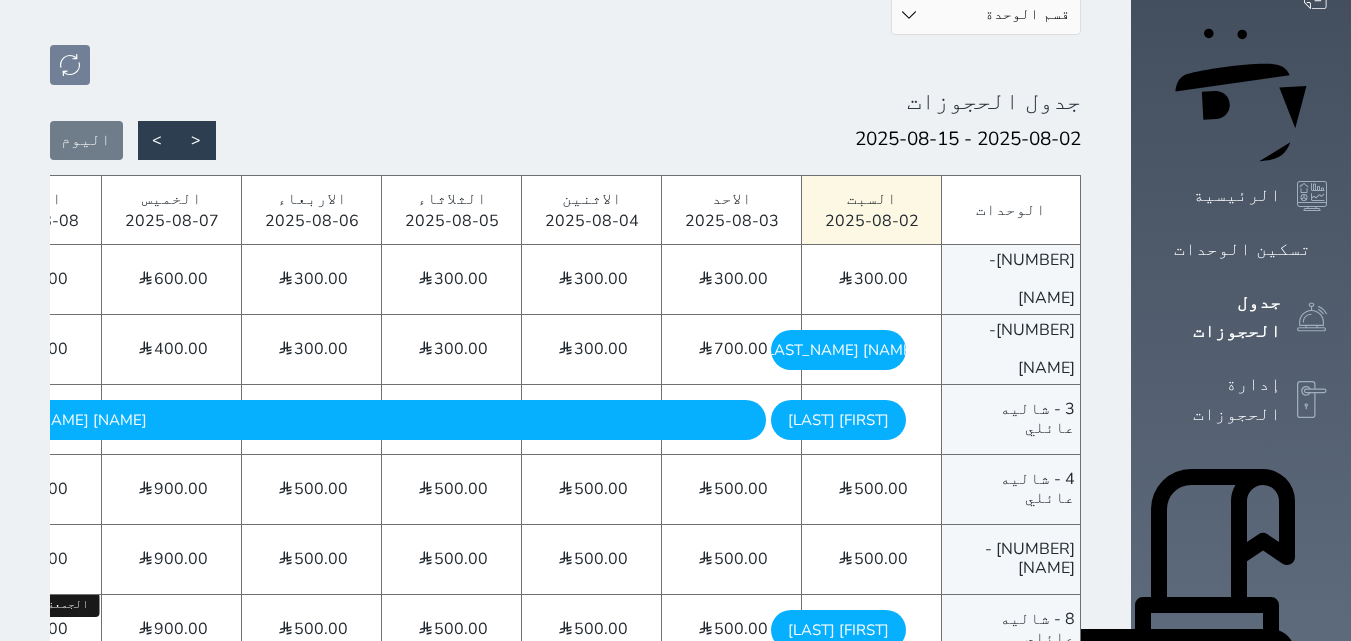 click on "الجمعة - 2025/08/08" at bounding box center (31, 605) 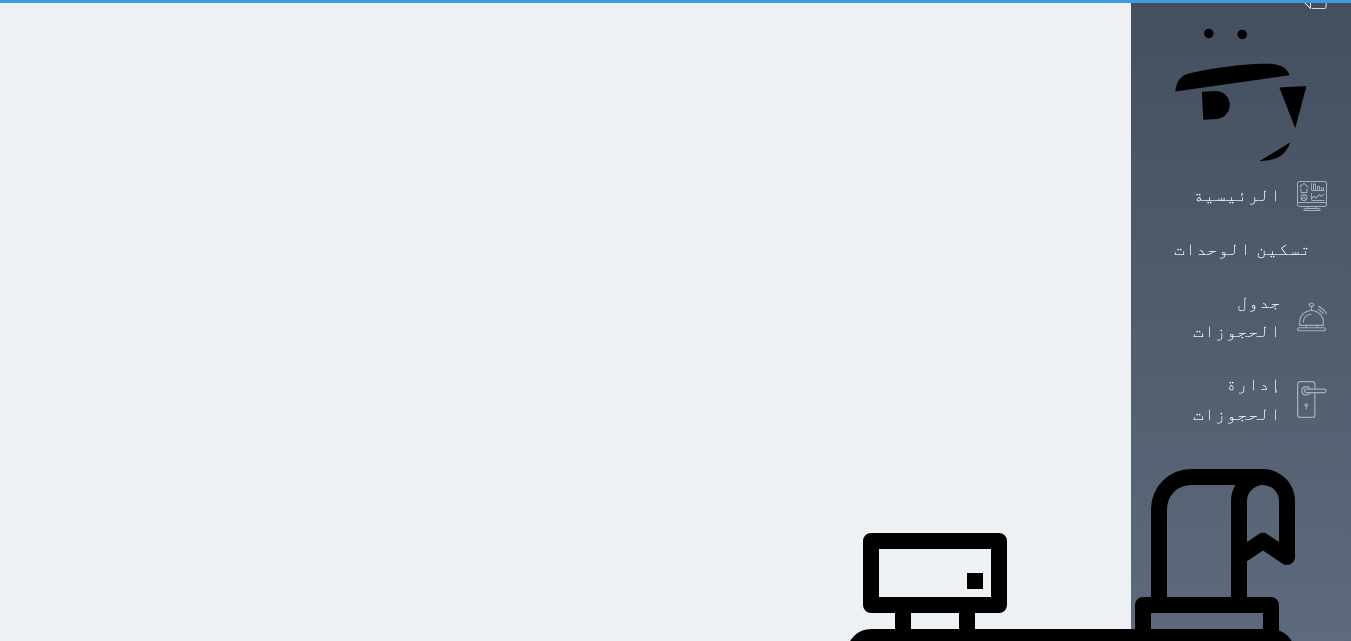 scroll, scrollTop: 0, scrollLeft: 0, axis: both 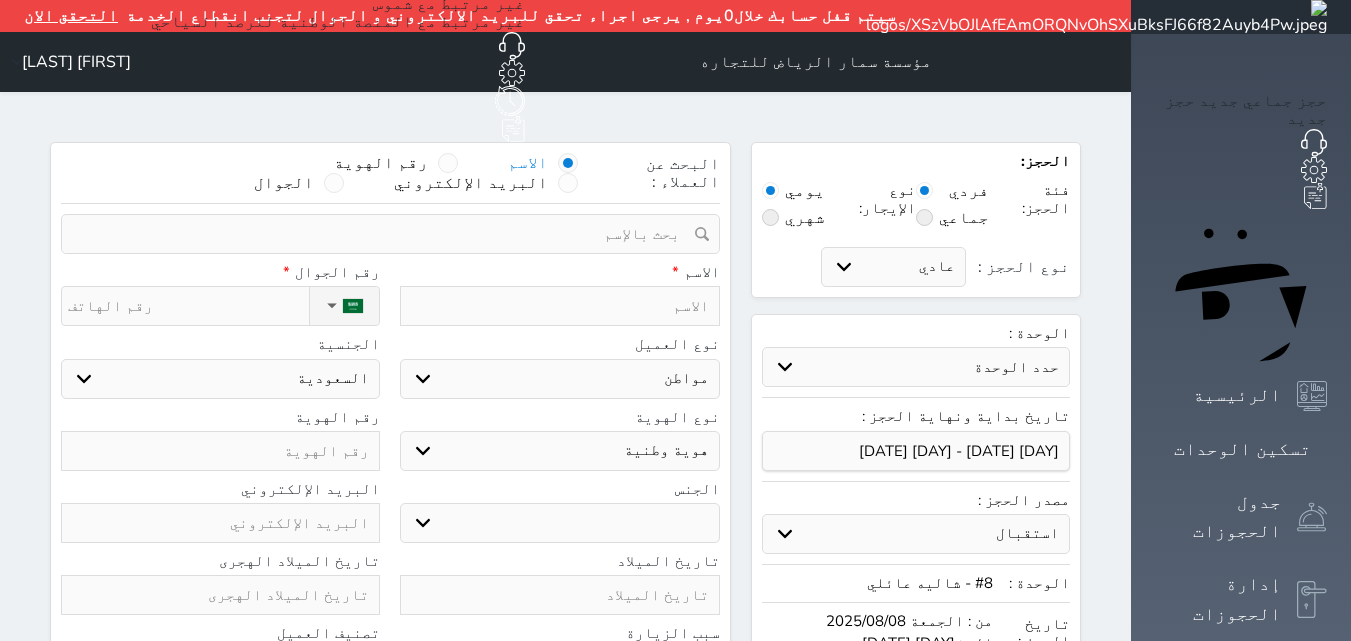 click at bounding box center (559, 306) 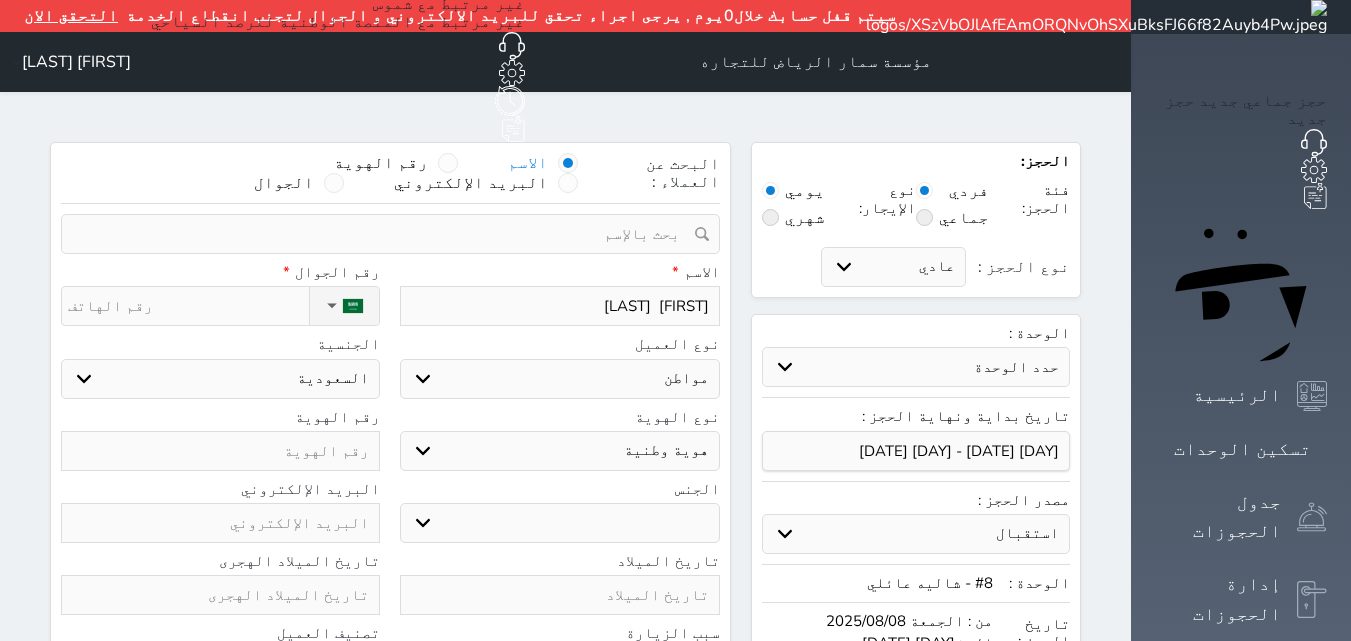 click on "نوع الحجز :" at bounding box center (188, 306) 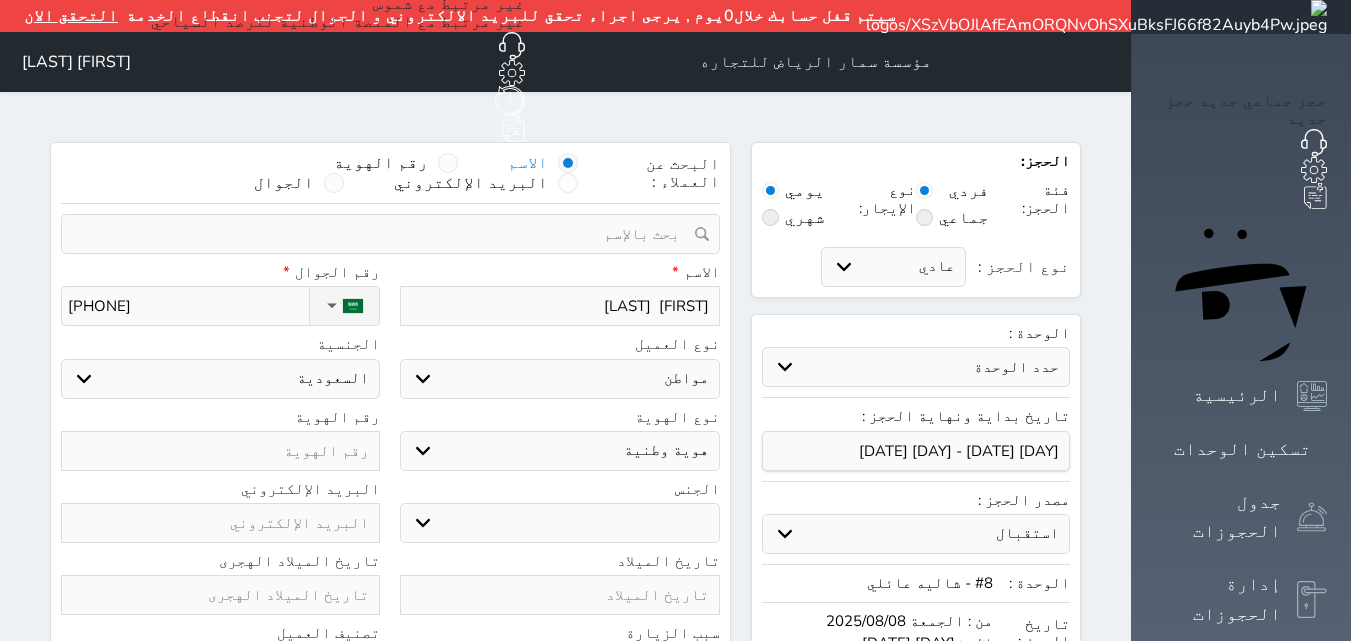 click on "اختر نوع   مواطن مواطن خليجي زائر مقيم" at bounding box center (559, 379) 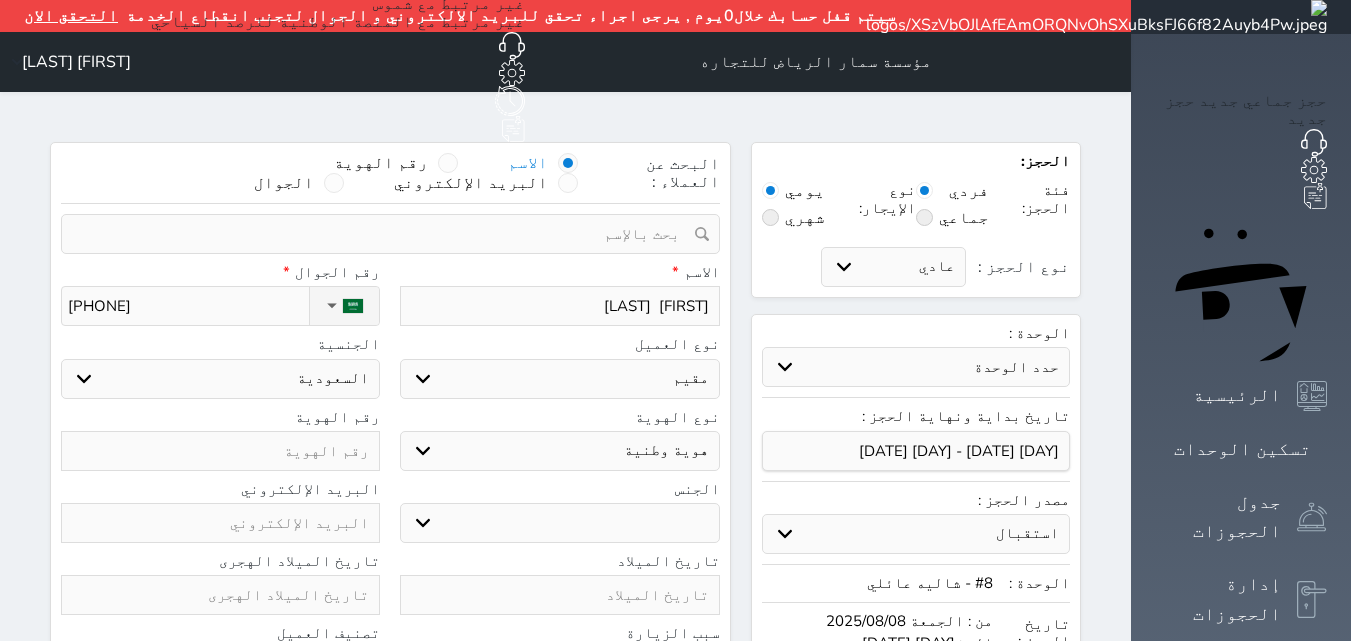 click on "اختر نوع   مواطن مواطن خليجي زائر مقيم" at bounding box center [559, 379] 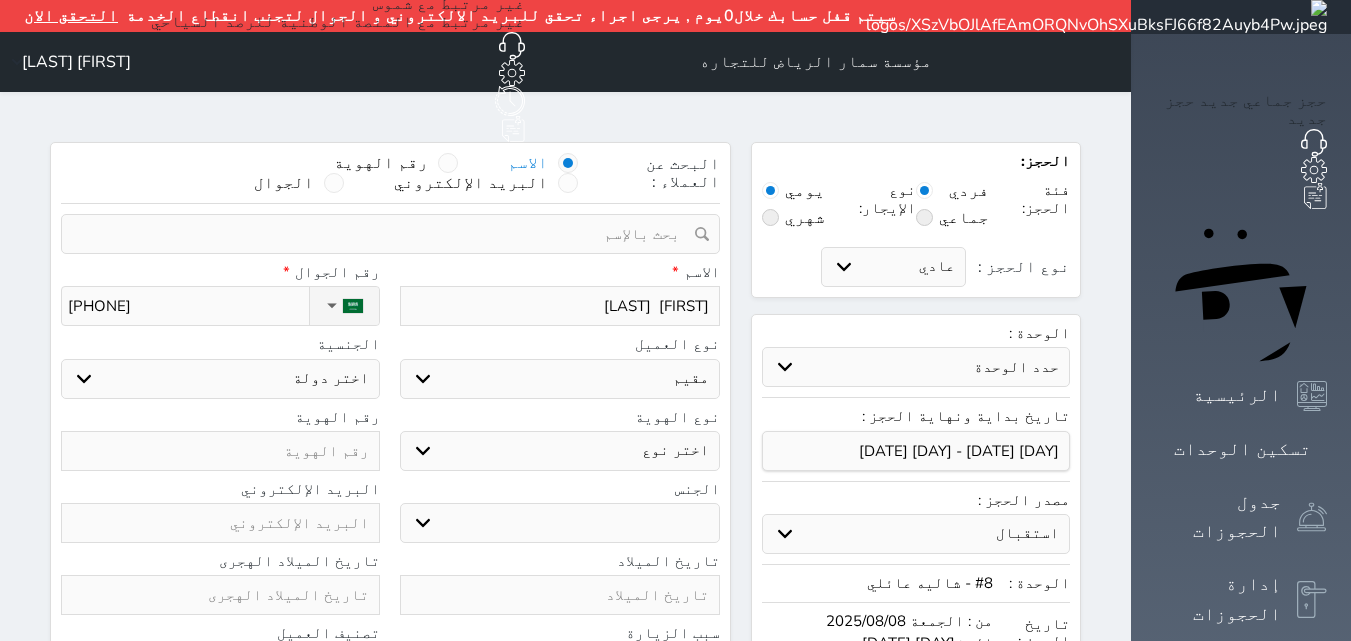 click on "اختر دولة
اثيوبيا
اجنبي بجواز سعودي
اخرى
اذربيجان
ارتيريا
ارمينيا
ازبكستان
اسبانيا
استراليا
استونيا" at bounding box center [220, 379] 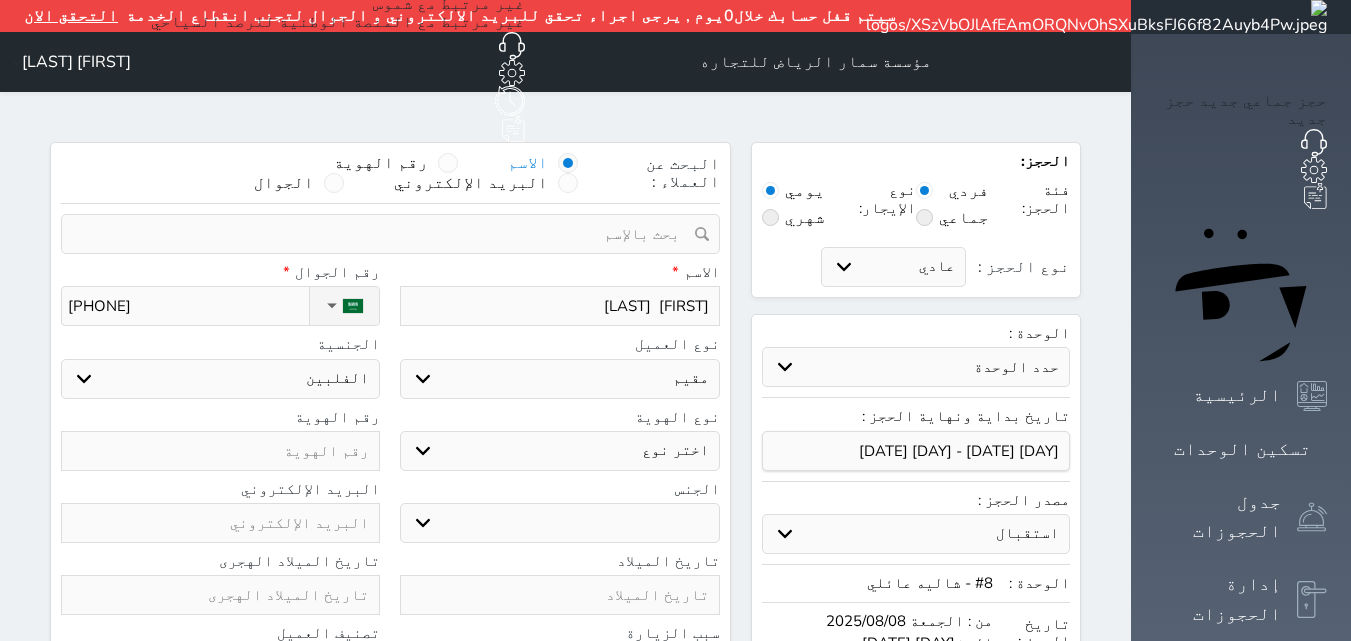 click on "اختر دولة
اثيوبيا
اجنبي بجواز سعودي
اخرى
اذربيجان
ارتيريا
ارمينيا
ازبكستان
اسبانيا
استراليا
استونيا" at bounding box center (220, 379) 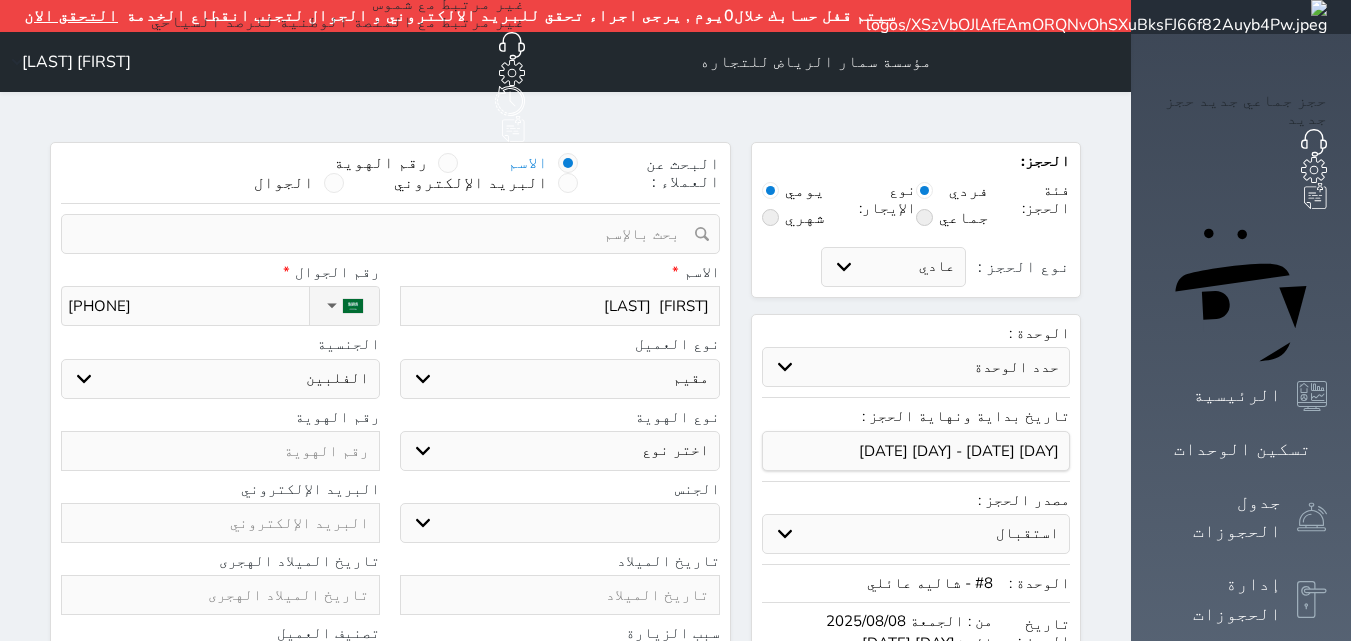 click on "اختر نوع   مقيم جواز السفر" at bounding box center [559, 451] 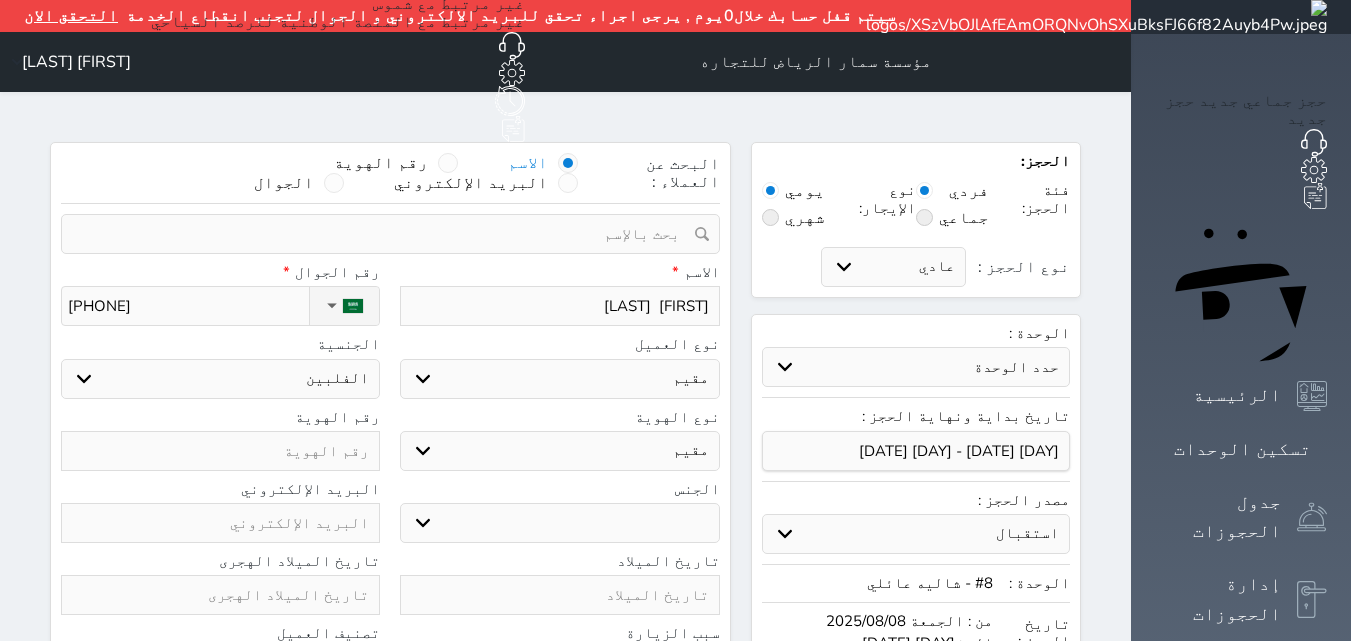 click on "اختر نوع   مقيم جواز السفر" at bounding box center (559, 451) 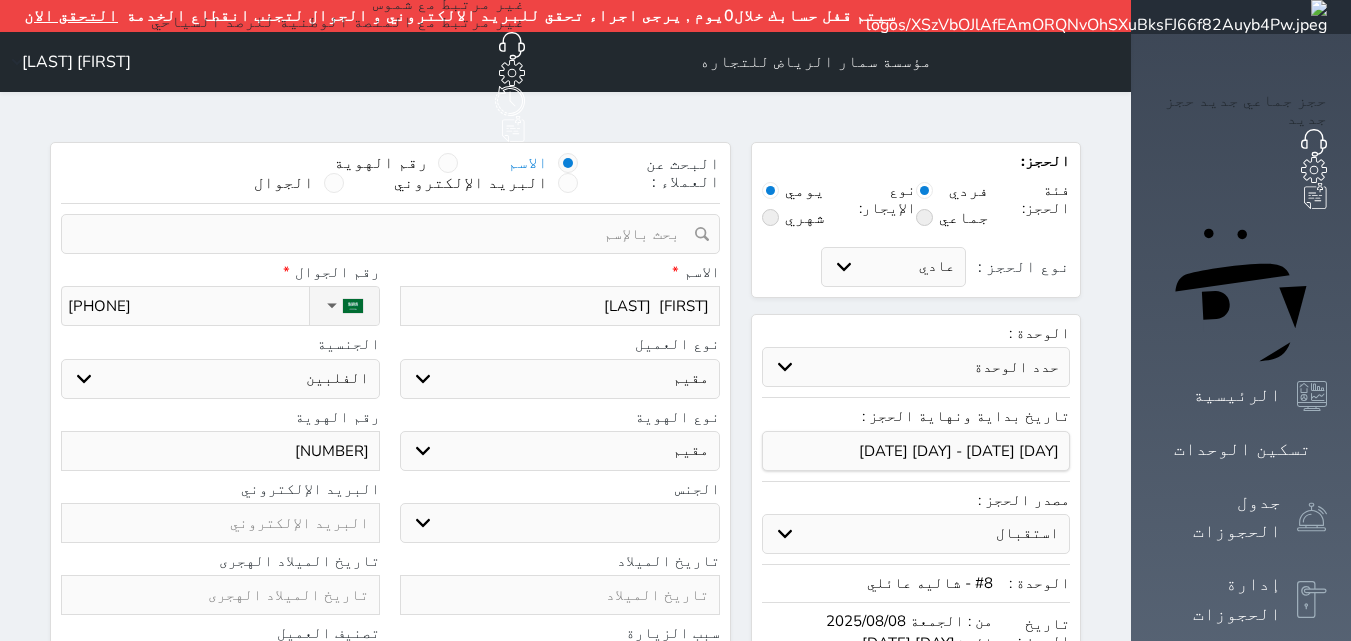 click on "ذكر   انثى" at bounding box center (559, 523) 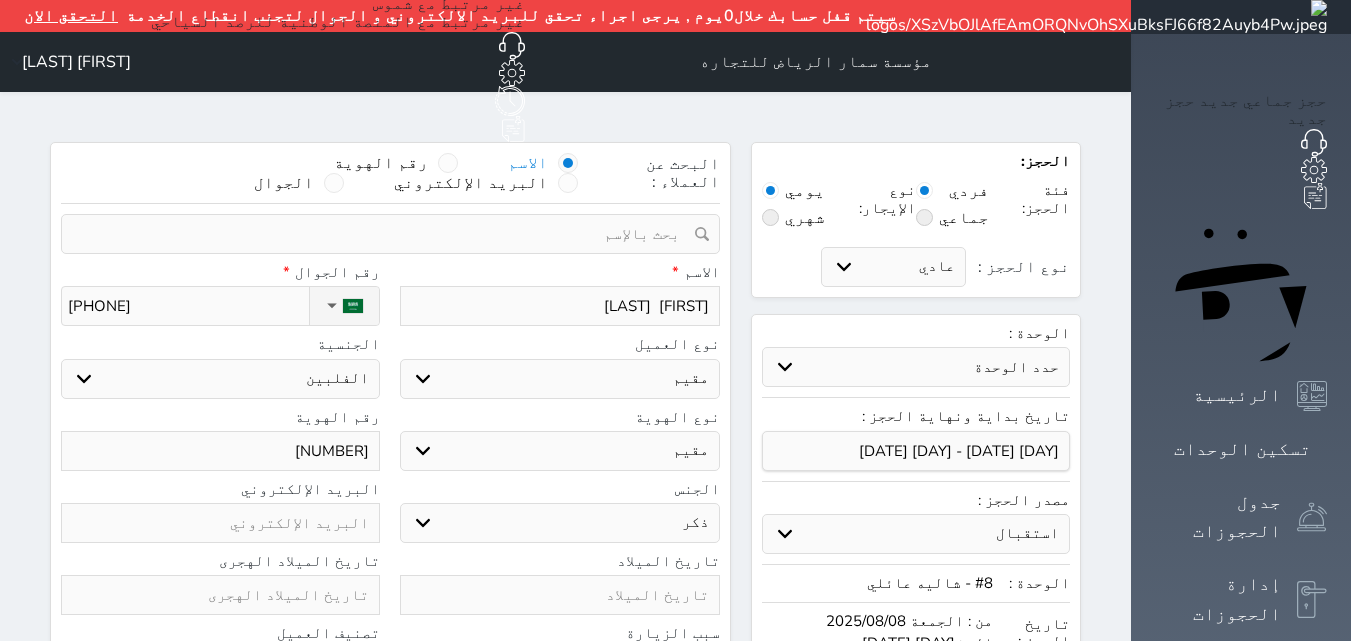 click on "ذكر   انثى" at bounding box center [559, 523] 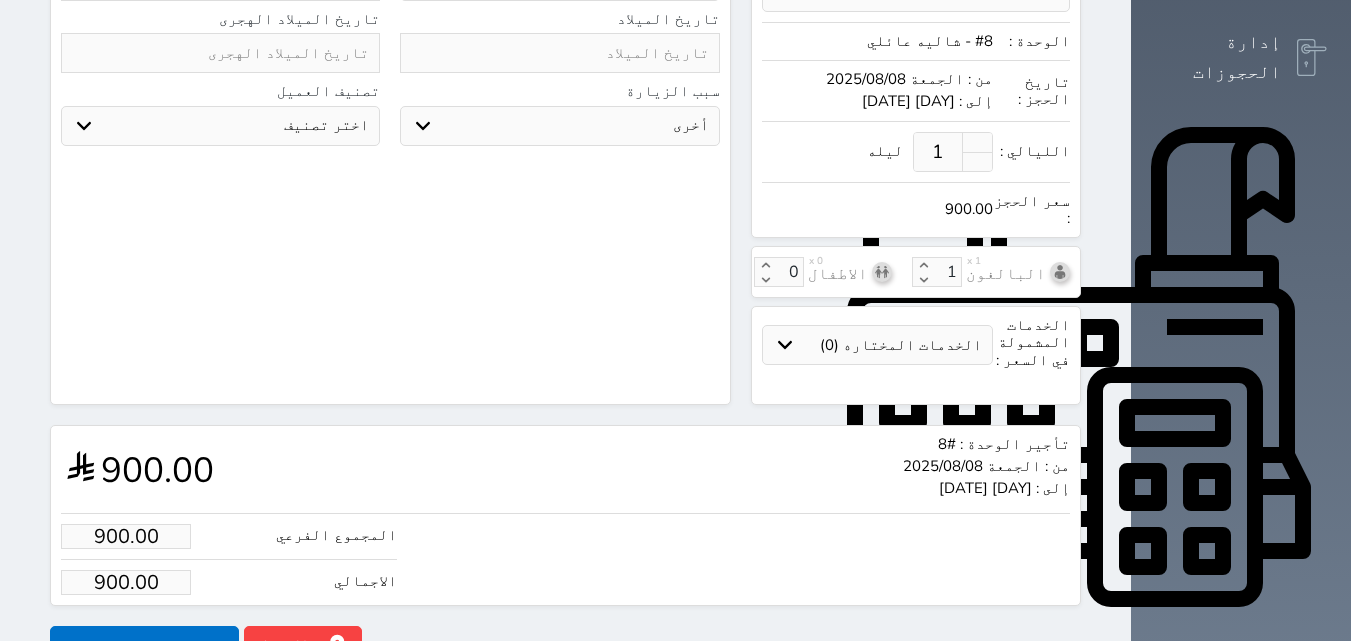 scroll, scrollTop: 545, scrollLeft: 0, axis: vertical 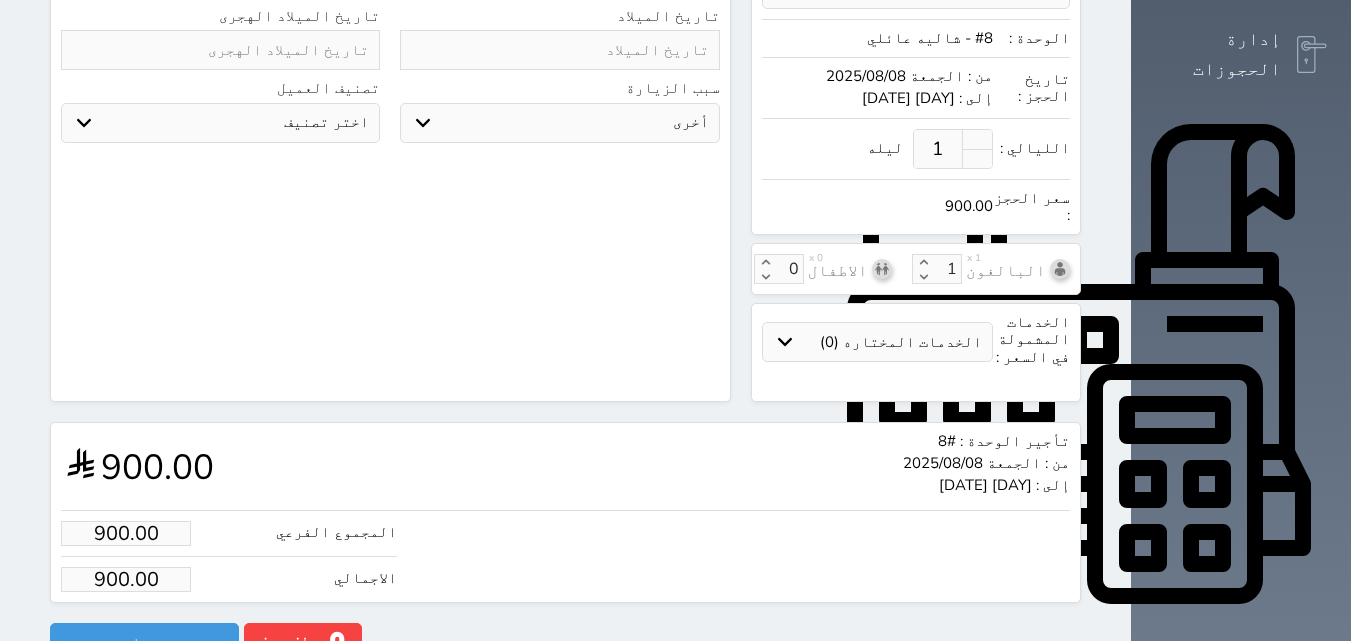 click on "900.00" at bounding box center [126, 579] 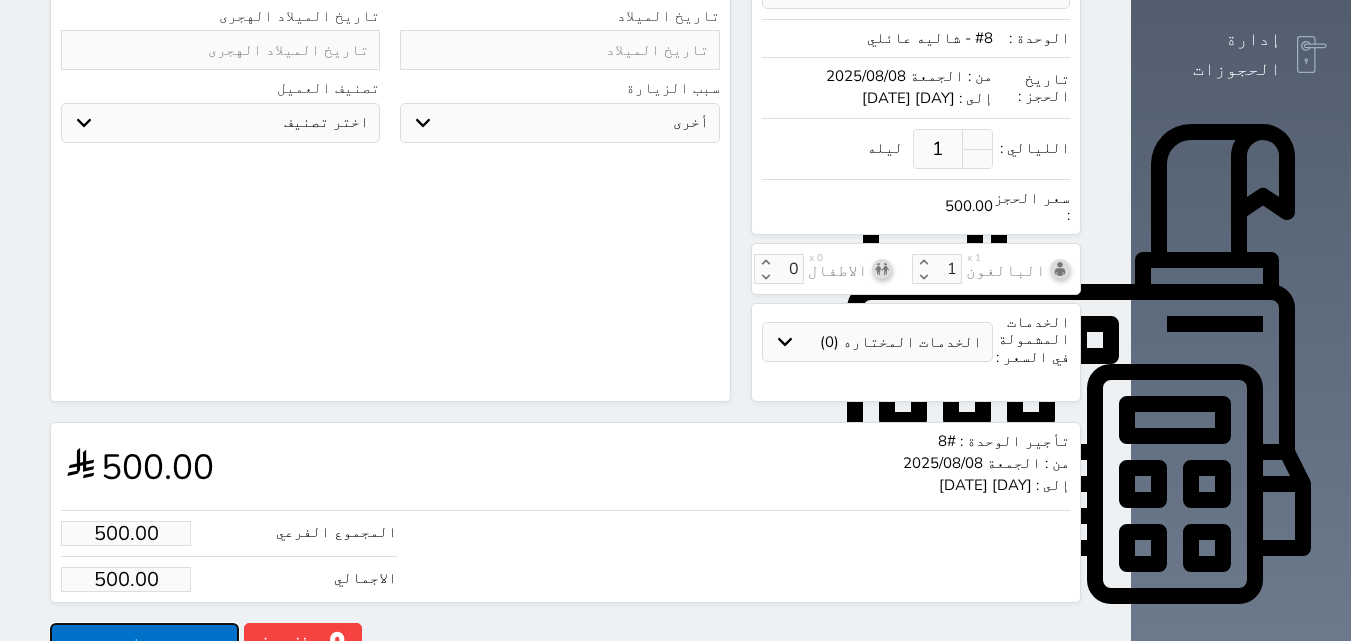click on "حجز" at bounding box center (144, 640) 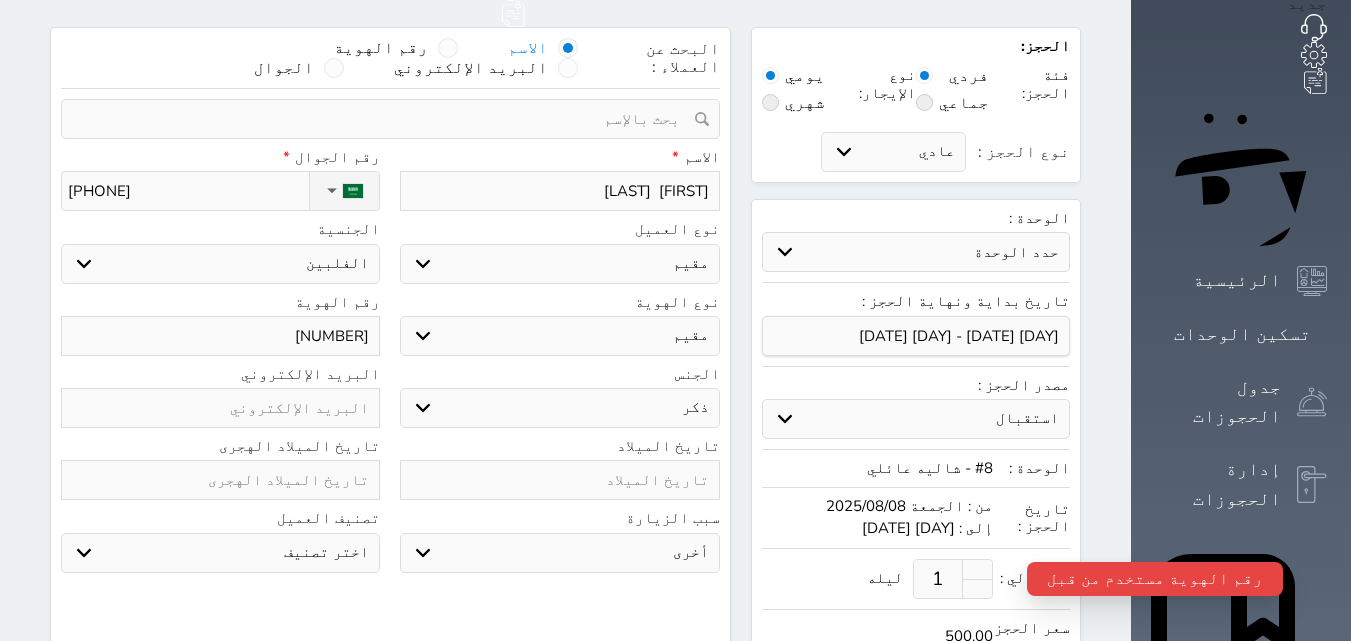 scroll, scrollTop: 45, scrollLeft: 0, axis: vertical 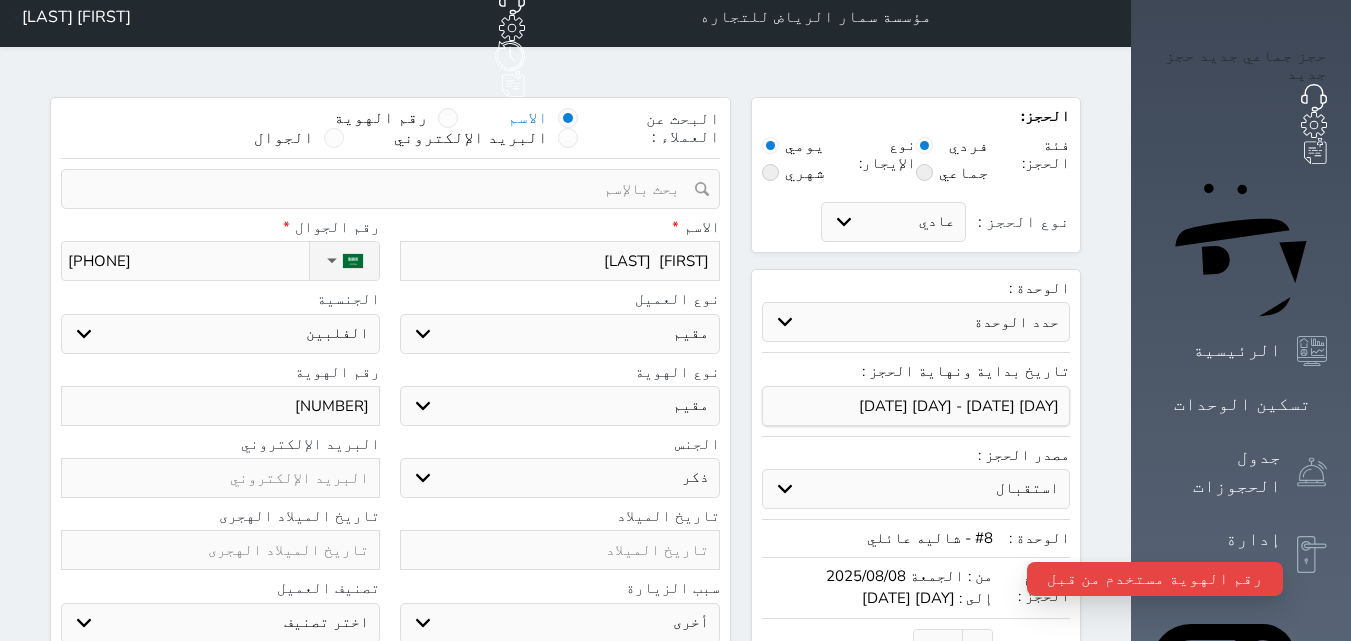 drag, startPoint x: 307, startPoint y: 356, endPoint x: 384, endPoint y: 357, distance: 77.00649 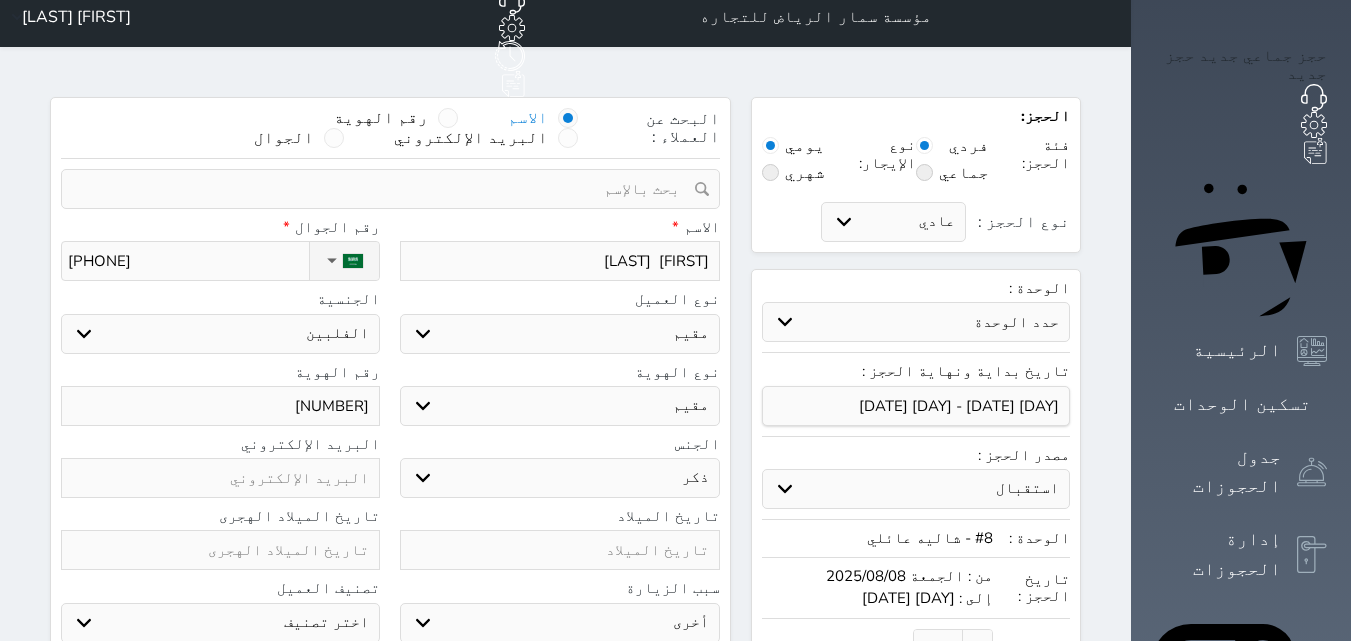 drag, startPoint x: 530, startPoint y: 80, endPoint x: 534, endPoint y: 96, distance: 16.492422 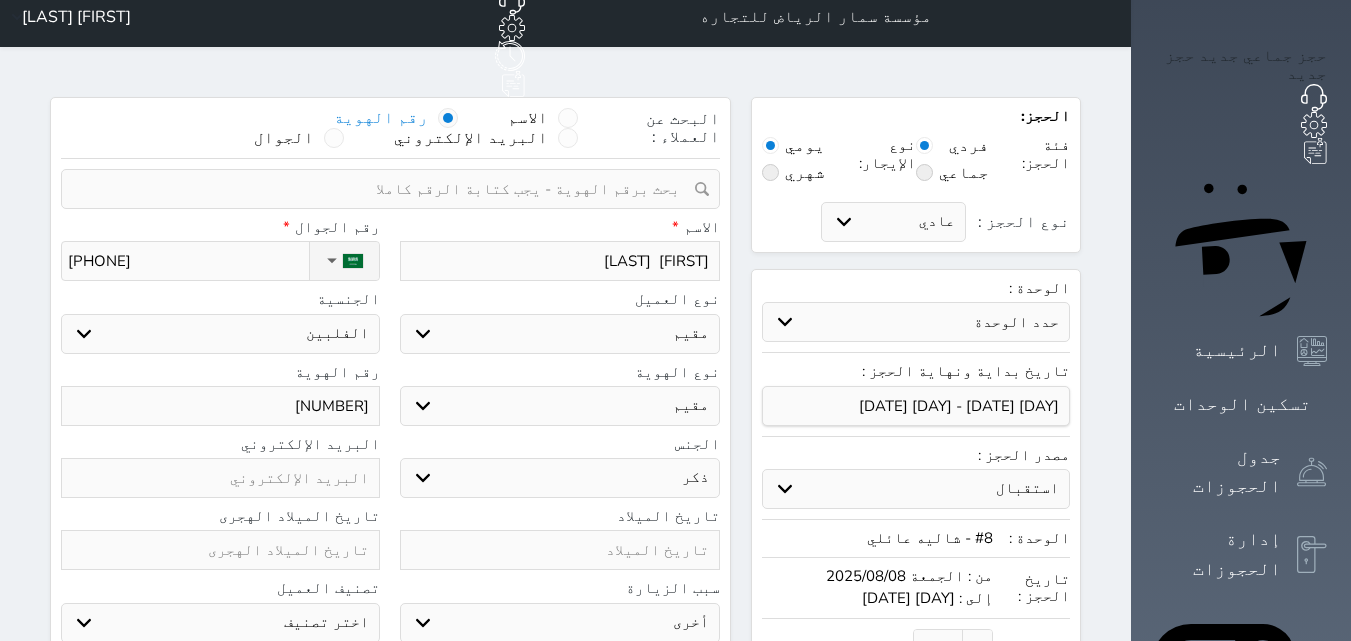 drag, startPoint x: 512, startPoint y: 153, endPoint x: 520, endPoint y: 135, distance: 19.697716 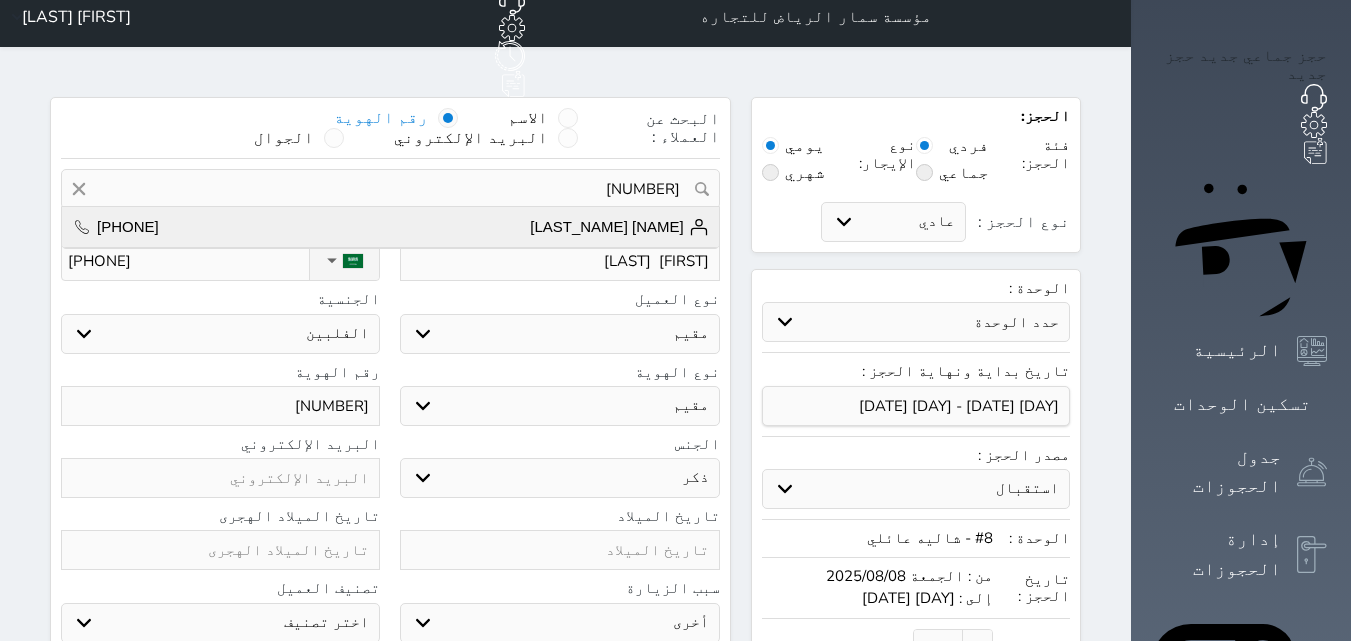 click on "[FIRST] [LAST] [PHONE]" at bounding box center [390, 227] 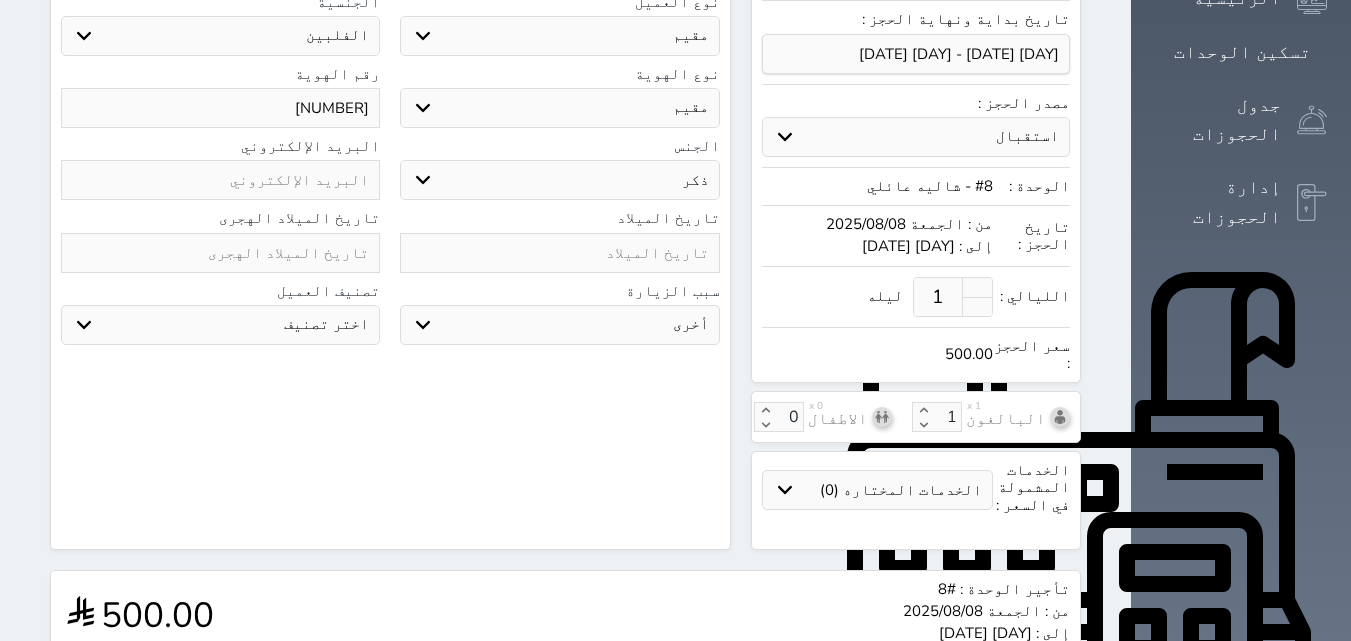 scroll, scrollTop: 545, scrollLeft: 0, axis: vertical 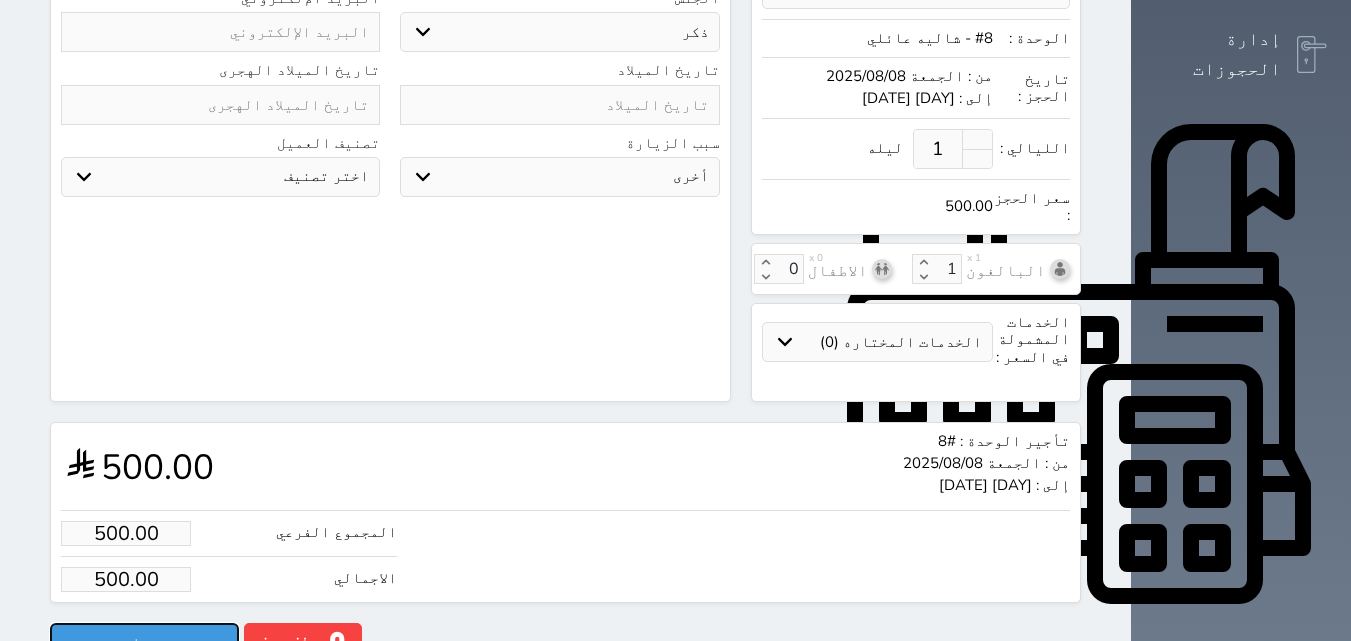 click on "حجز" at bounding box center [144, 640] 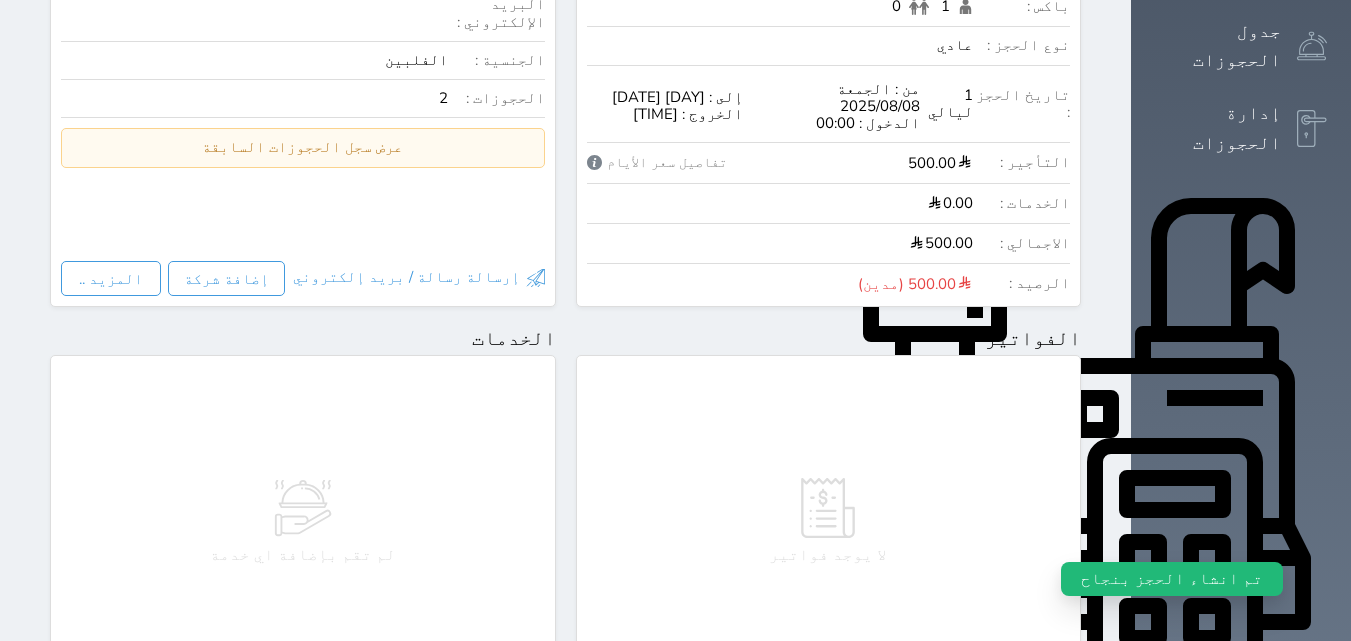 scroll, scrollTop: 500, scrollLeft: 0, axis: vertical 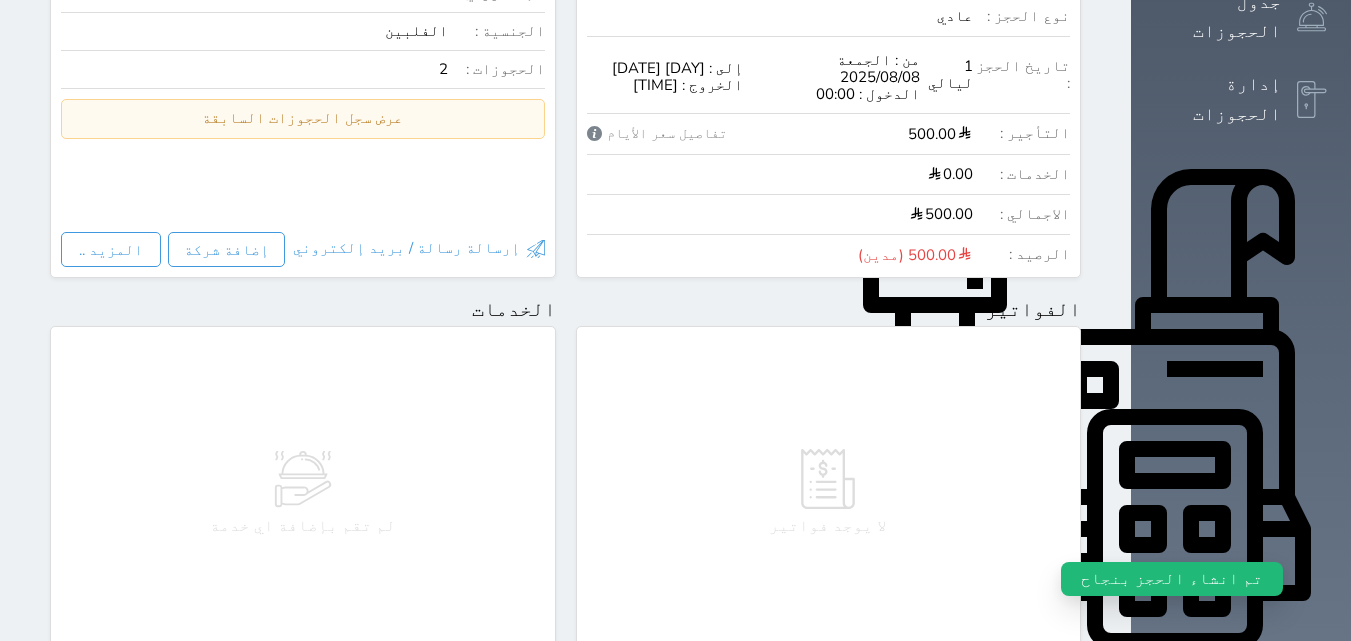 click on "إضافة فاتورة" at bounding box center [1002, 664] 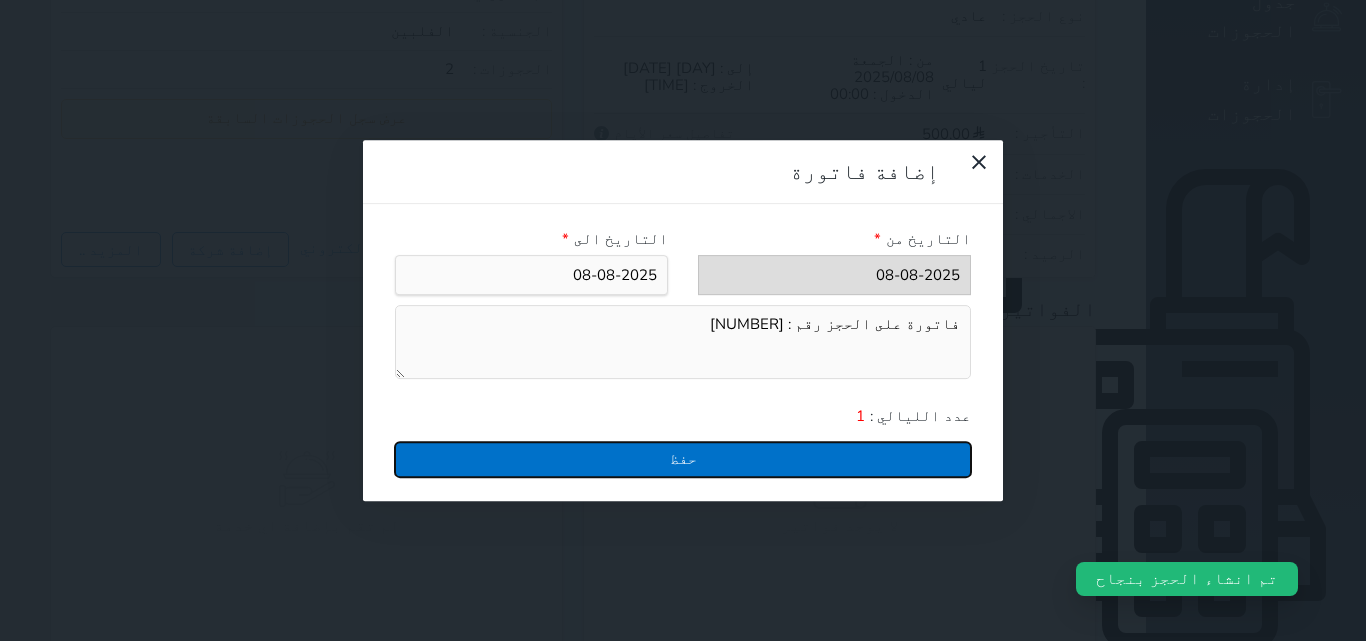 click on "حفظ" at bounding box center (683, 459) 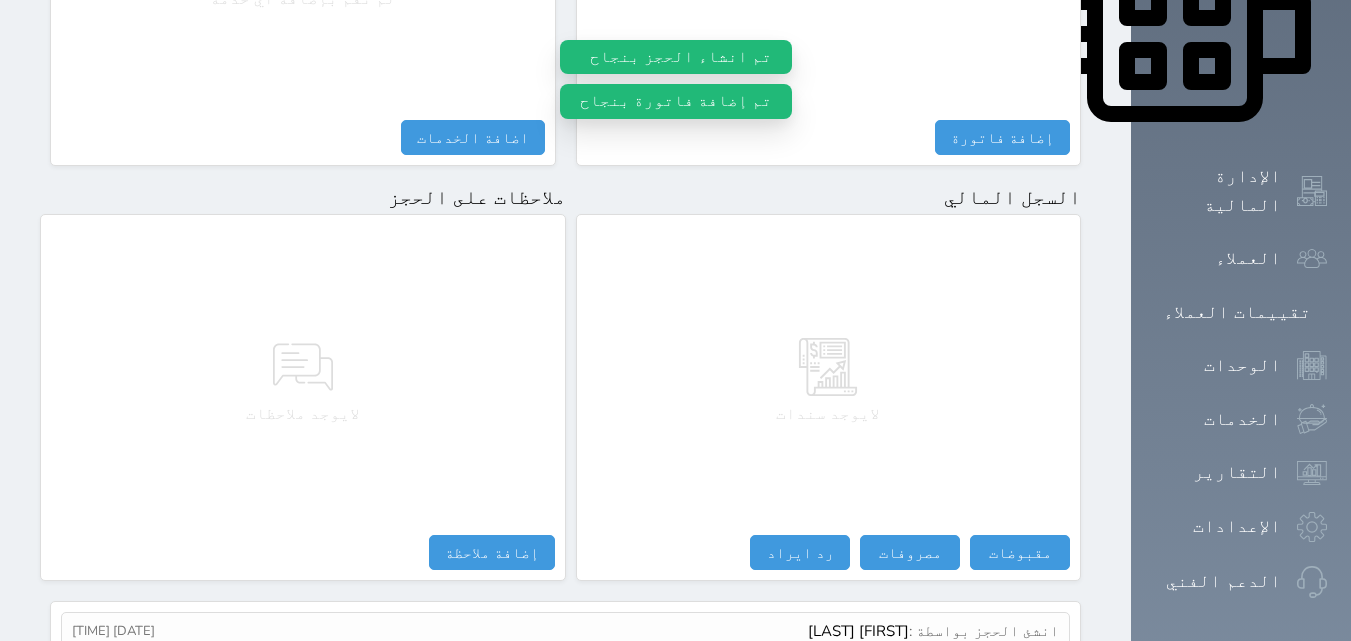 scroll, scrollTop: 1039, scrollLeft: 0, axis: vertical 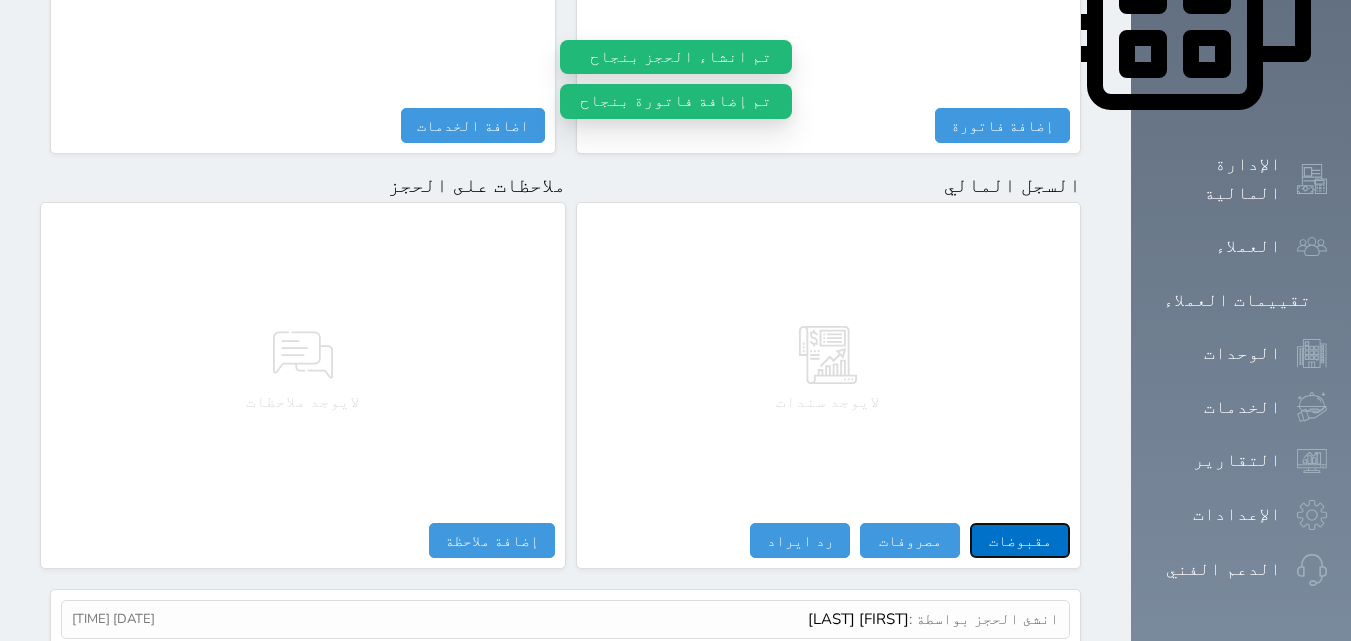click on "مقبوضات" at bounding box center (1020, 540) 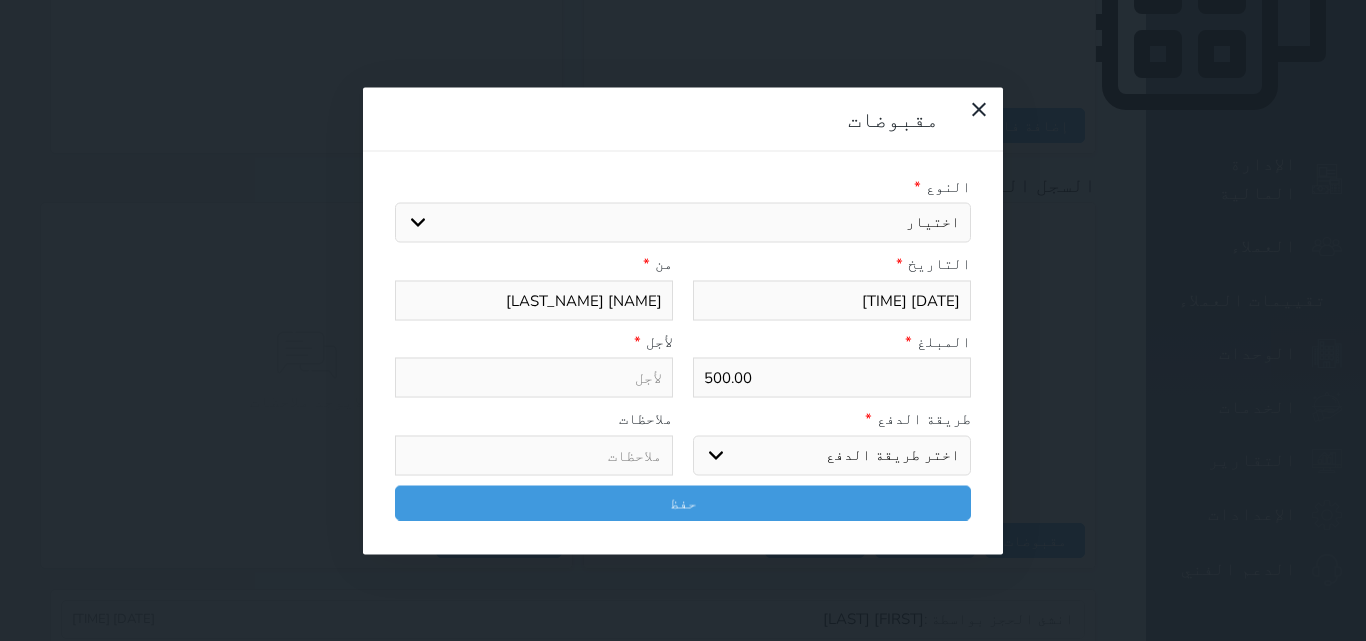 click on "اختيار   قيمة ايجار من التطبيقات قيمة إيجار تامين تعويض اتلافات مبيت" at bounding box center (683, 223) 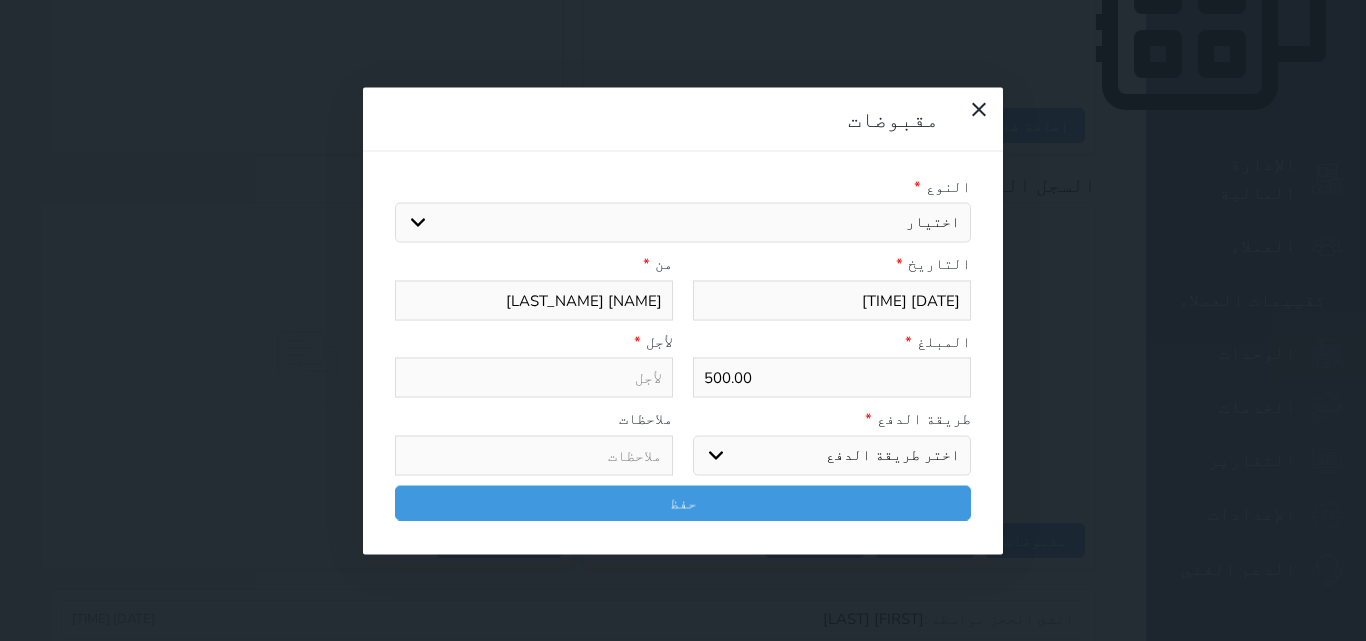 click on "اختيار   قيمة ايجار من التطبيقات قيمة إيجار تامين تعويض اتلافات مبيت" at bounding box center (683, 223) 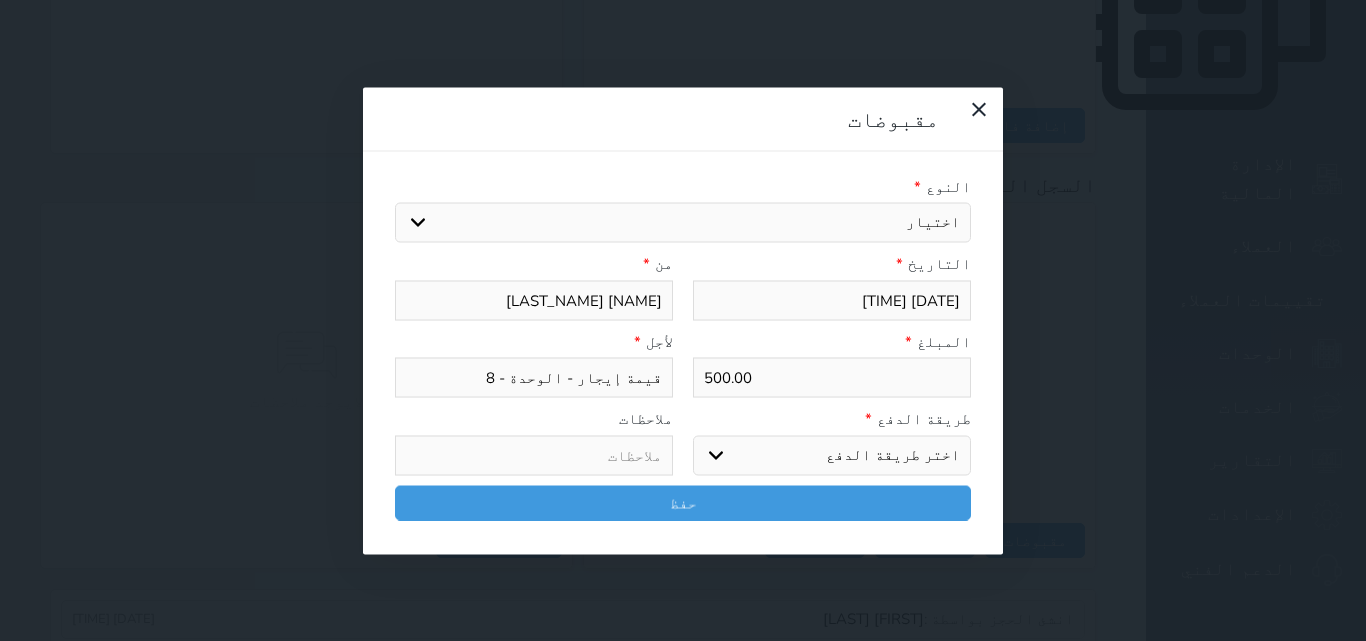 click on "اختر طريقة الدفع   دفع نقدى   تحويل بنكى   مدى   بطاقة ائتمان   آجل" at bounding box center [832, 455] 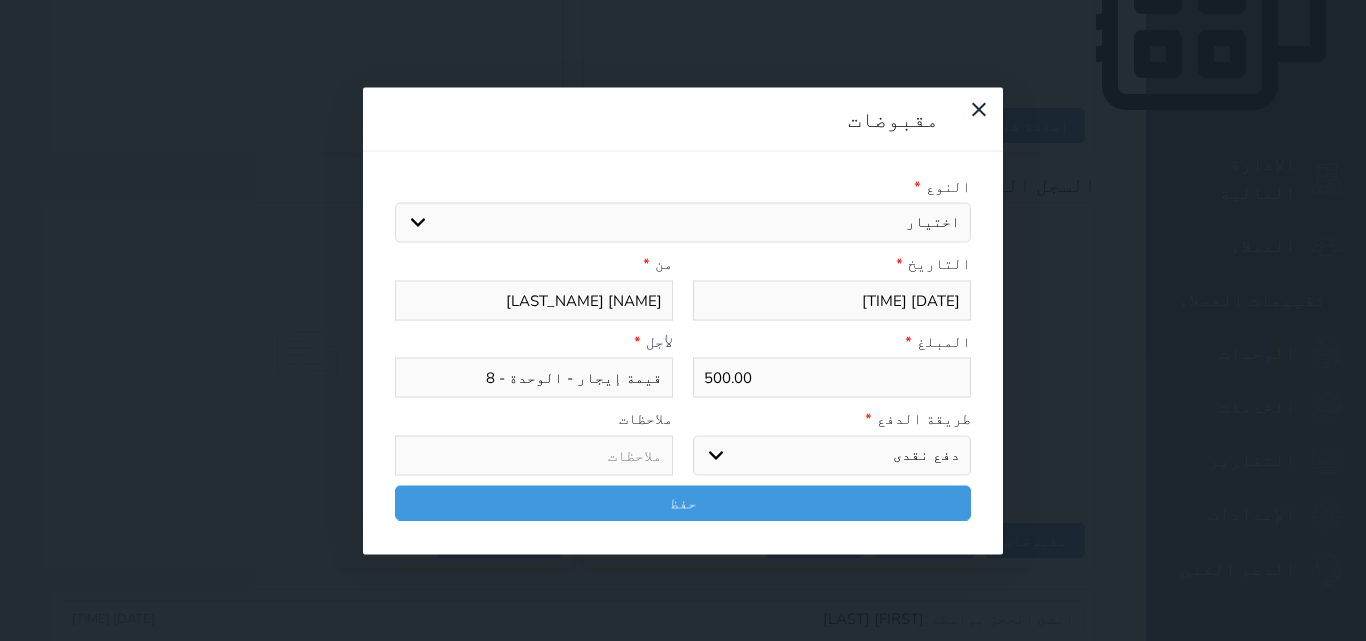click on "اختر طريقة الدفع   دفع نقدى   تحويل بنكى   مدى   بطاقة ائتمان   آجل" at bounding box center [832, 455] 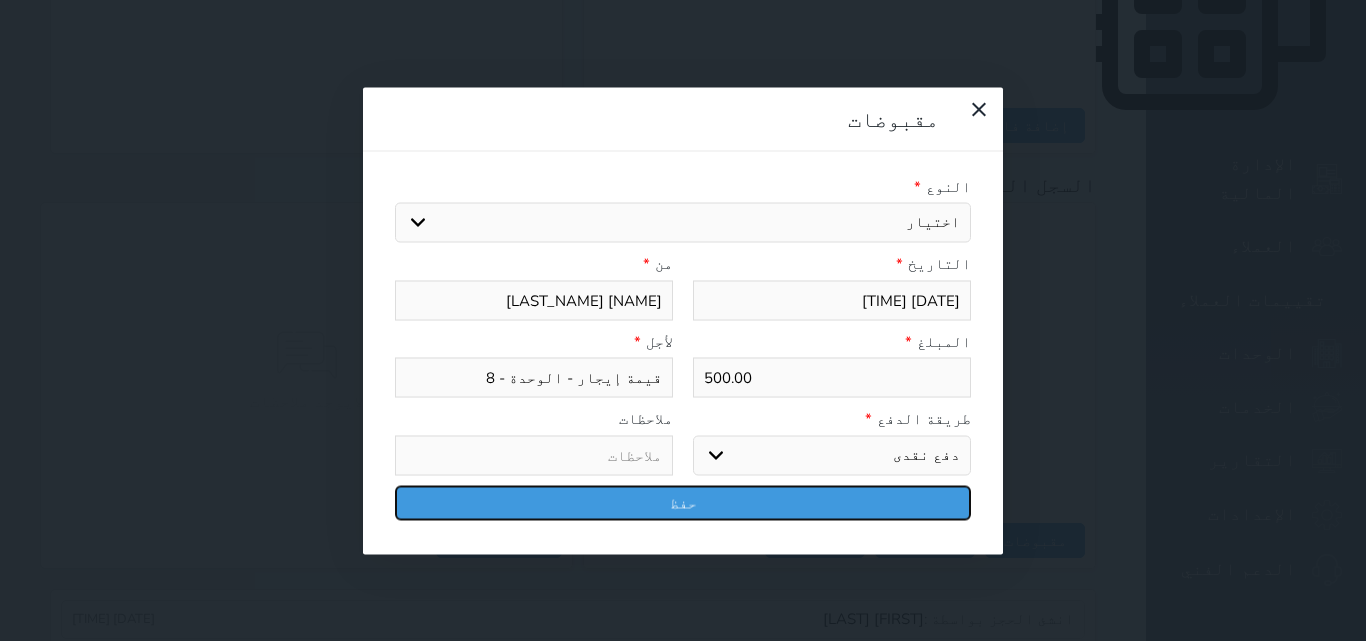 click on "حفظ" at bounding box center (683, 502) 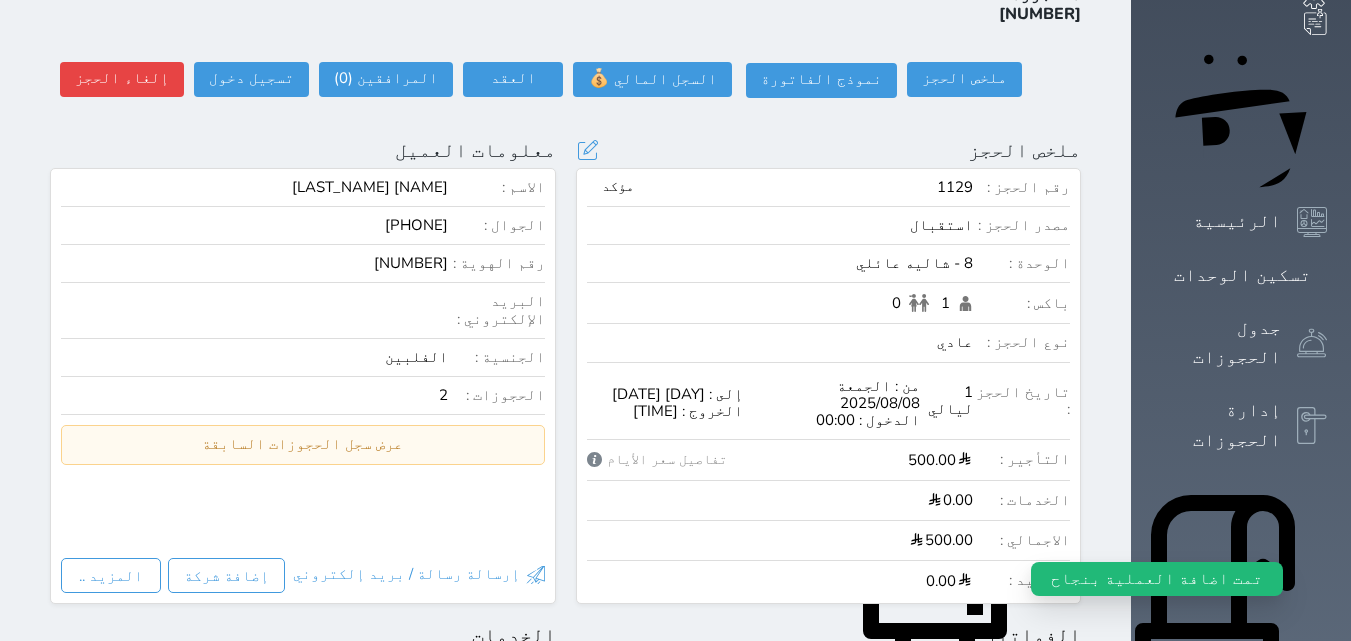 scroll, scrollTop: 139, scrollLeft: 0, axis: vertical 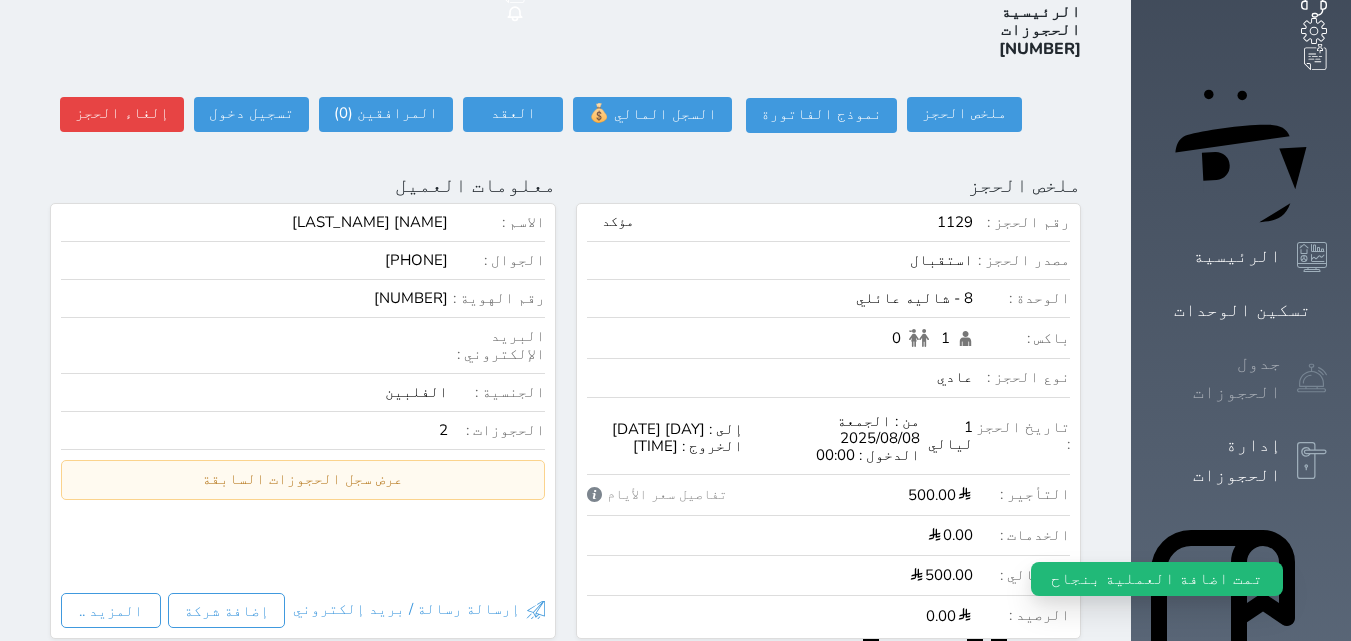 click on "جدول الحجوزات" at bounding box center (1218, 378) 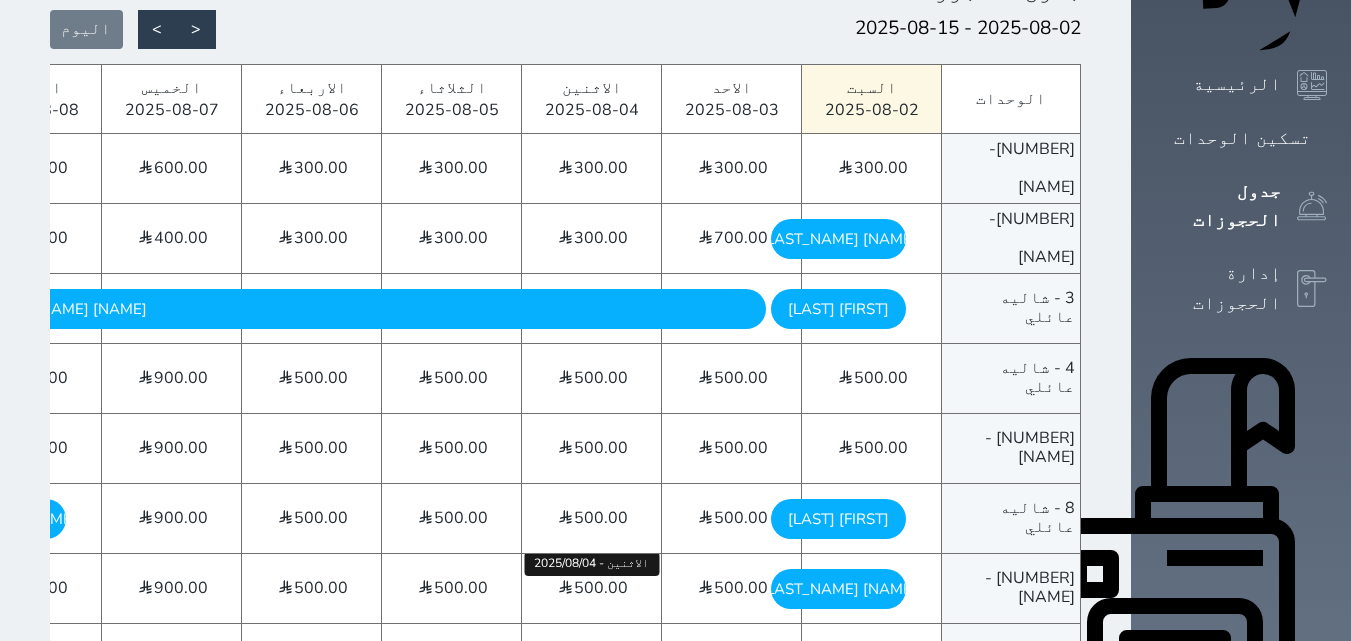 scroll, scrollTop: 345, scrollLeft: 0, axis: vertical 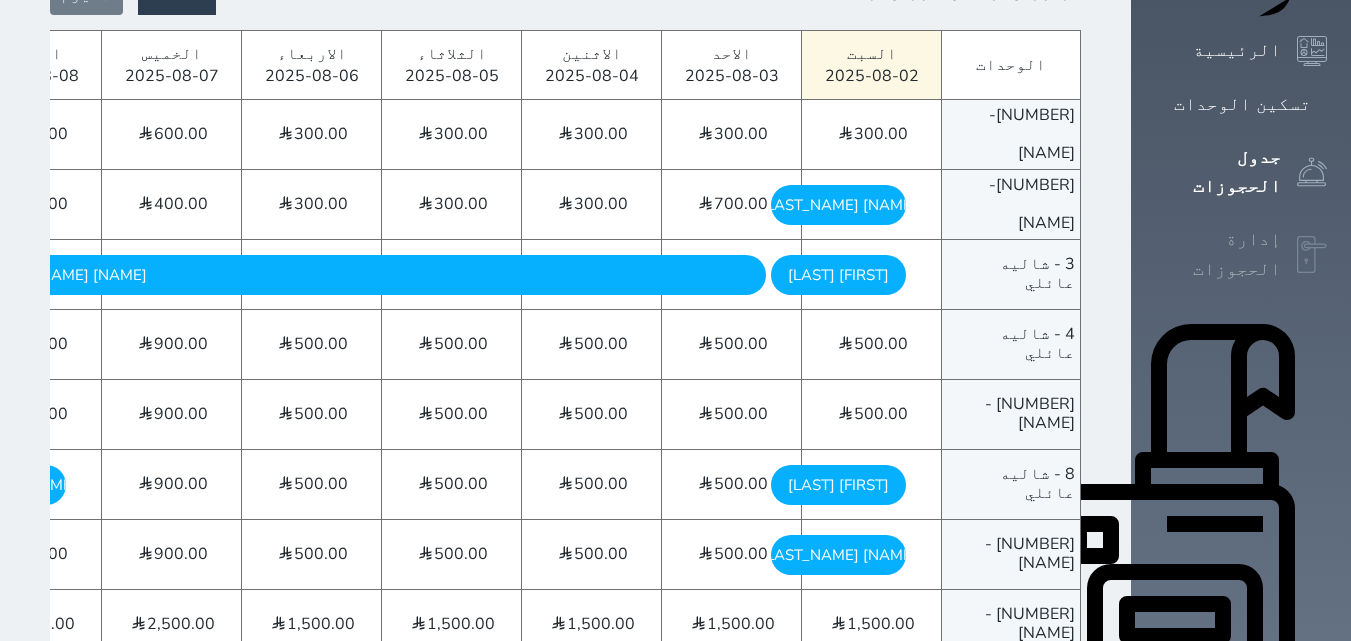 click on "إدارة الحجوزات" at bounding box center (1218, 254) 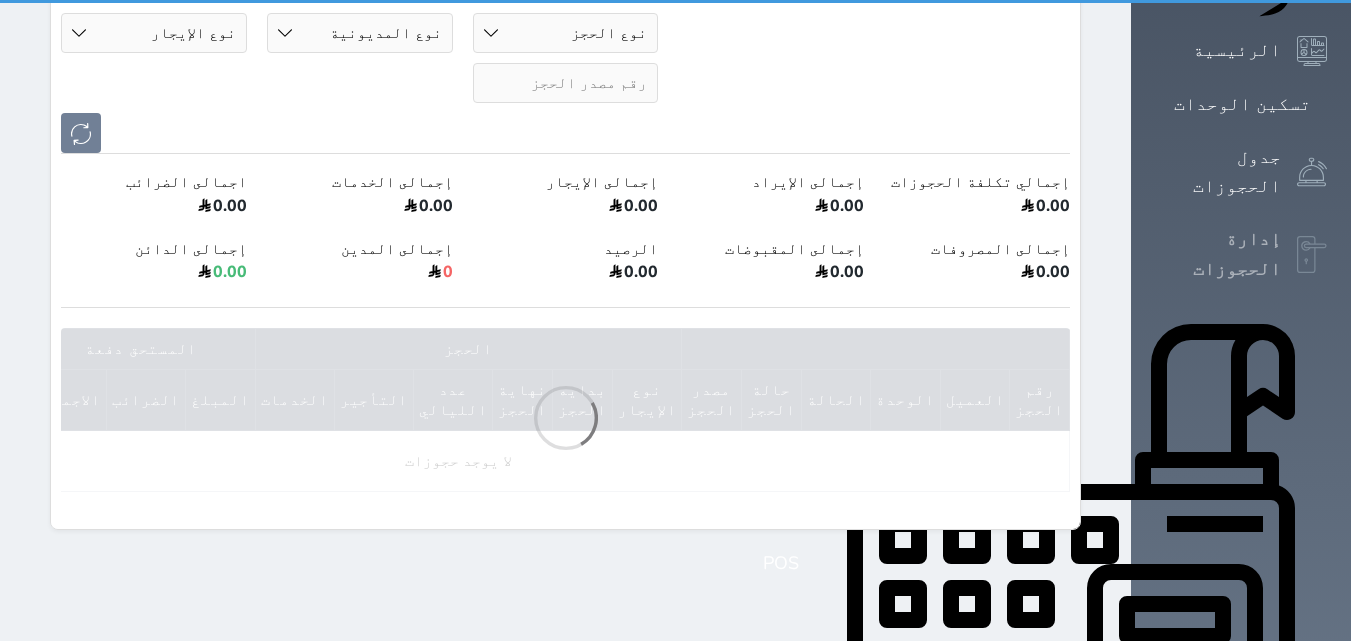 scroll, scrollTop: 0, scrollLeft: 0, axis: both 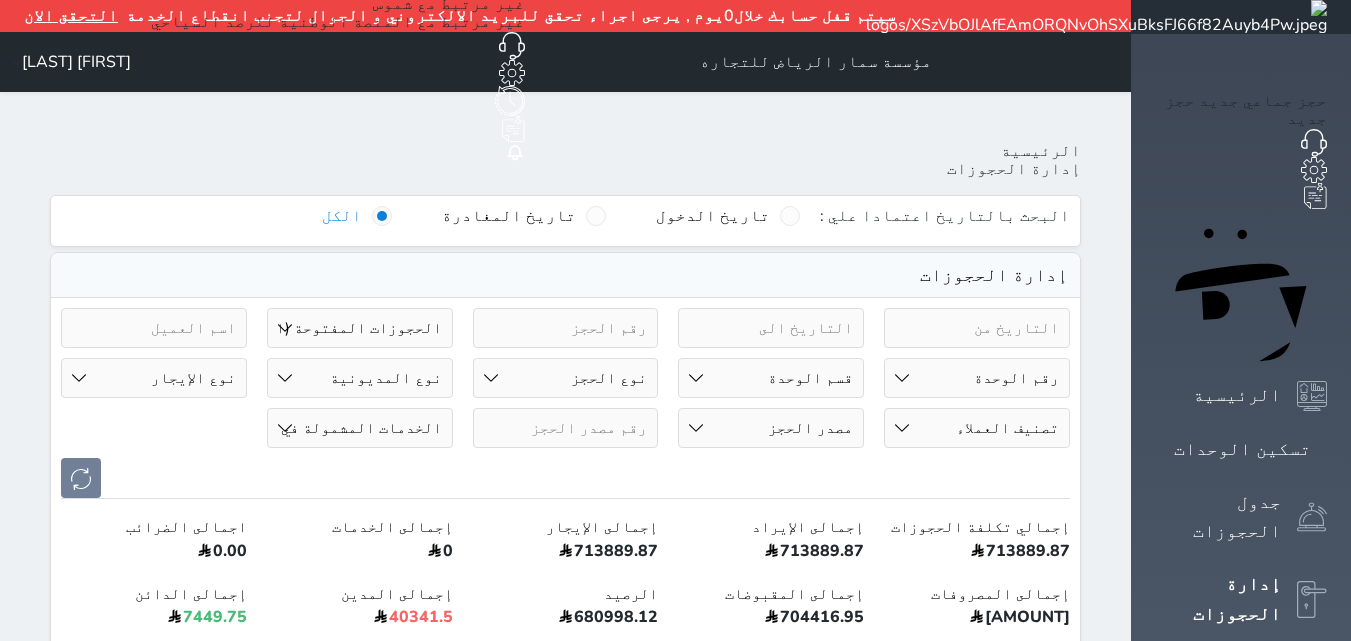 click at bounding box center (977, 328) 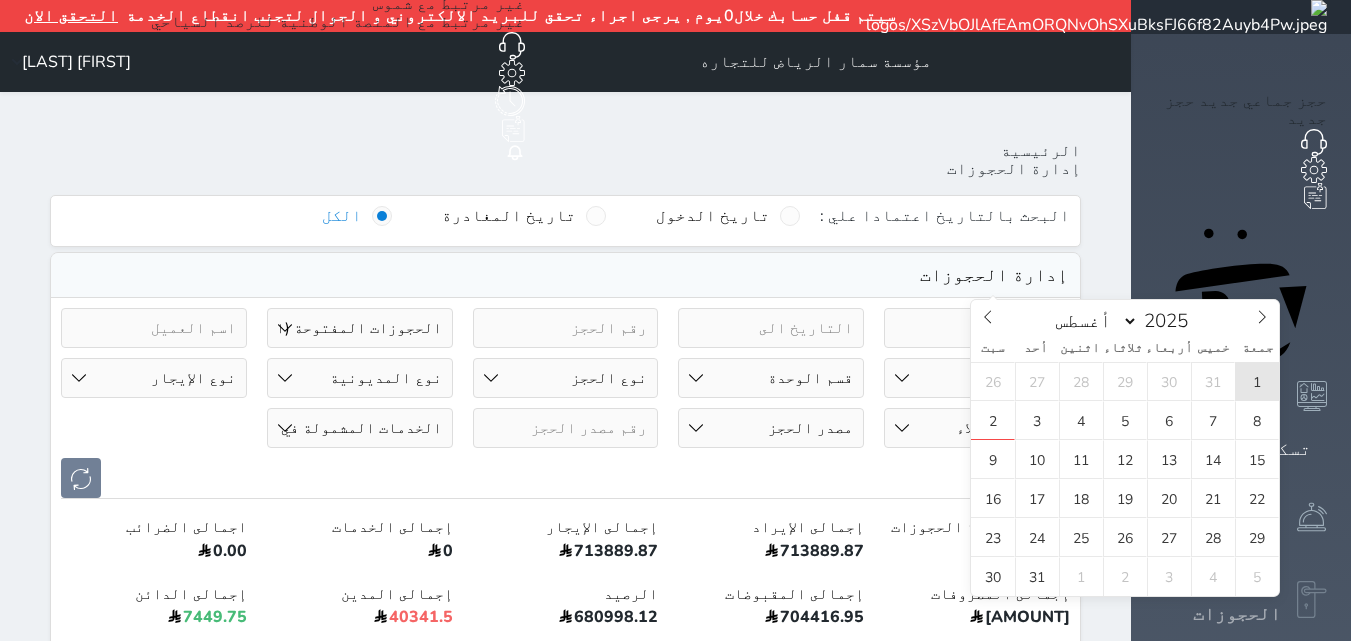 click on "1" at bounding box center [1257, 381] 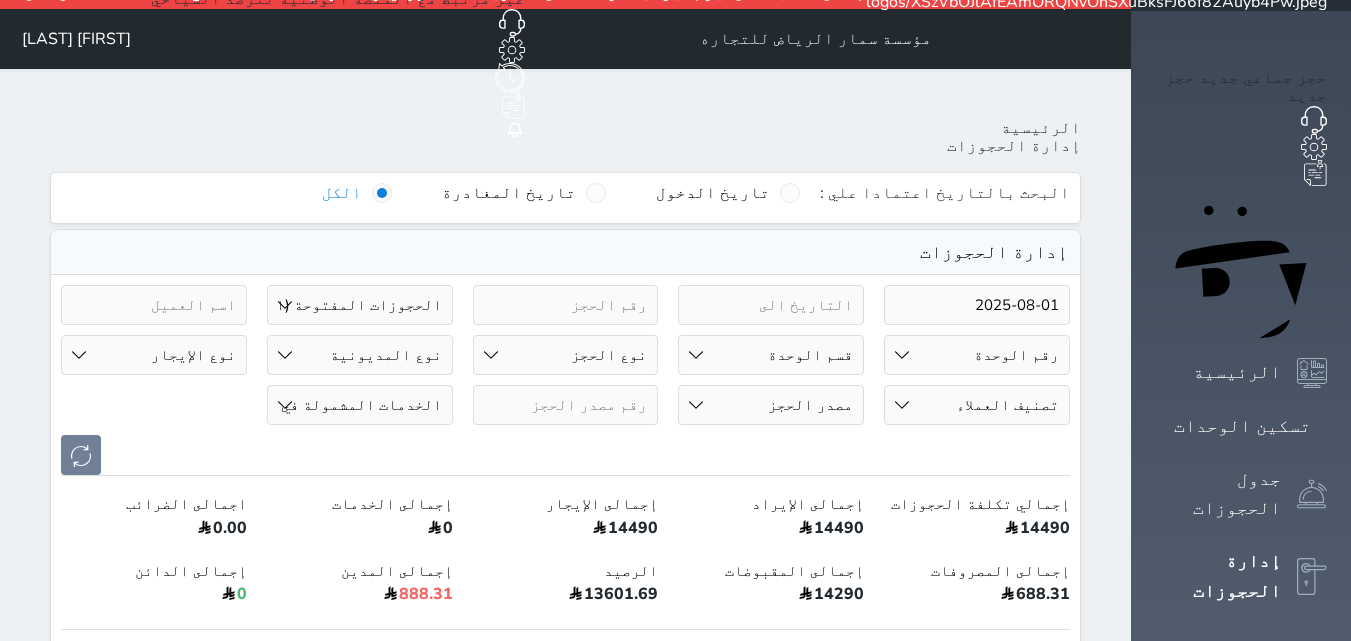 scroll, scrollTop: 0, scrollLeft: 0, axis: both 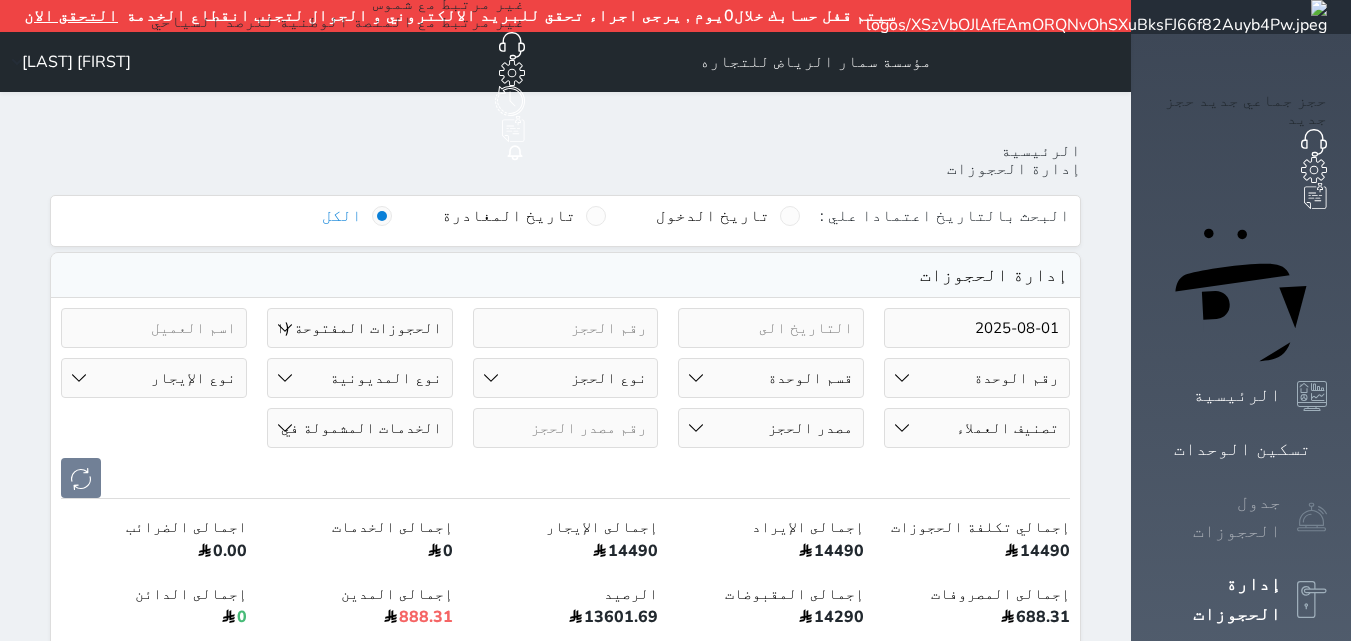 click on "جدول الحجوزات" at bounding box center [1218, 517] 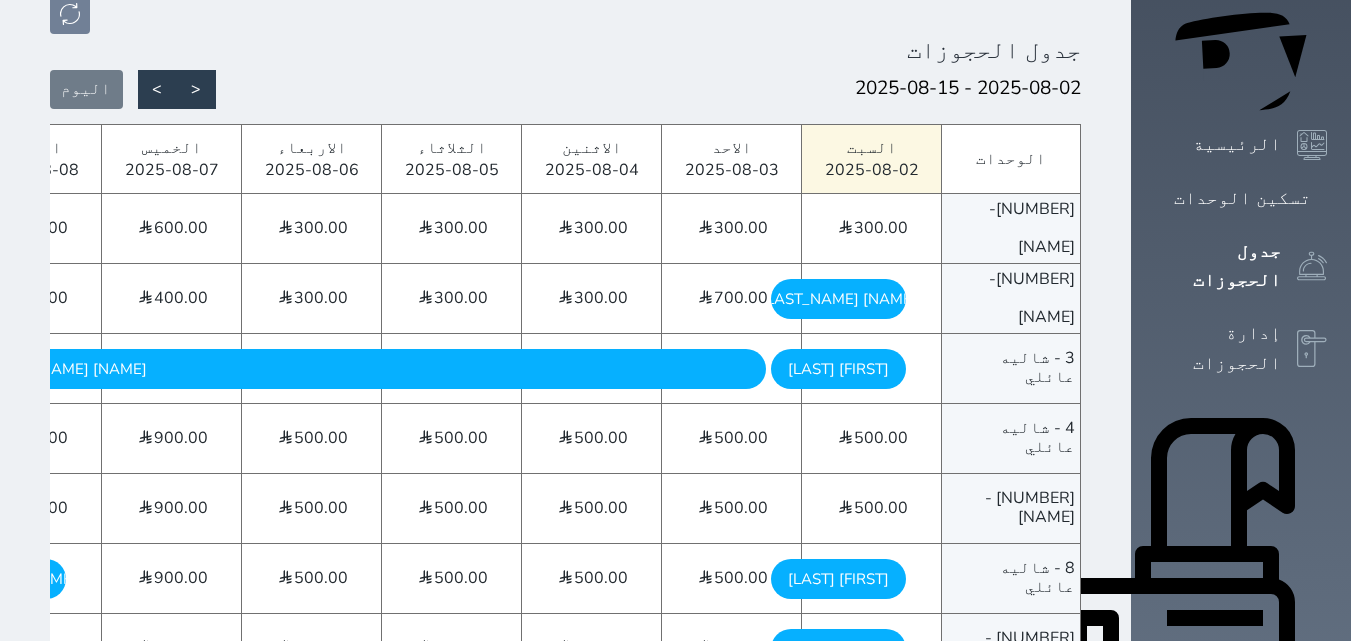 scroll, scrollTop: 300, scrollLeft: 0, axis: vertical 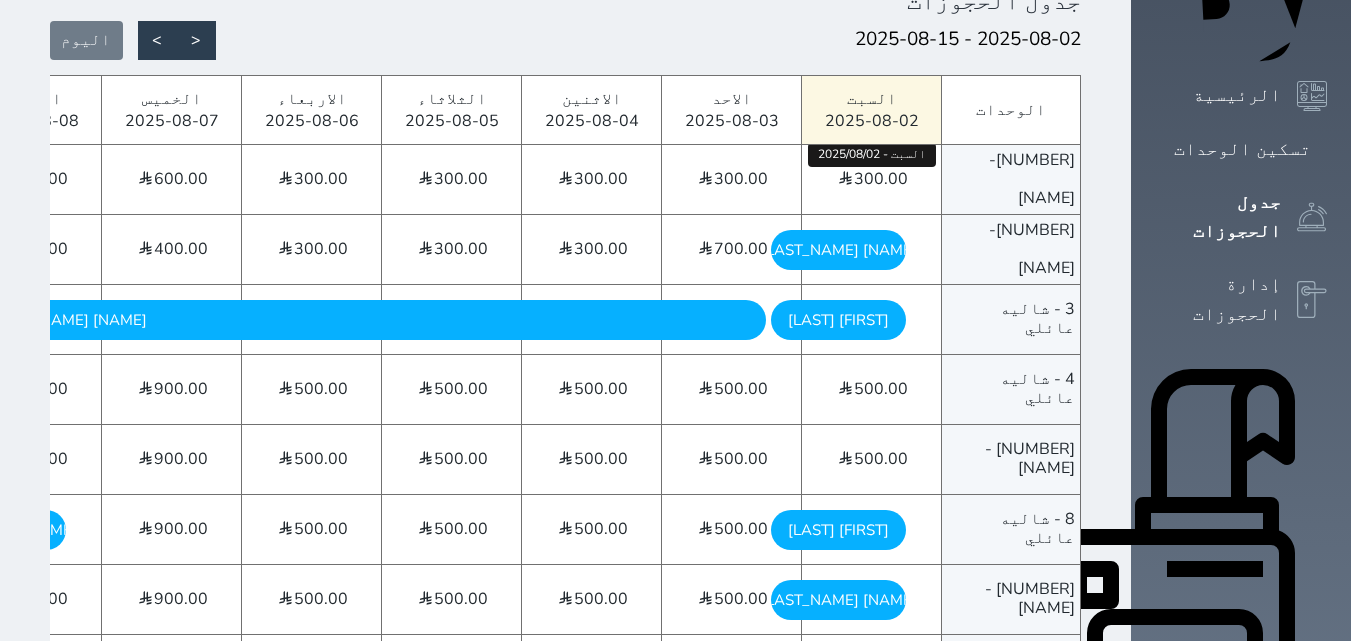 click on "300.00" at bounding box center [881, 179] 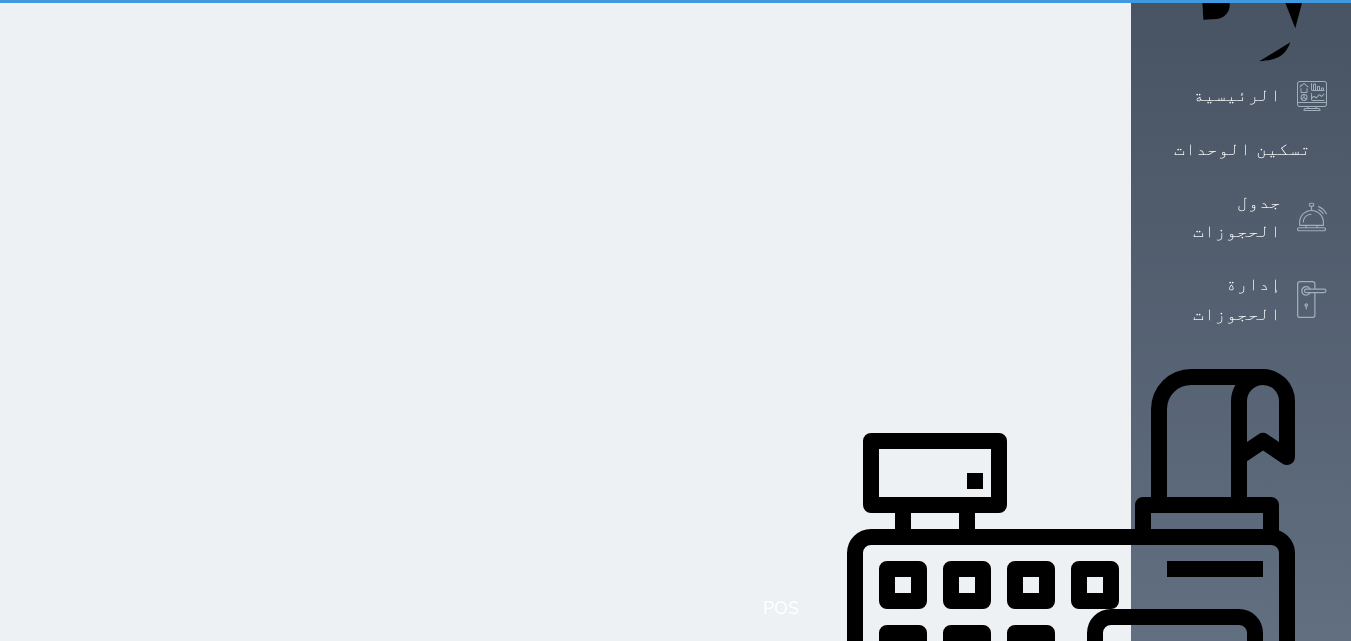 scroll, scrollTop: 0, scrollLeft: 0, axis: both 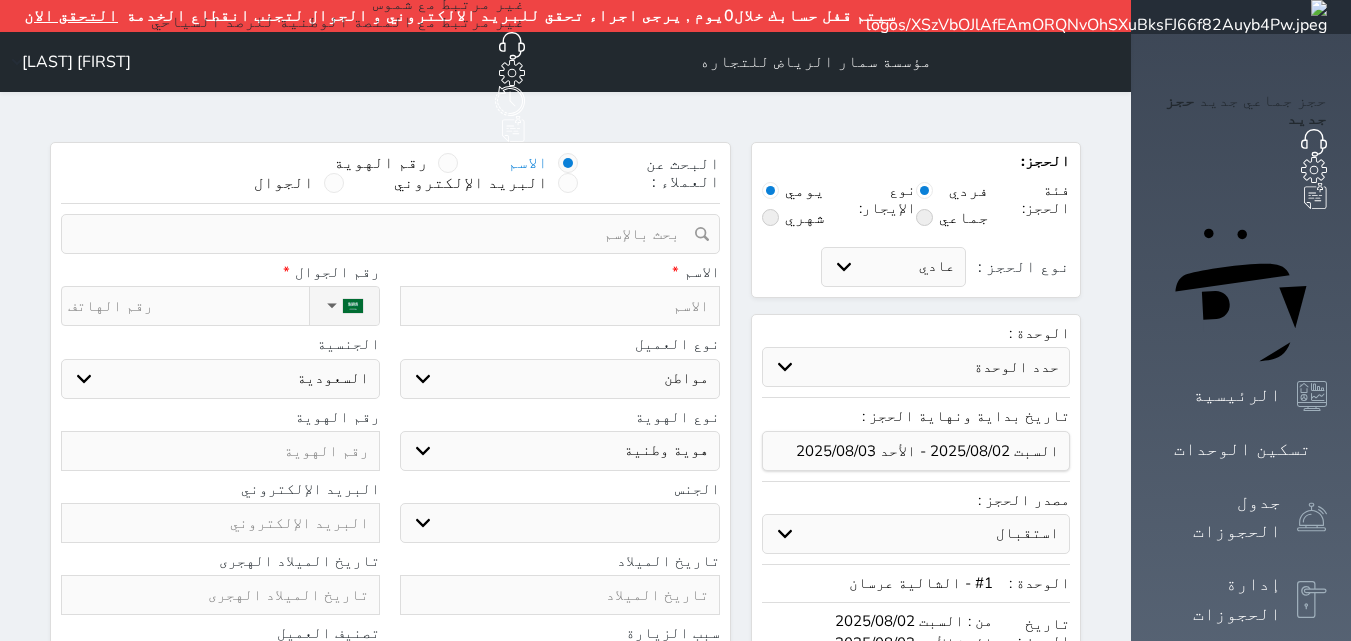 click at bounding box center [559, 306] 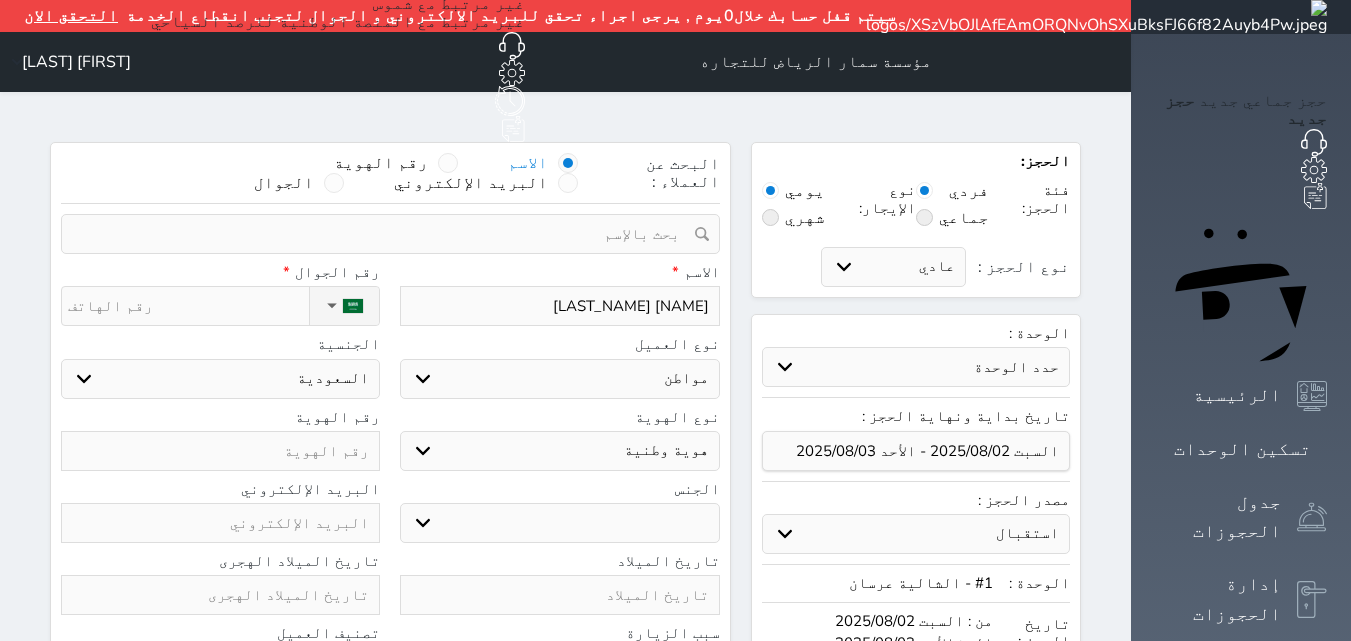 click on "نوع الحجز :" at bounding box center [188, 306] 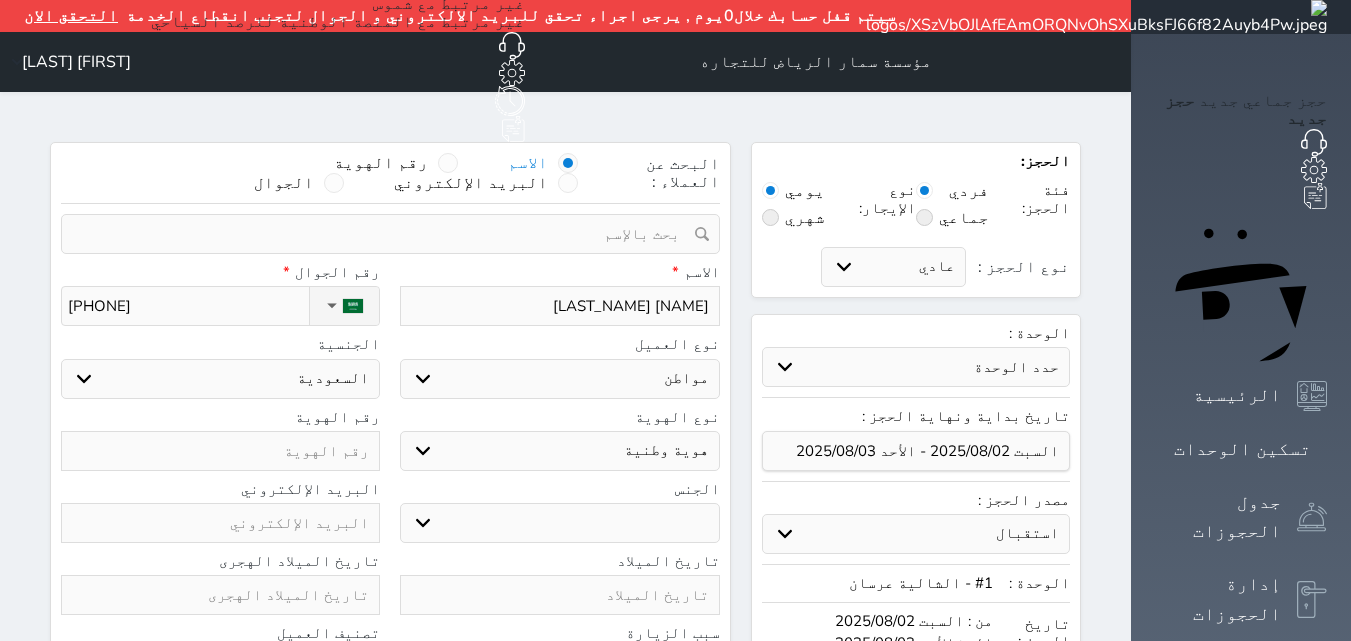 click at bounding box center (220, 451) 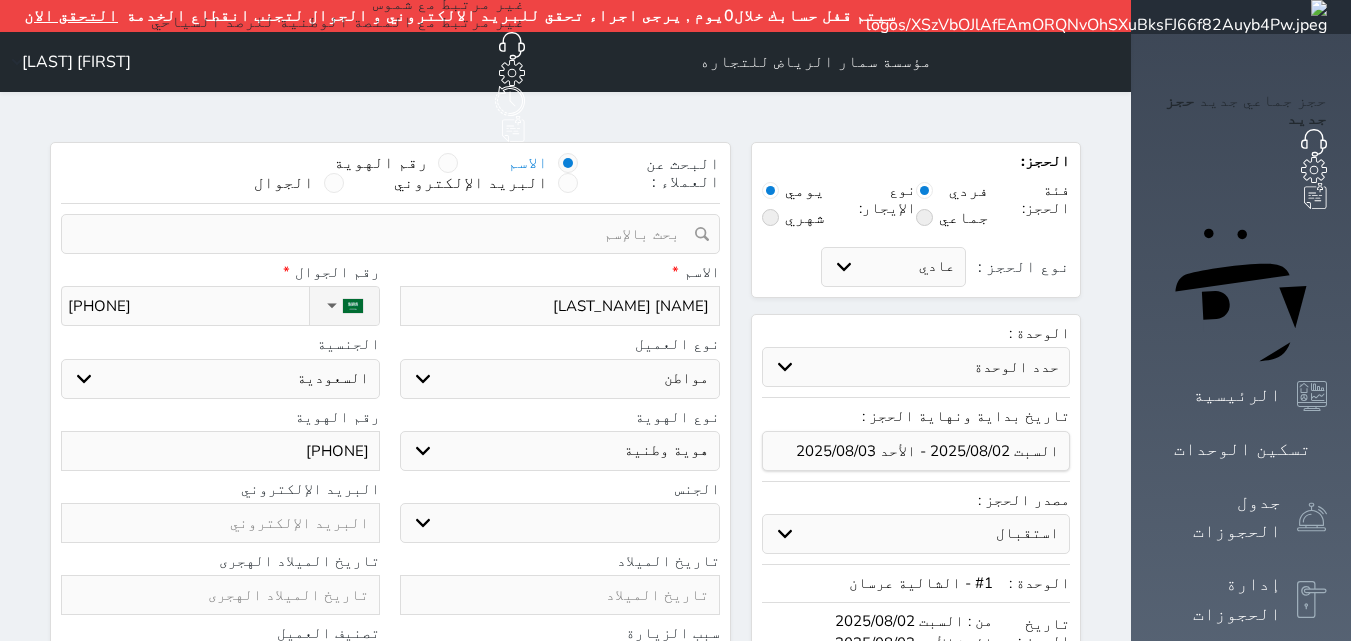 click on "ذكر   انثى" at bounding box center (559, 523) 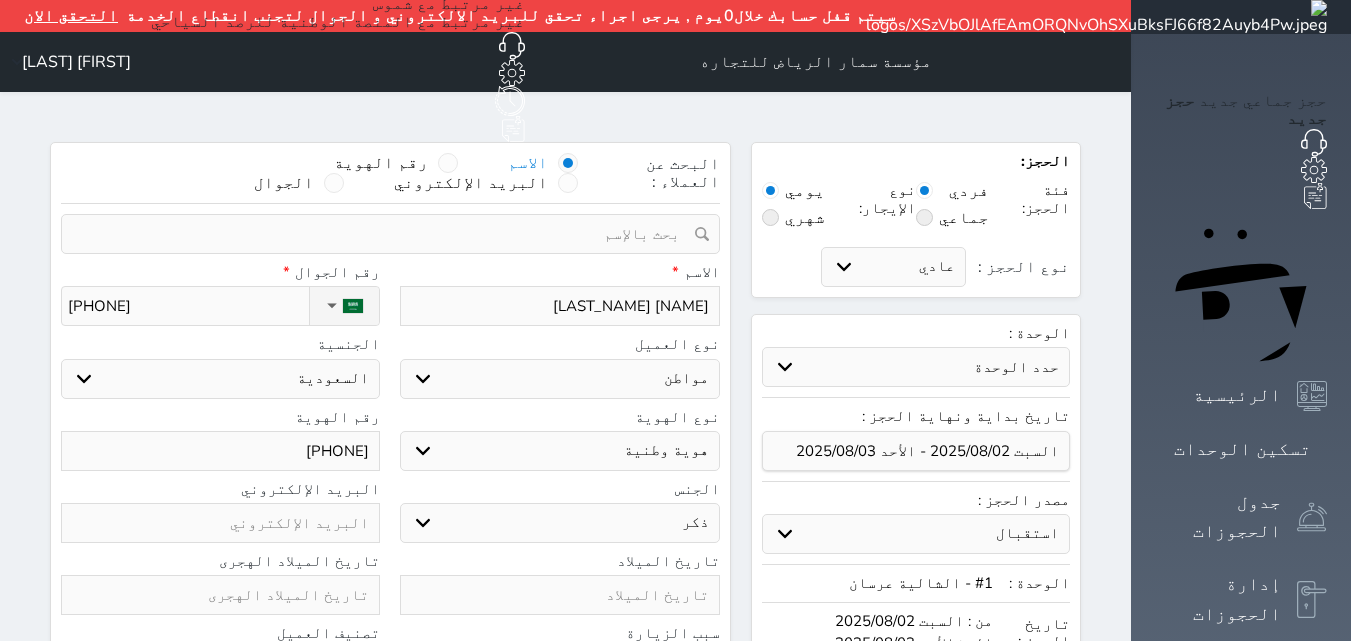 click on "ذكر   انثى" at bounding box center [559, 523] 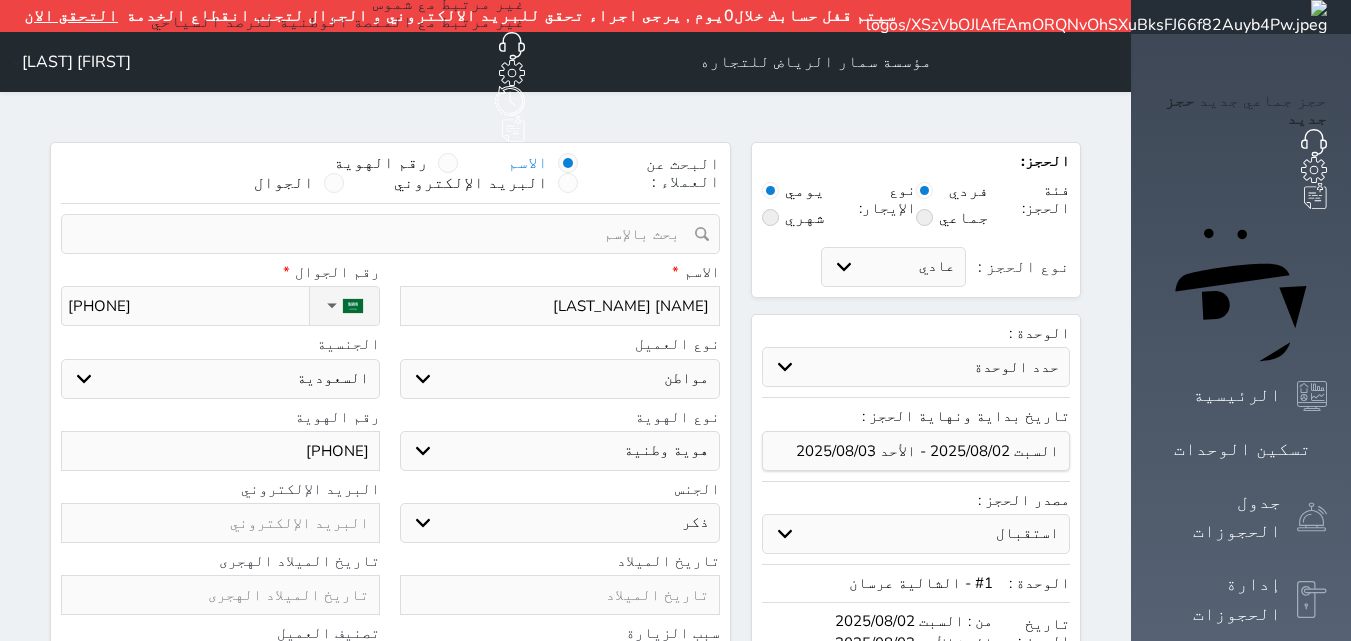 click on "استقبال جازر ان المسافر اخرى" at bounding box center (916, 534) 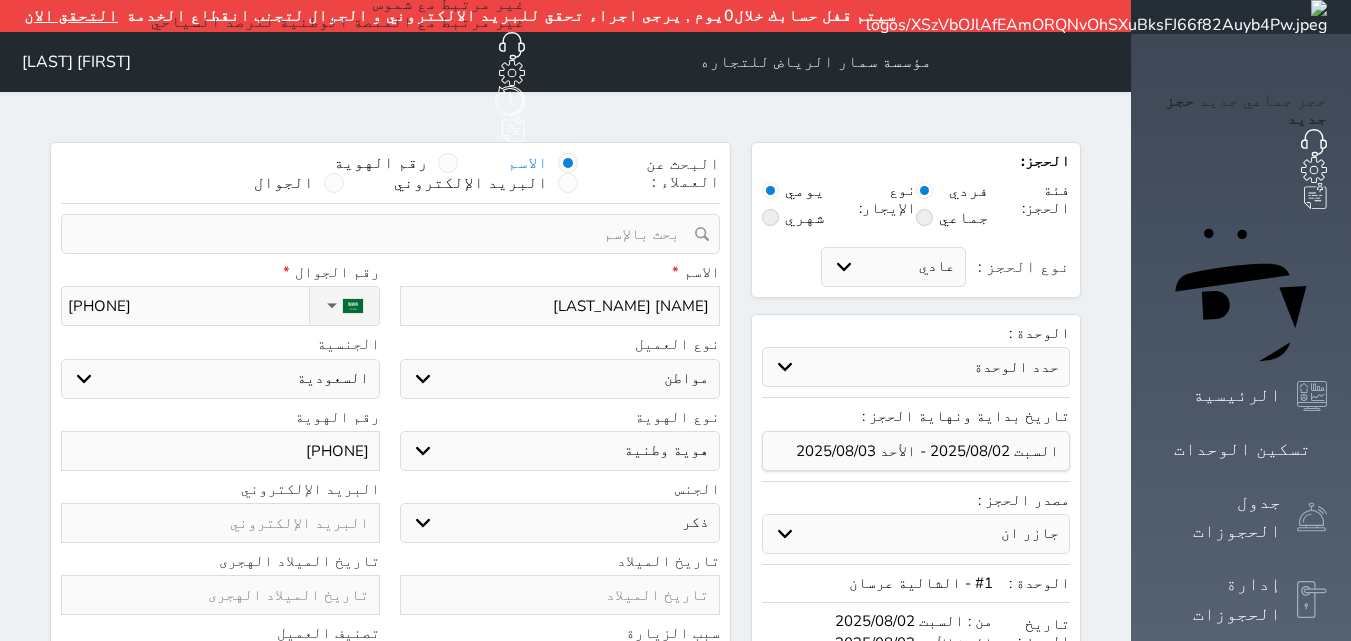click on "استقبال جازر ان المسافر اخرى" at bounding box center [916, 534] 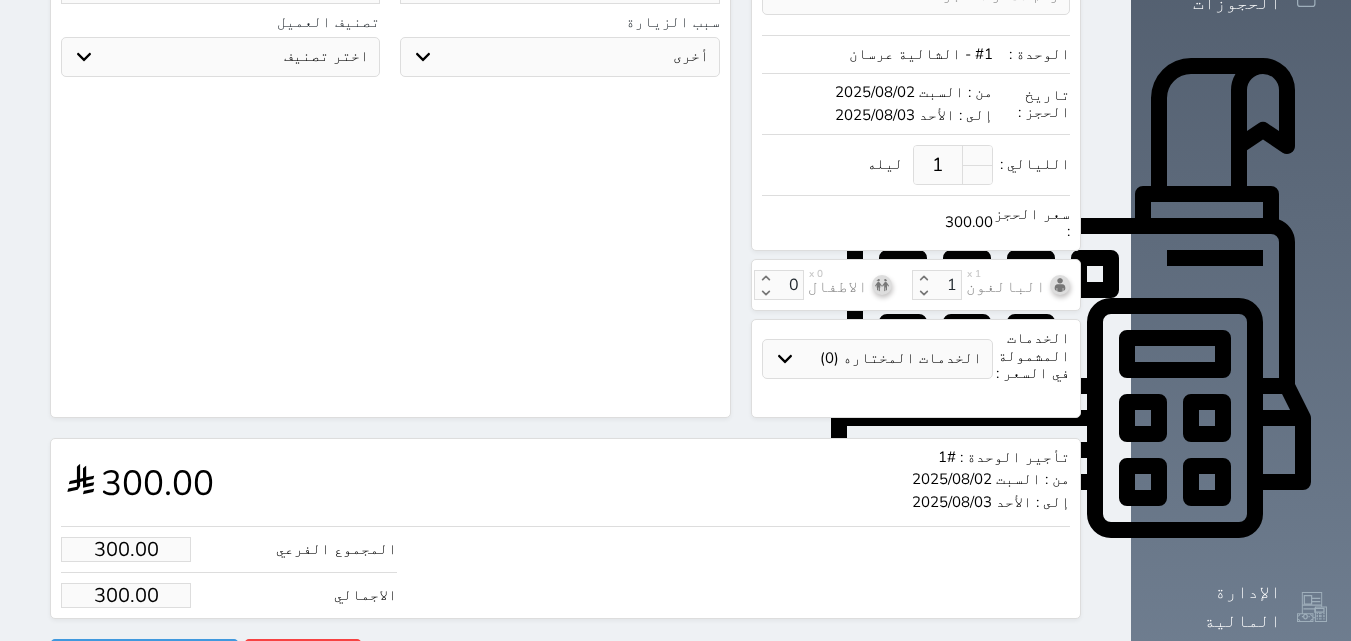 scroll, scrollTop: 613, scrollLeft: 0, axis: vertical 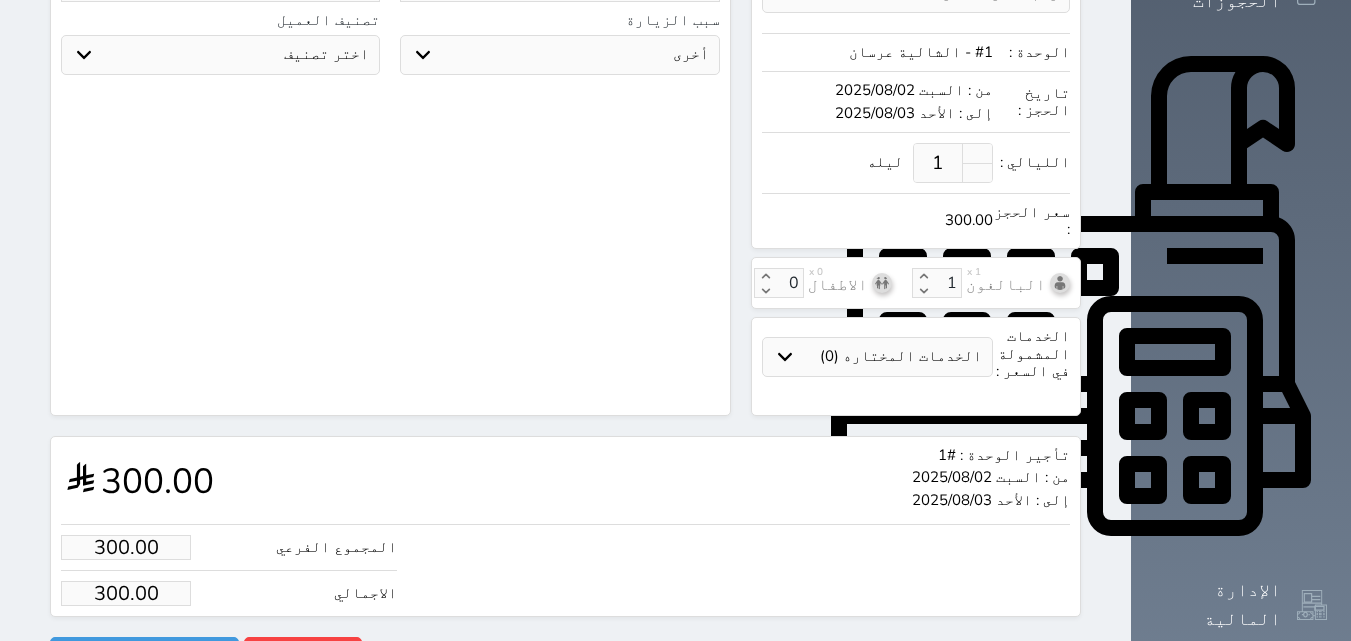 click on "300.00" at bounding box center [126, 593] 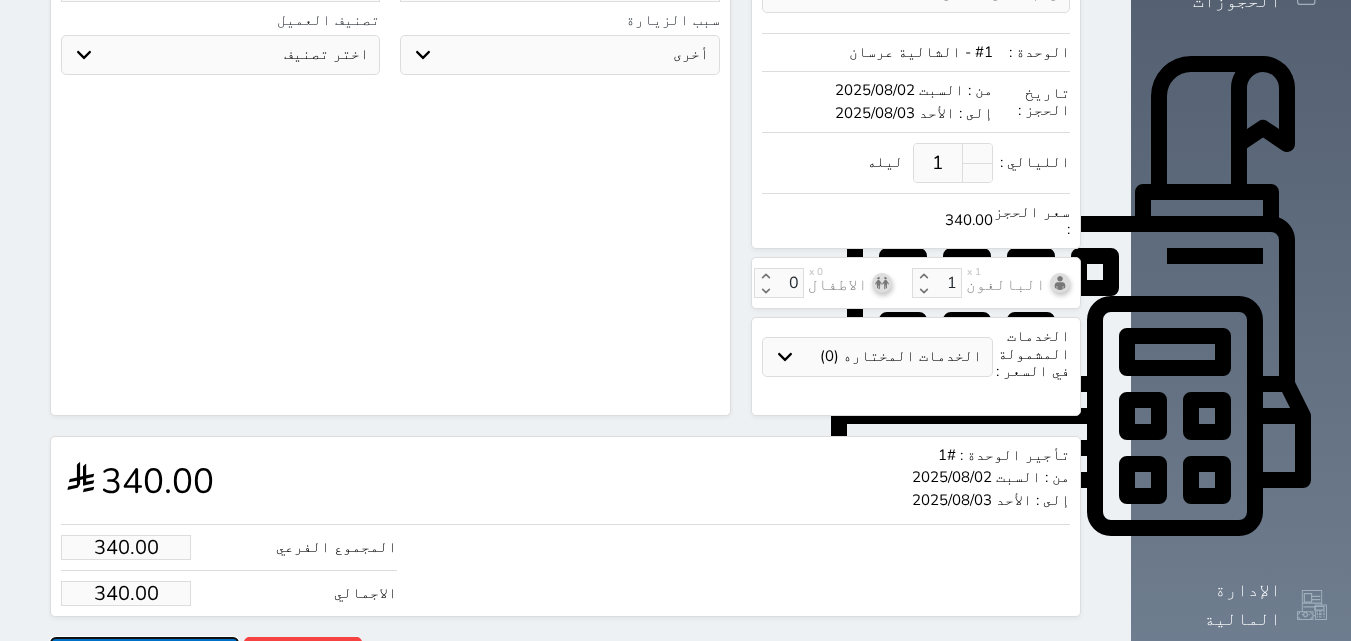 click on "حجز" at bounding box center [144, 654] 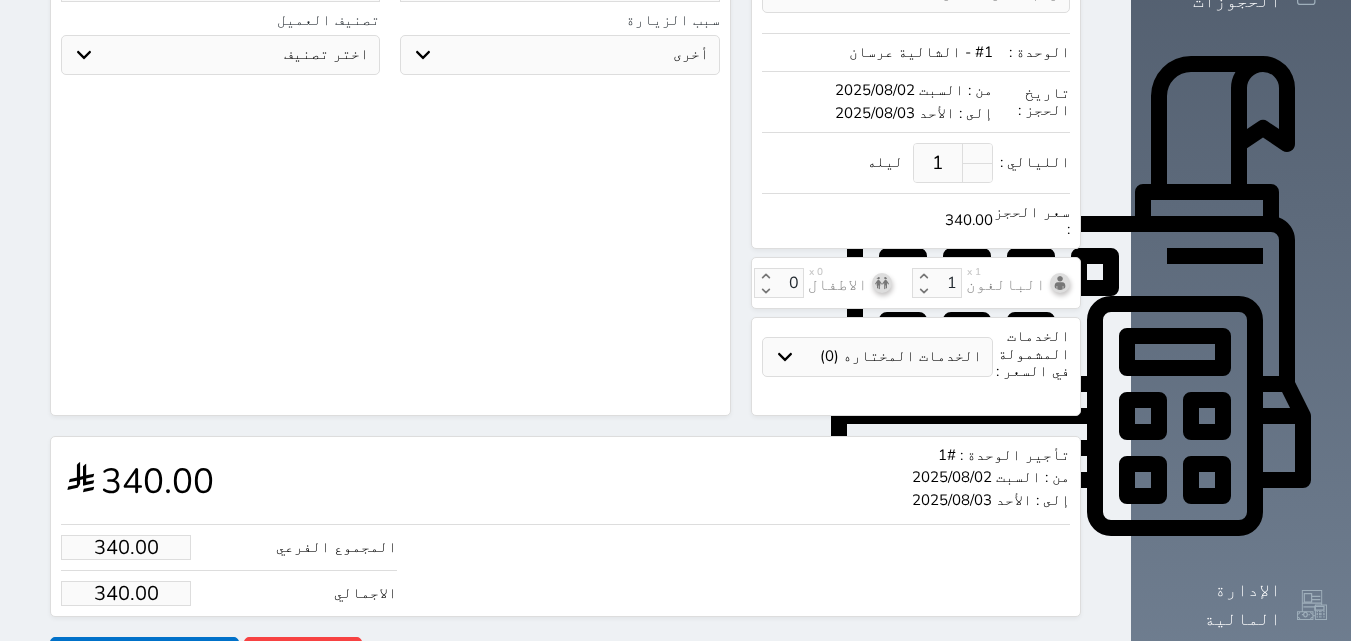 scroll, scrollTop: 545, scrollLeft: 0, axis: vertical 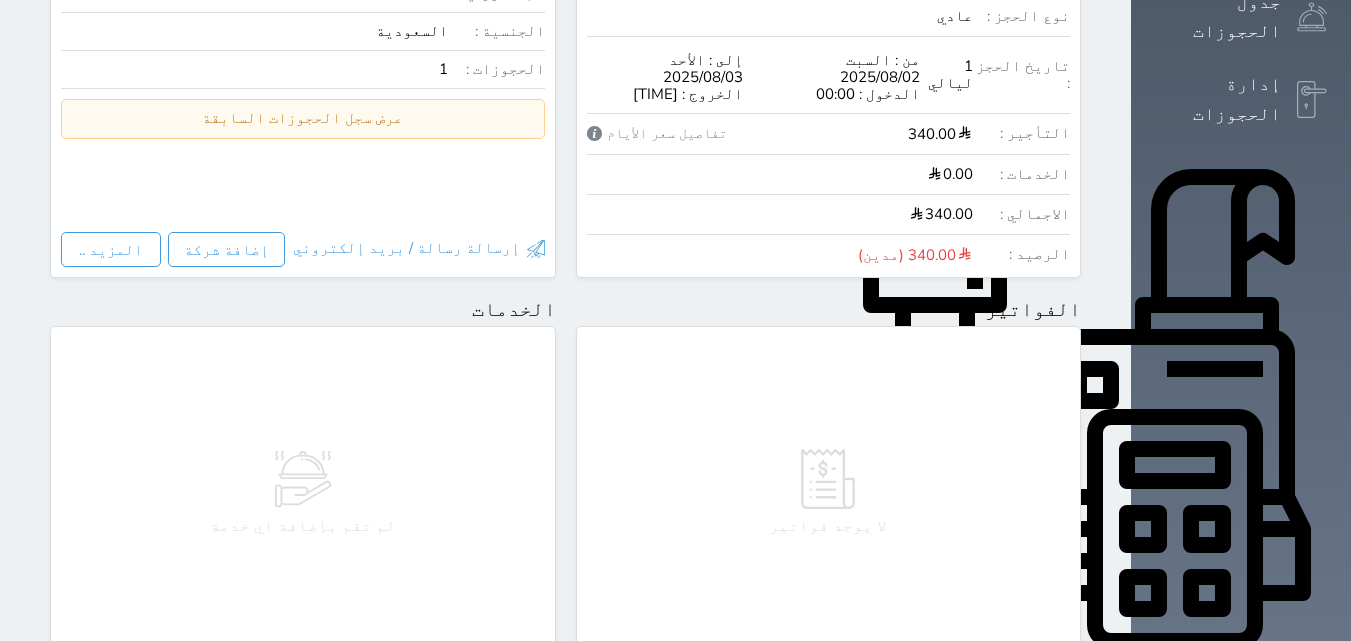 drag, startPoint x: 1136, startPoint y: 599, endPoint x: 1100, endPoint y: 566, distance: 48.83646 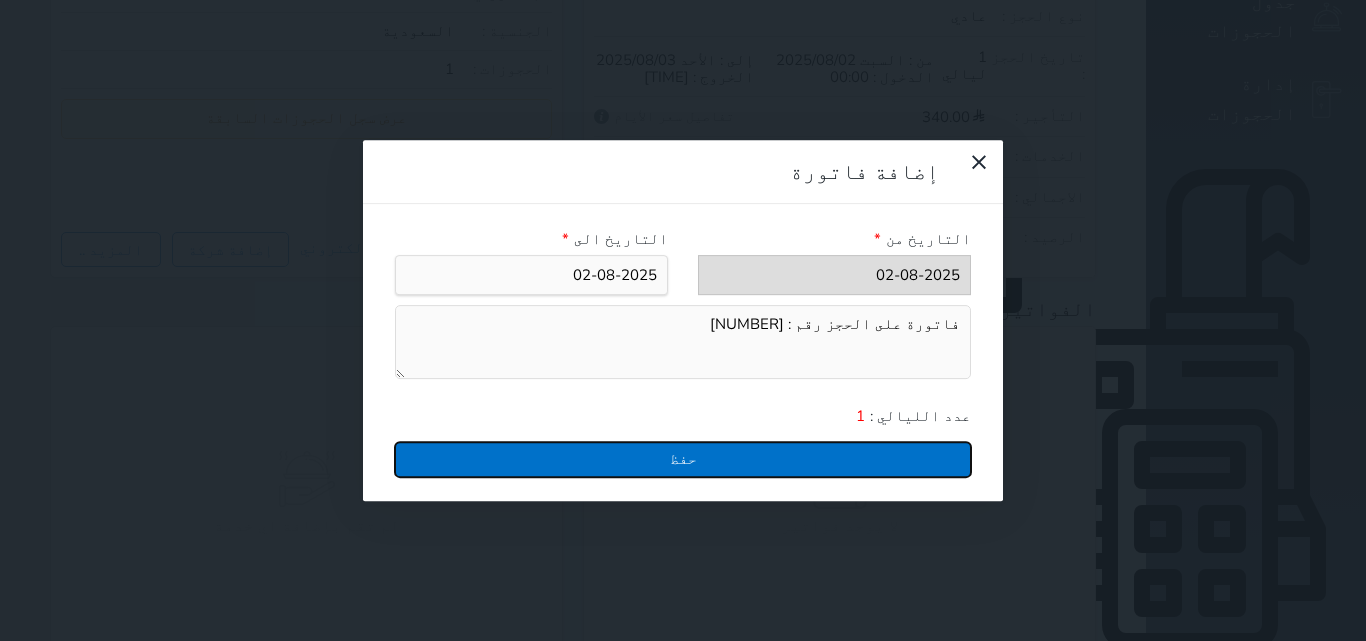 click on "حفظ" at bounding box center (683, 459) 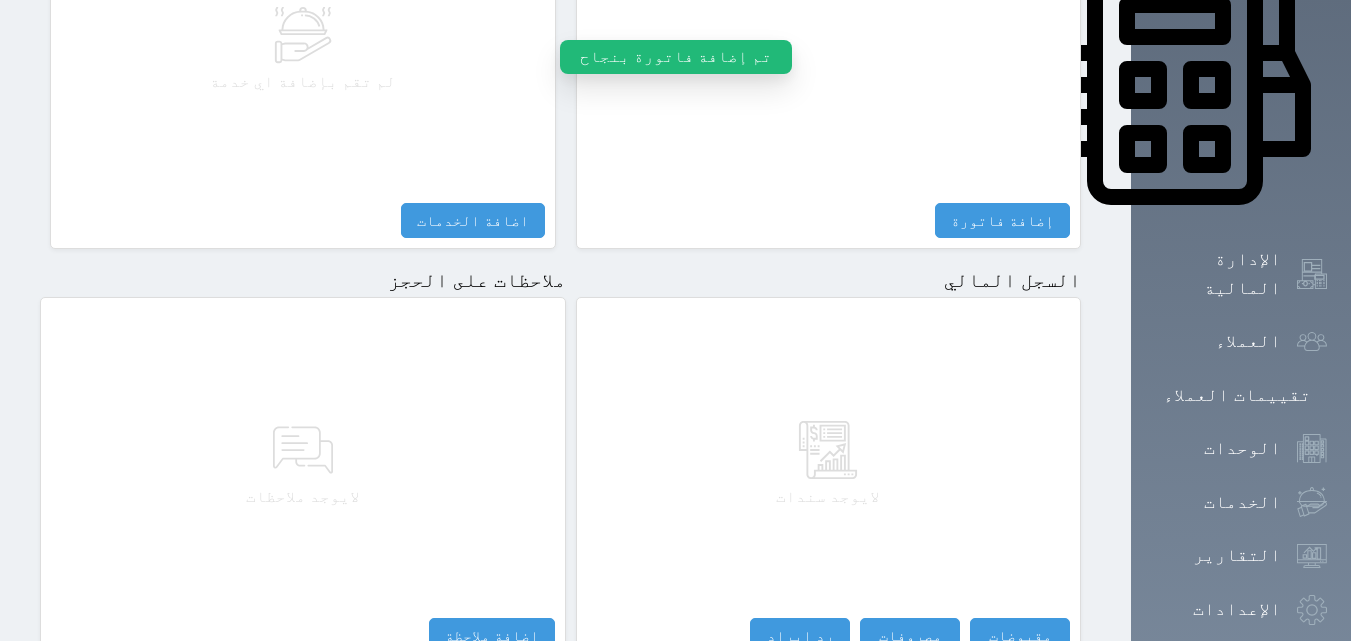 scroll, scrollTop: 1039, scrollLeft: 0, axis: vertical 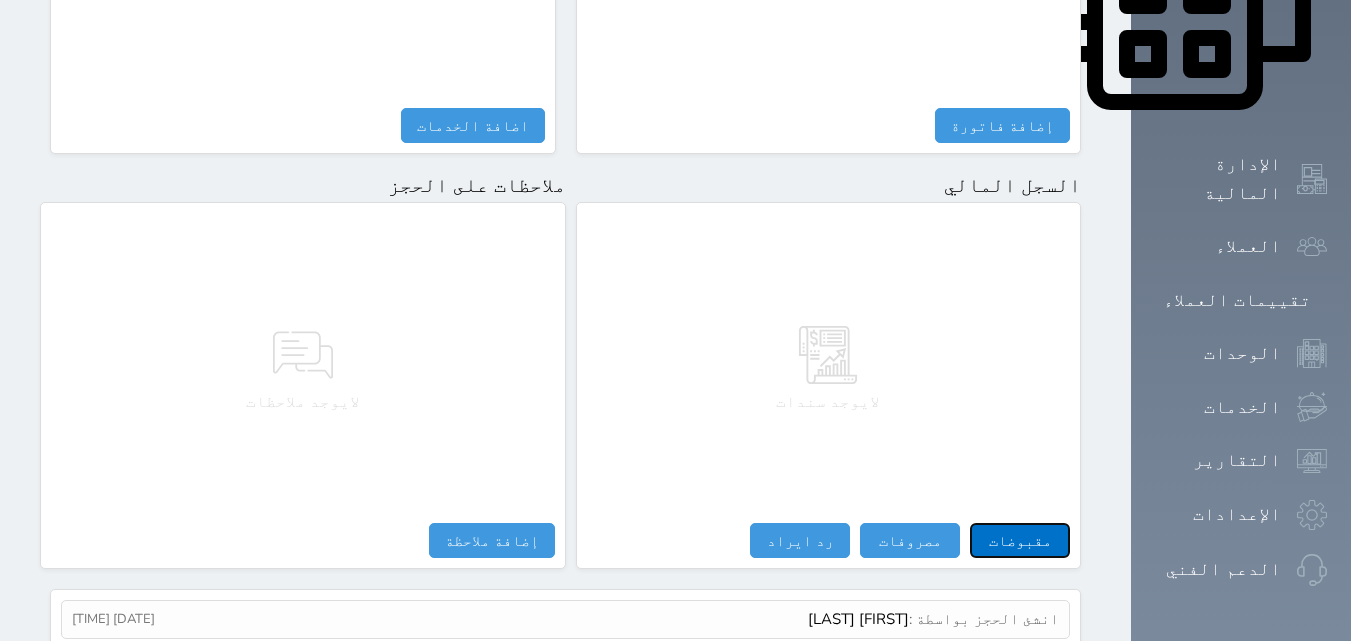 drag, startPoint x: 1095, startPoint y: 465, endPoint x: 1044, endPoint y: 241, distance: 229.73245 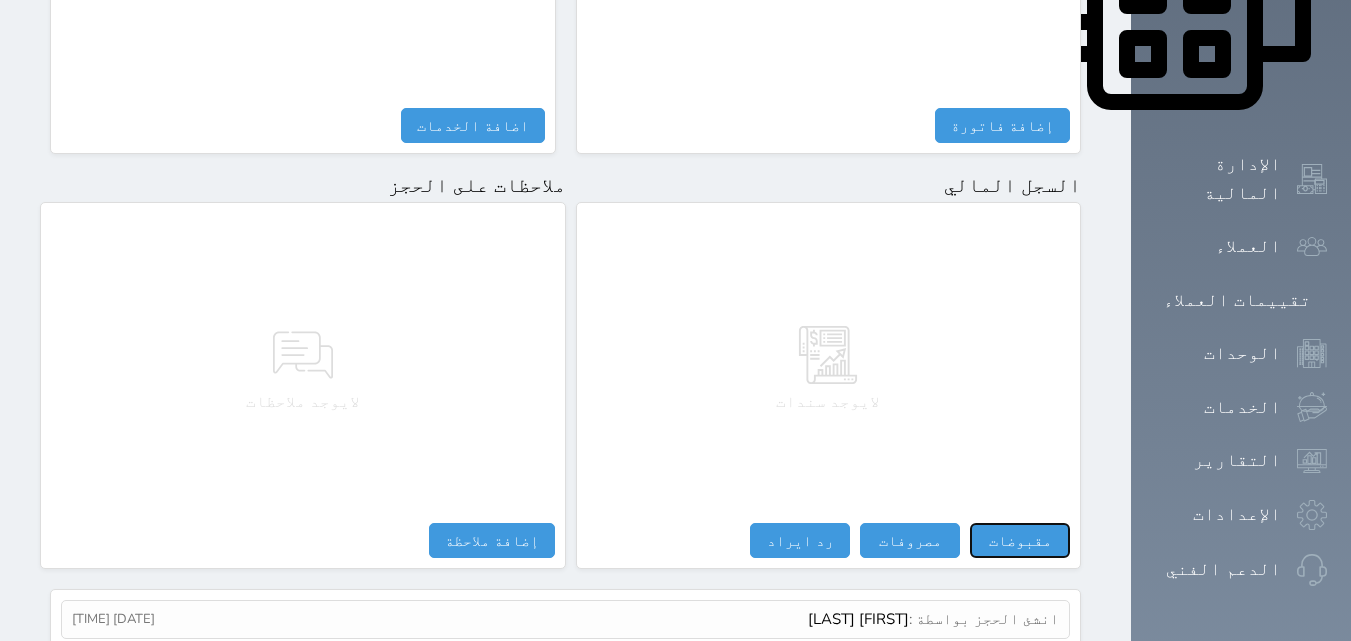 click on "مقبوضات" at bounding box center (1020, 540) 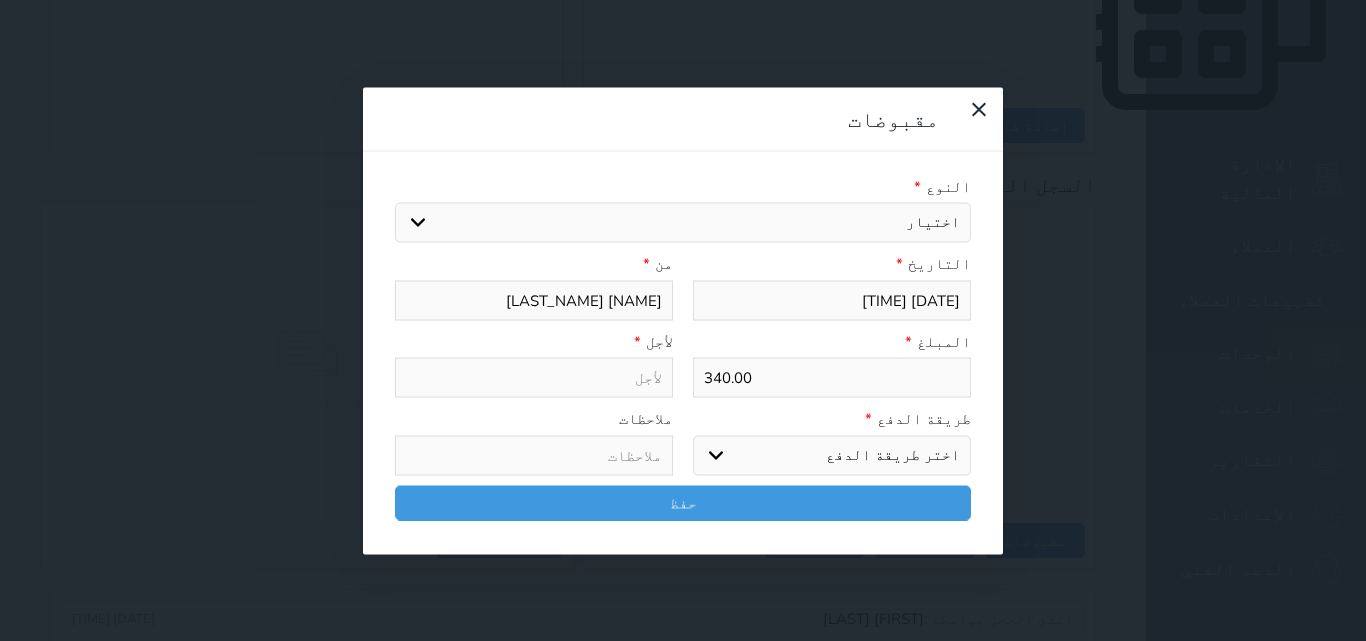 click on "اختيار   قيمة ايجار من التطبيقات قيمة إيجار تامين تعويض اتلافات مبيت" at bounding box center [683, 223] 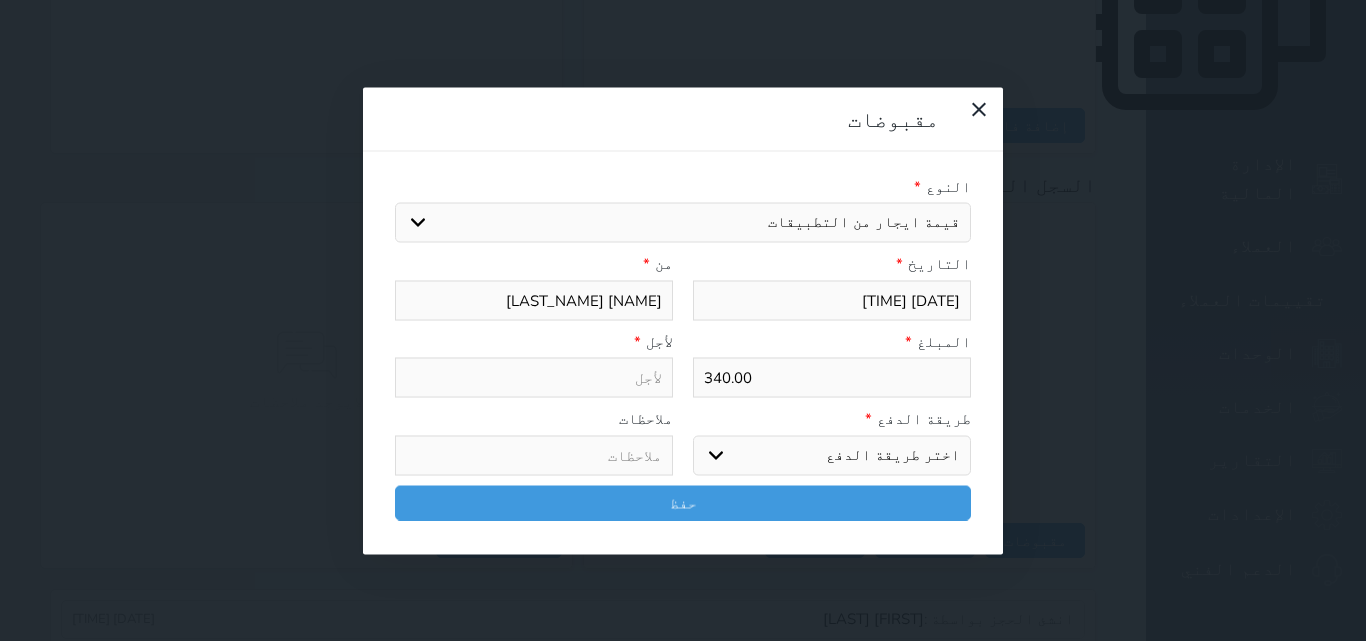 click on "اختيار   قيمة ايجار من التطبيقات قيمة إيجار تامين تعويض اتلافات مبيت" at bounding box center (683, 223) 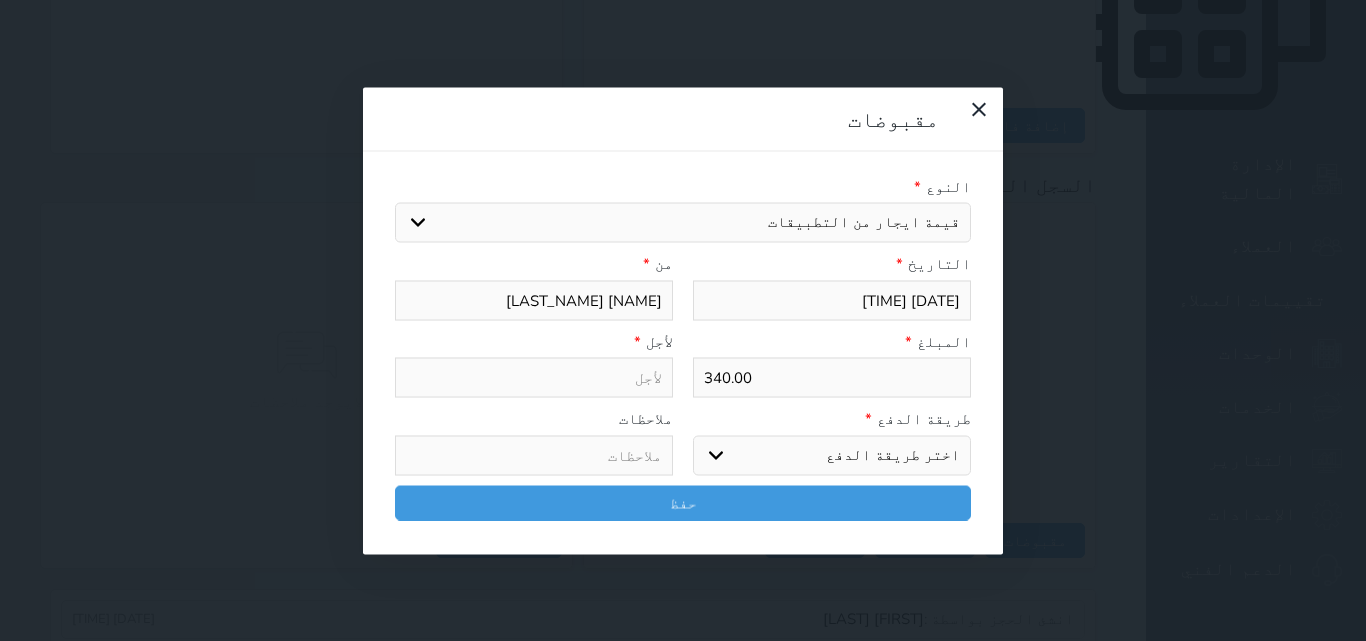 click on "اختر طريقة الدفع   دفع نقدى   تحويل بنكى   مدى   بطاقة ائتمان   آجل" at bounding box center [832, 455] 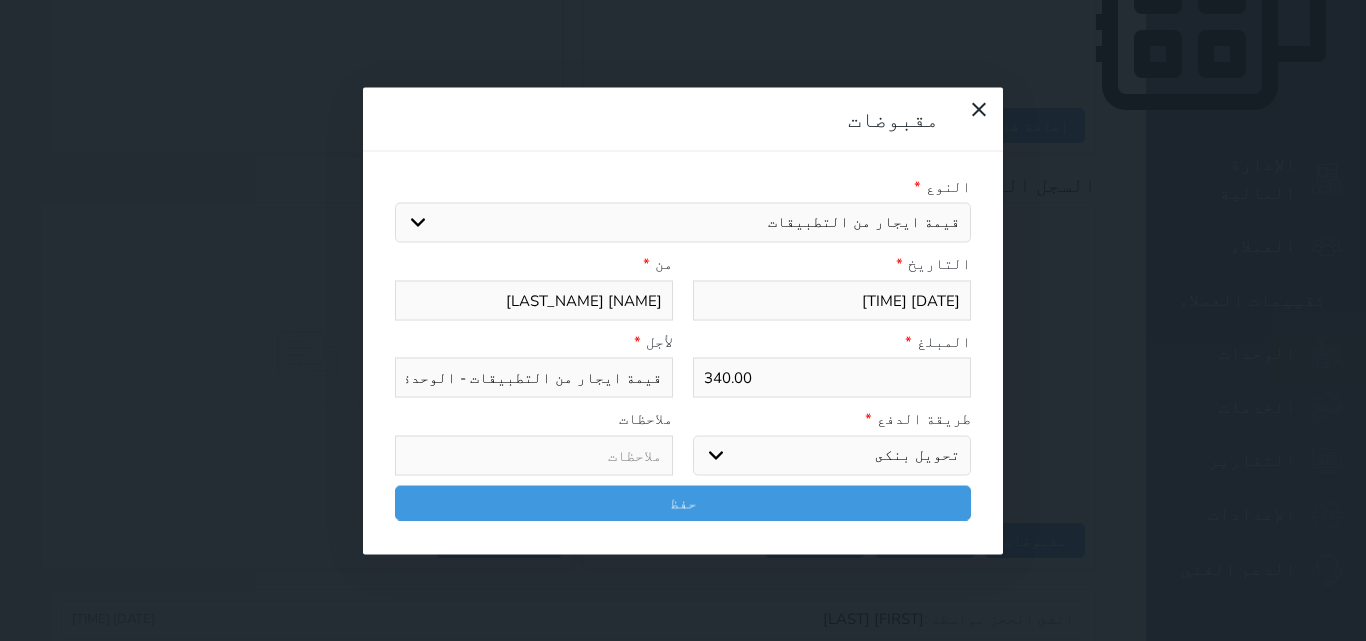 click on "اختر طريقة الدفع   دفع نقدى   تحويل بنكى   مدى   بطاقة ائتمان   آجل" at bounding box center [832, 455] 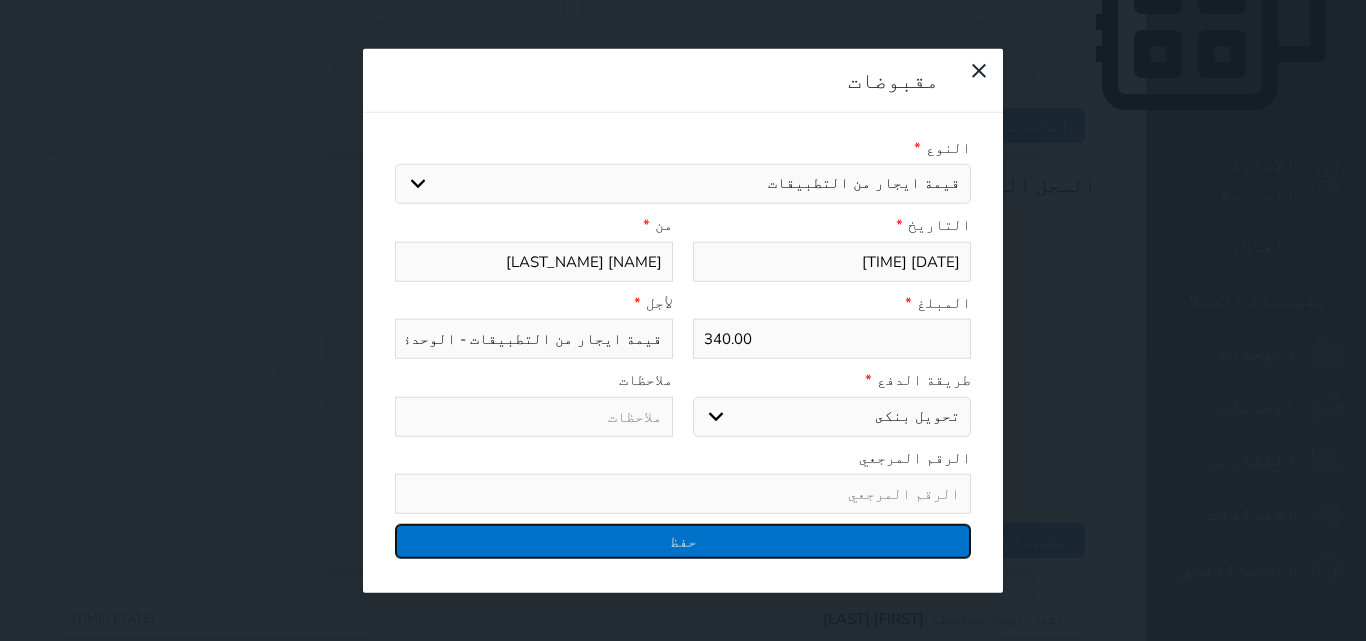 click on "حفظ" at bounding box center (683, 541) 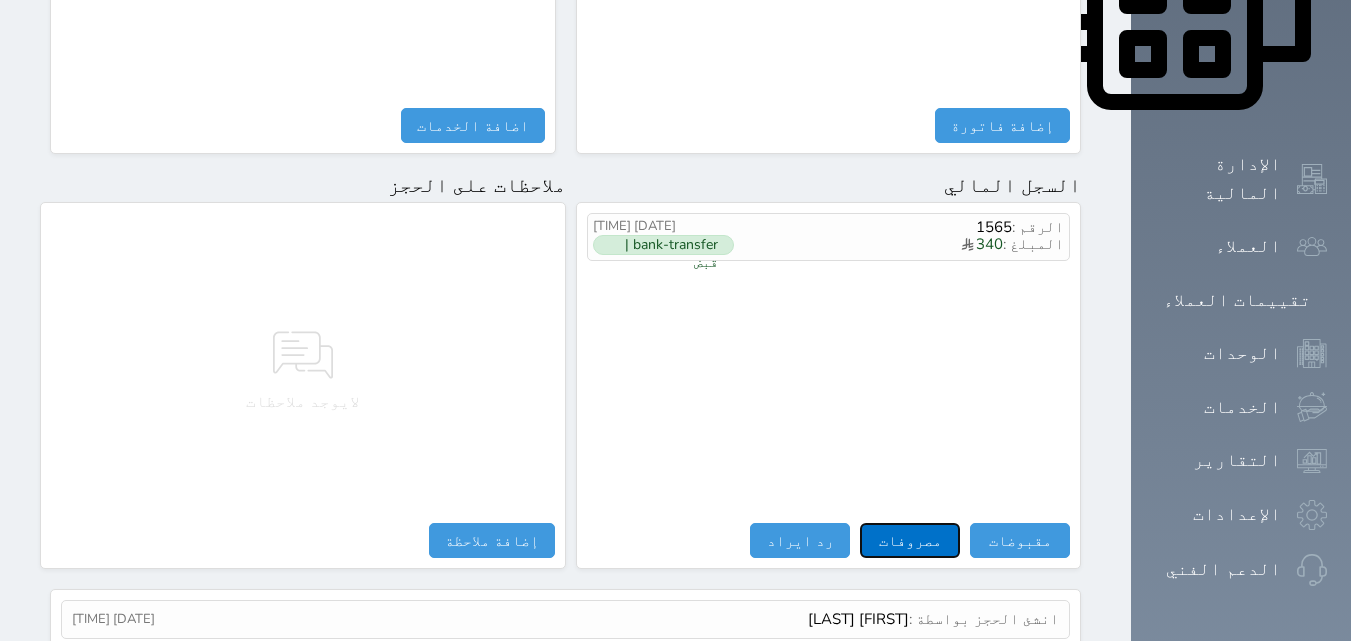 click on "مصروفات" at bounding box center [910, 540] 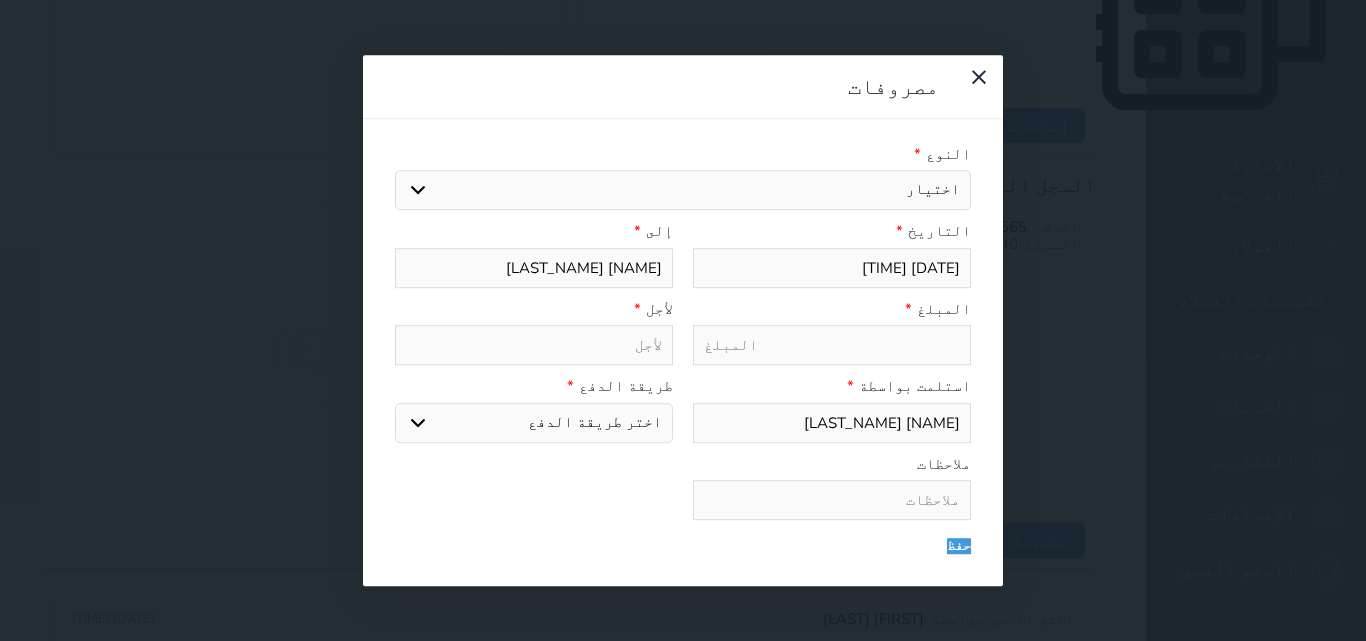 click on "اختيار   مصروف المياه مصروف الكهرباء مصروفات المشتريات والصيانة مصروف الرواتب استرجاع تامين مصروف التامينات الاجتماعية مصاريف الانترنت والجوالات مصاريف تجديد الاقامات والخروج والعودة مصاريف عمولة التطبيقات مصاريف الرسوم البنكية مصاريف تذاكر السفر مصروفات متنوعة اخري مصروفات مغسلة مصاريف شراء البرنامج مسحوبات المالك مشتريات" at bounding box center [683, 190] 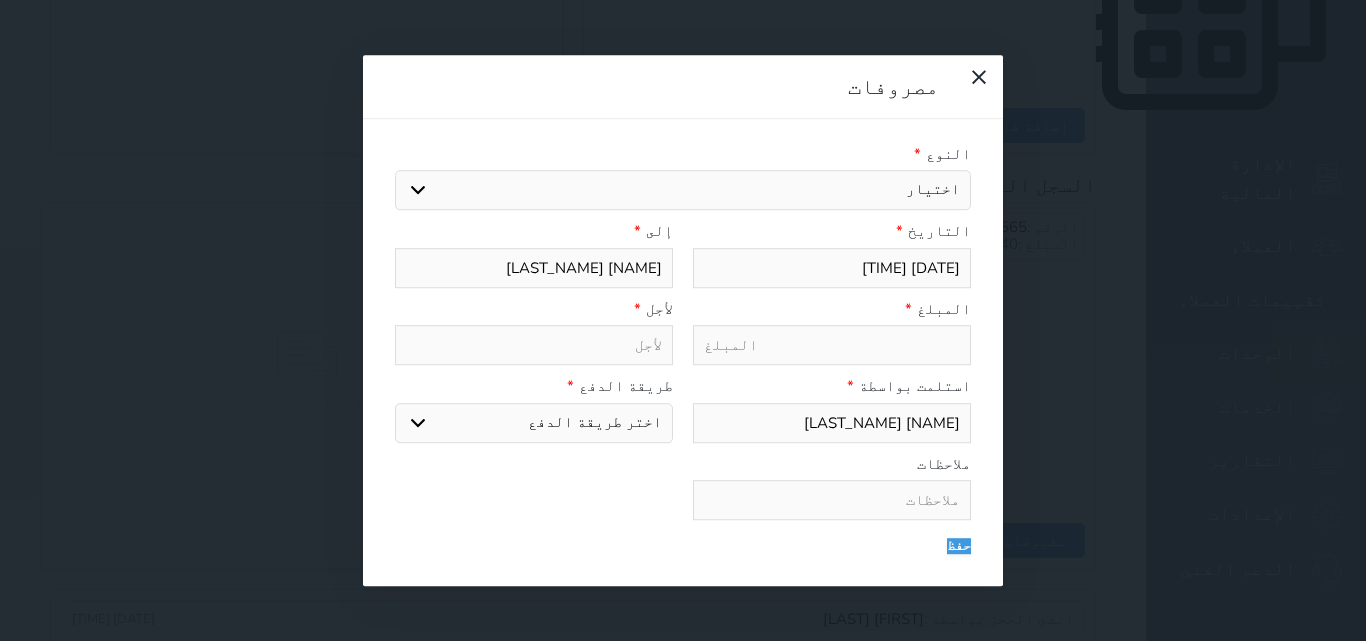click on "اختيار   مصروف المياه مصروف الكهرباء مصروفات المشتريات والصيانة مصروف الرواتب استرجاع تامين مصروف التامينات الاجتماعية مصاريف الانترنت والجوالات مصاريف تجديد الاقامات والخروج والعودة مصاريف عمولة التطبيقات مصاريف الرسوم البنكية مصاريف تذاكر السفر مصروفات متنوعة اخري مصروفات مغسلة مصاريف شراء البرنامج مسحوبات المالك مشتريات" at bounding box center [683, 190] 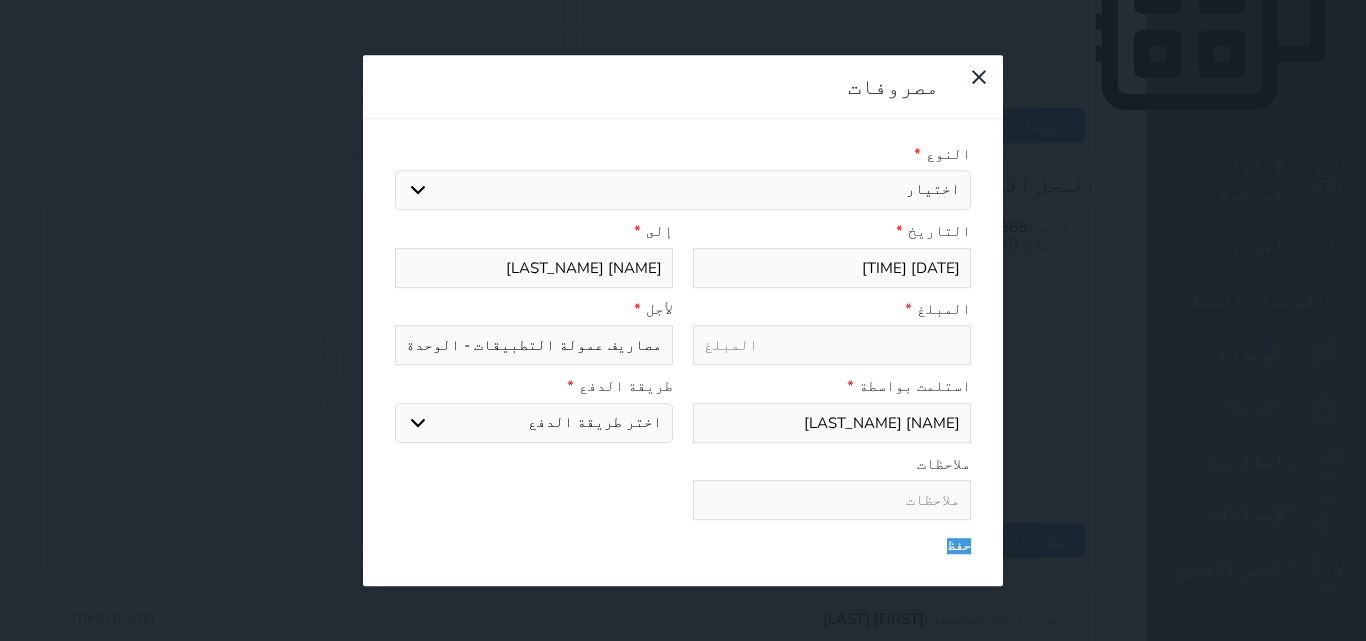 click on "اختر طريقة الدفع   دفع نقدى   تحويل بنكى   مدى   بطاقة ائتمان" at bounding box center [534, 423] 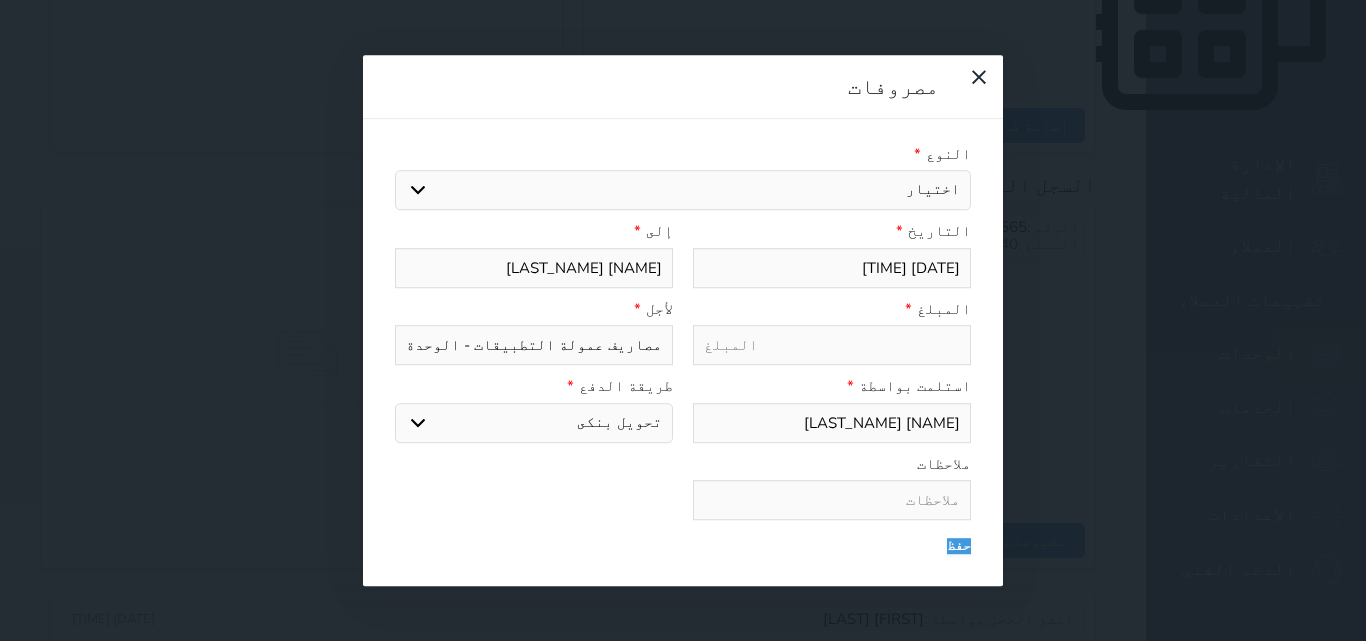 click on "اختر طريقة الدفع   دفع نقدى   تحويل بنكى   مدى   بطاقة ائتمان" at bounding box center (534, 423) 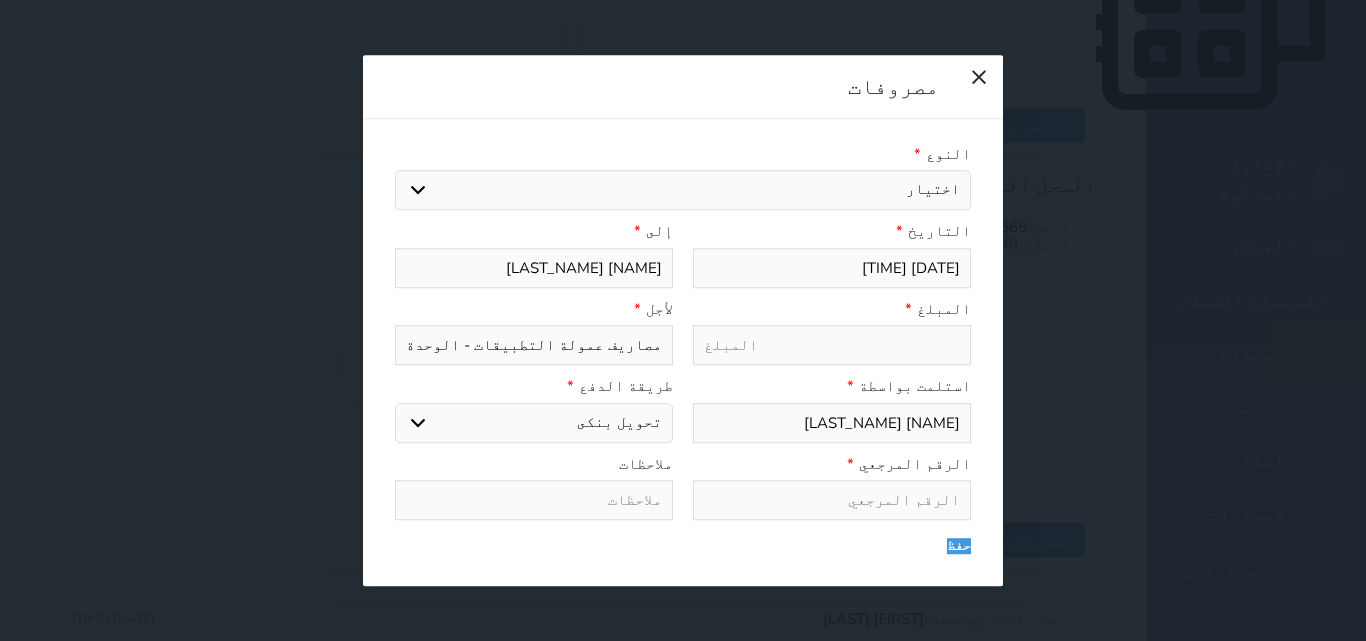 click at bounding box center (832, 345) 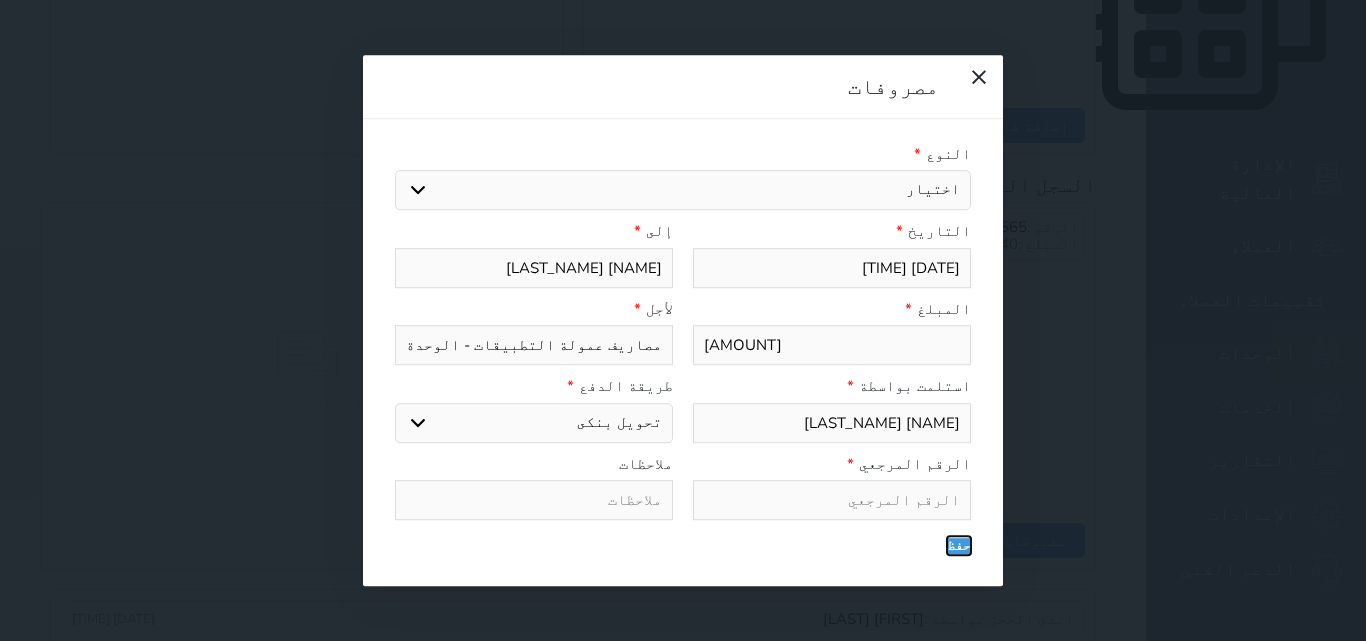 click on "حفظ" at bounding box center [959, 546] 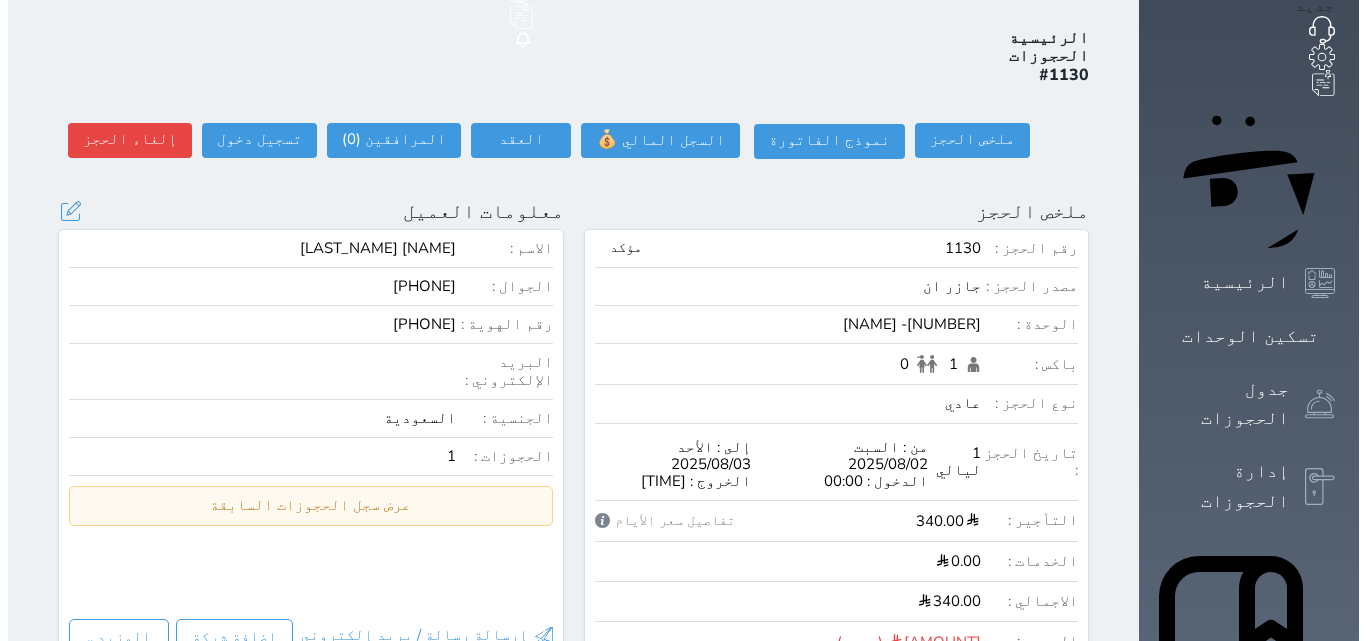 scroll, scrollTop: 39, scrollLeft: 0, axis: vertical 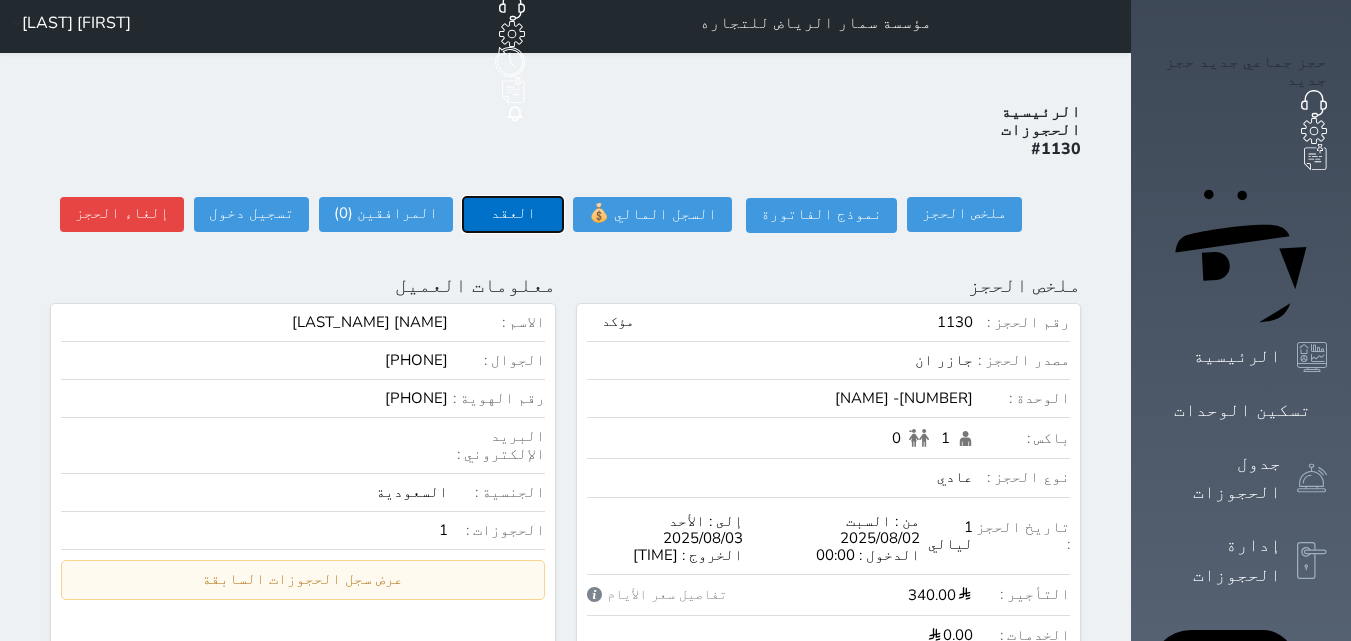 click on "العقد" at bounding box center (513, 214) 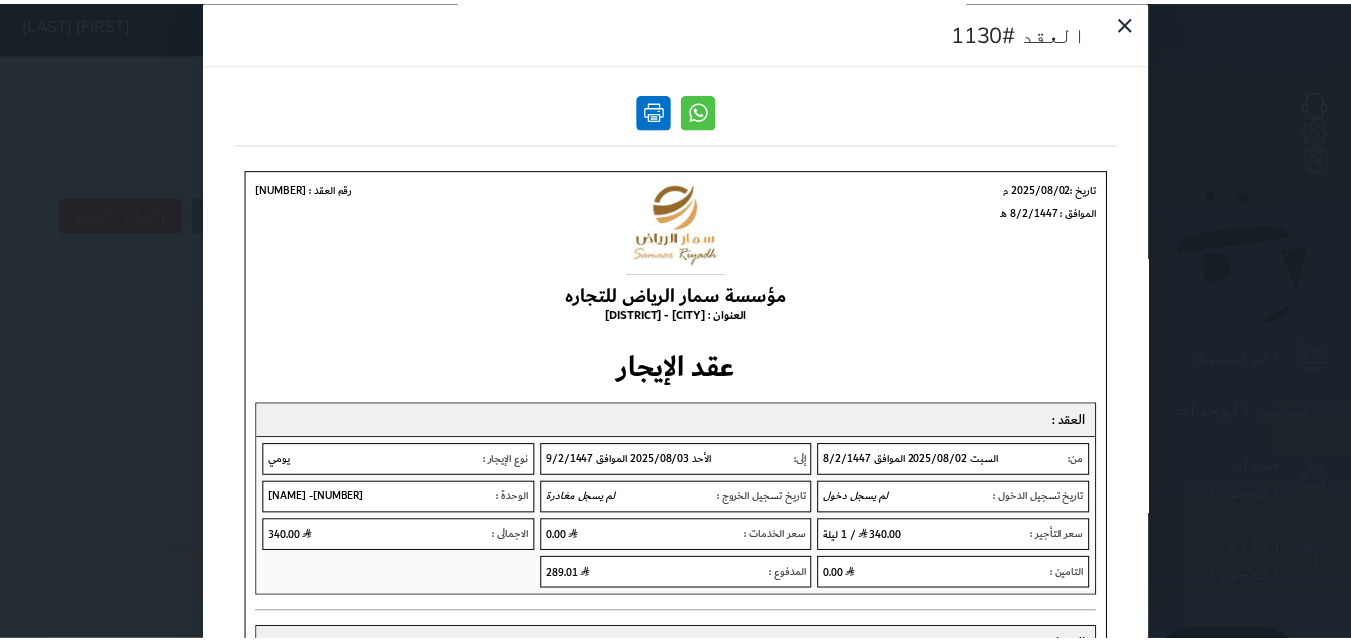 scroll, scrollTop: 0, scrollLeft: 0, axis: both 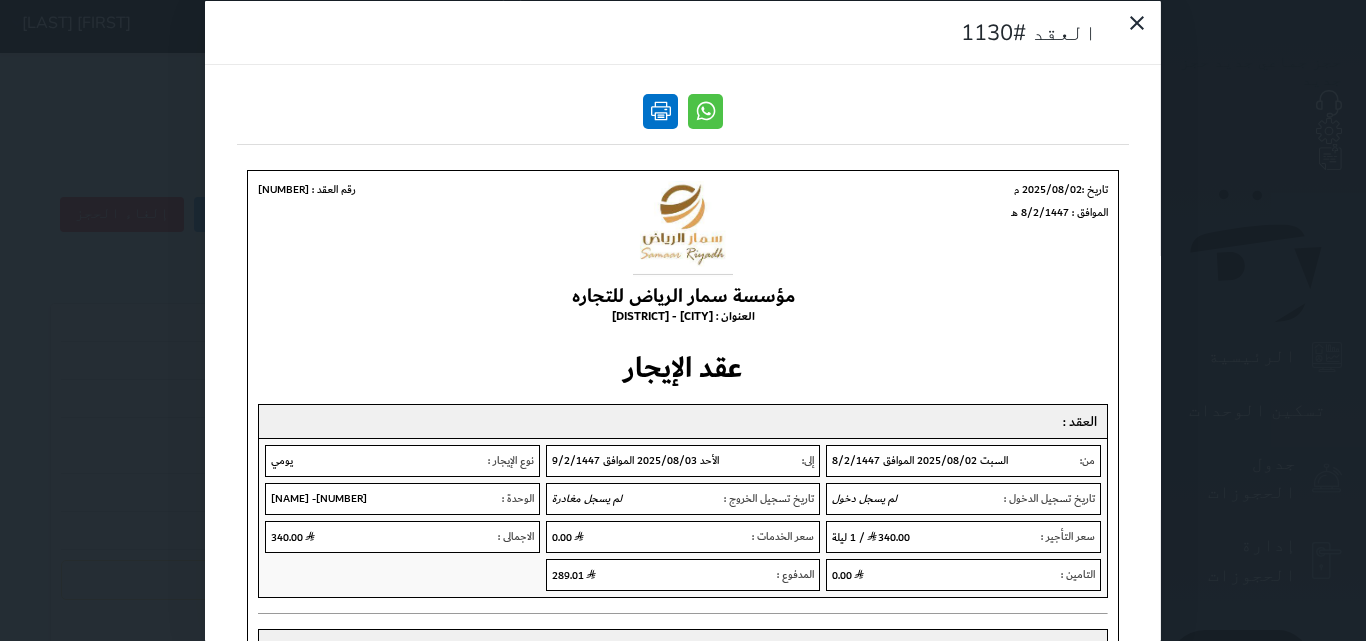 click at bounding box center [660, 110] 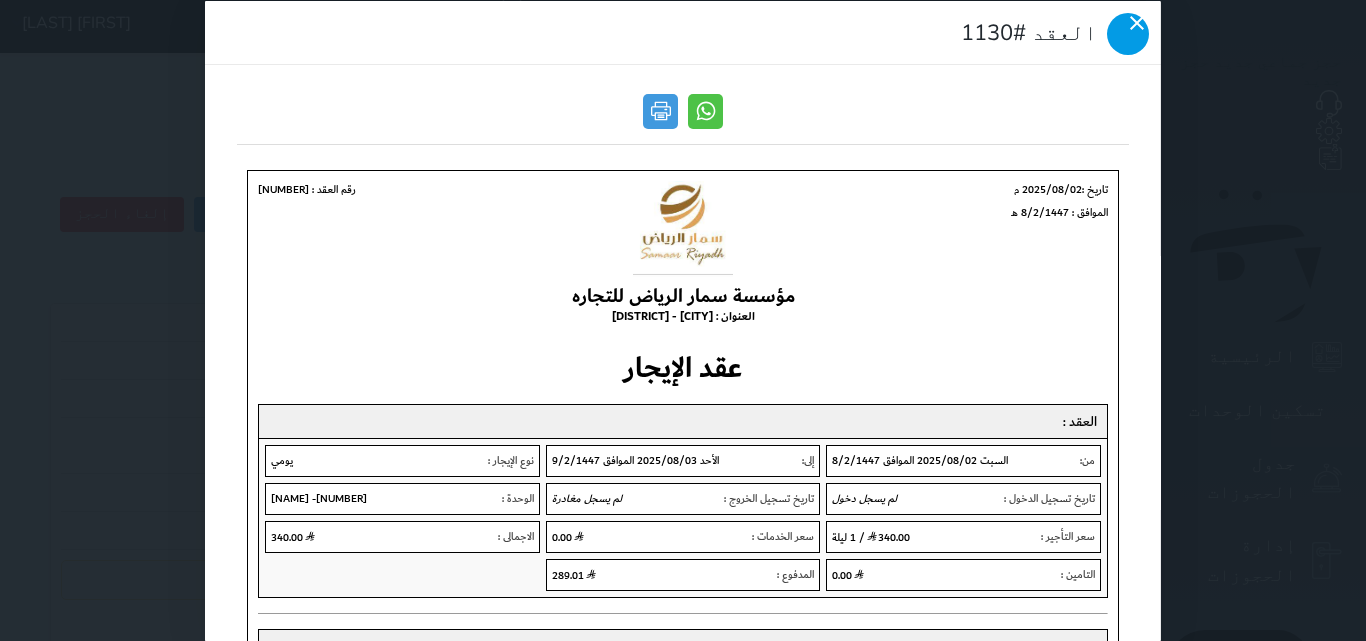 click 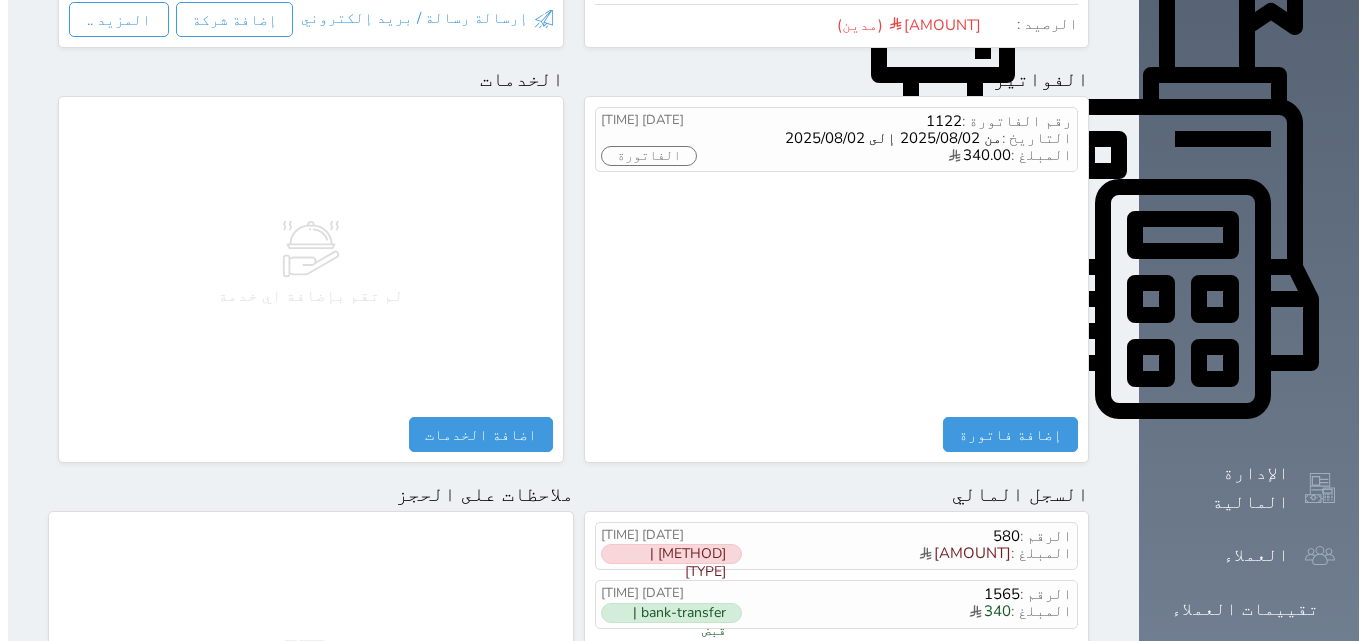 scroll, scrollTop: 939, scrollLeft: 0, axis: vertical 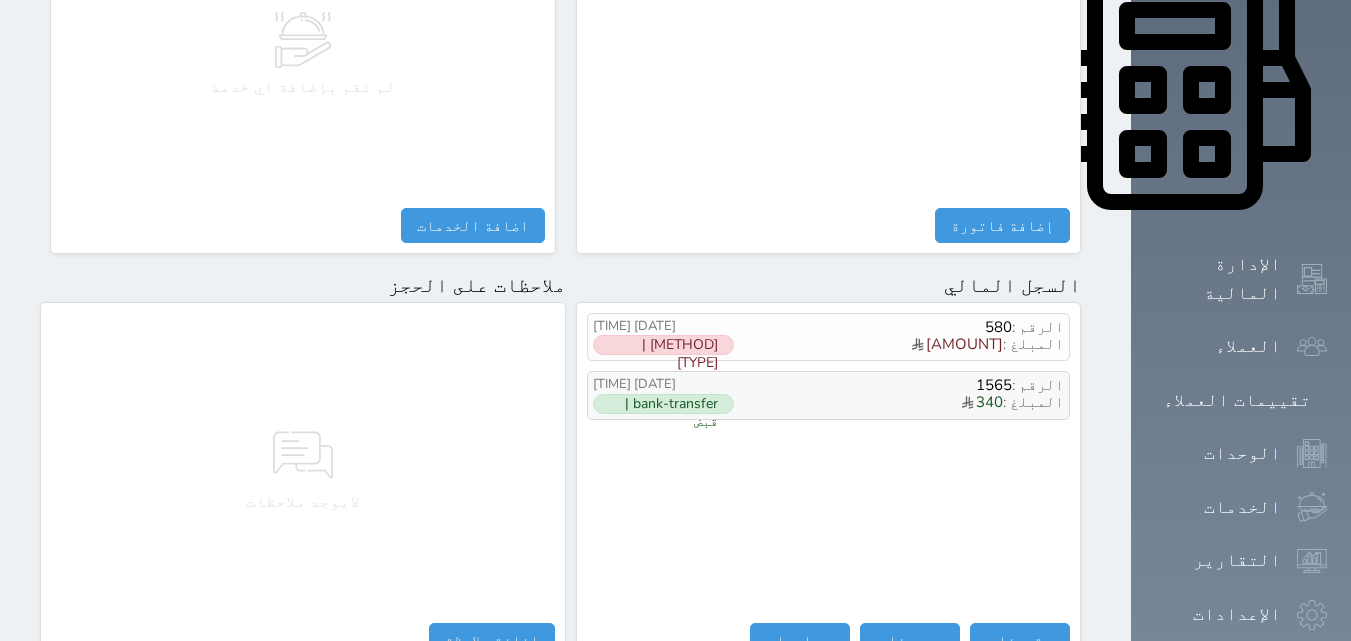 click at bounding box center (967, 403) 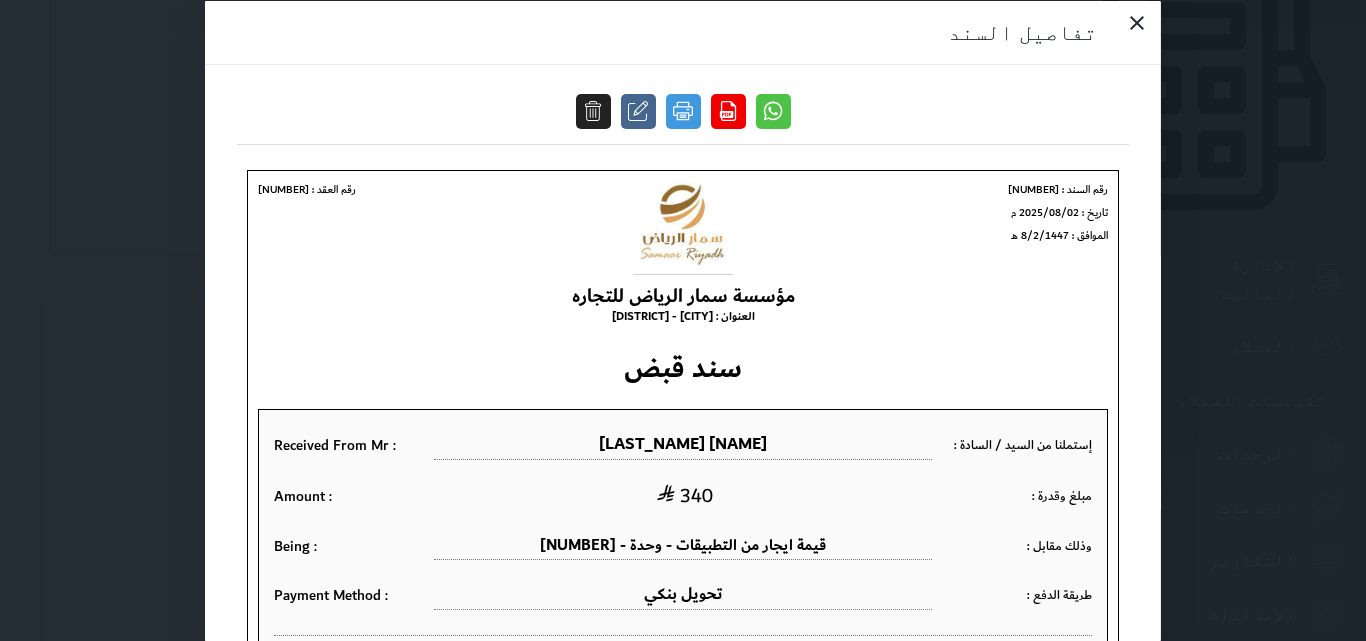 scroll, scrollTop: 0, scrollLeft: 0, axis: both 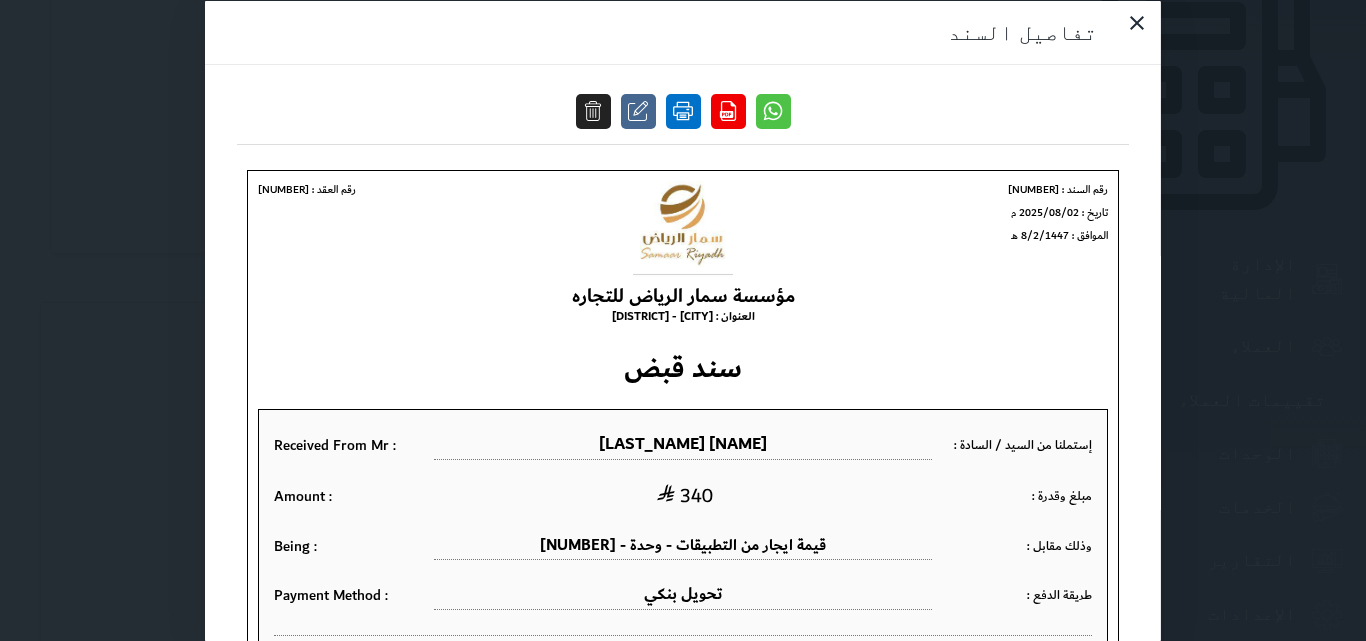 click at bounding box center (683, 110) 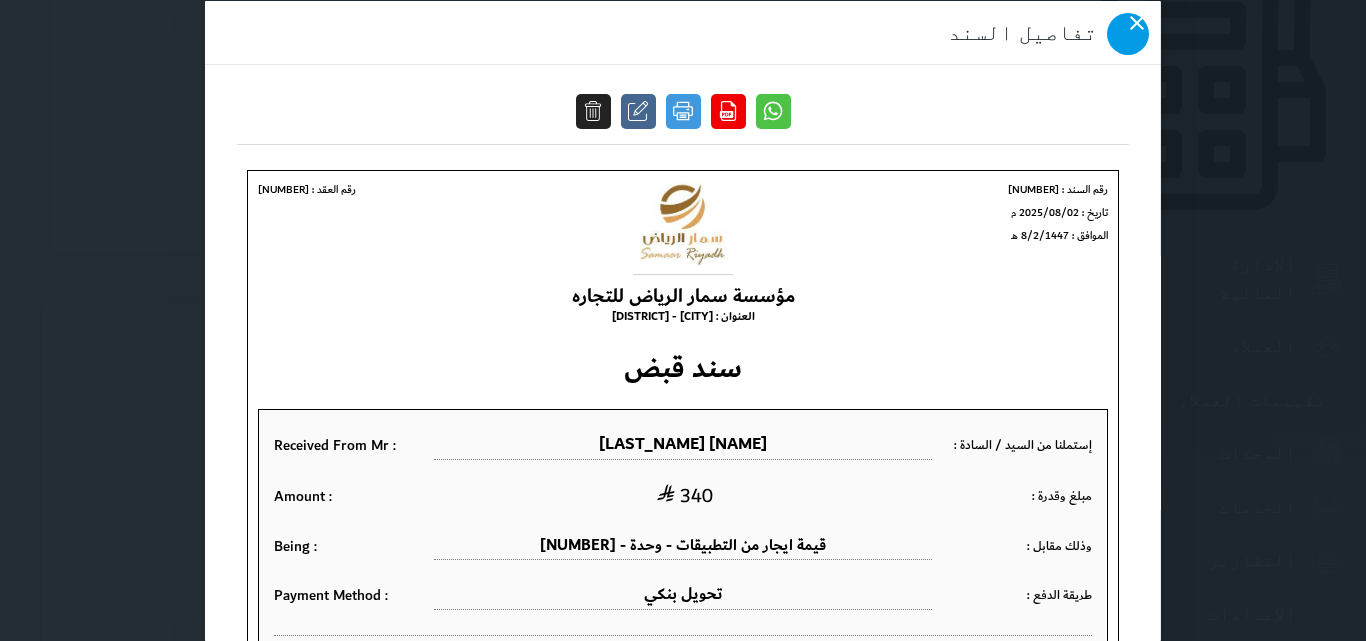 click at bounding box center (1128, 33) 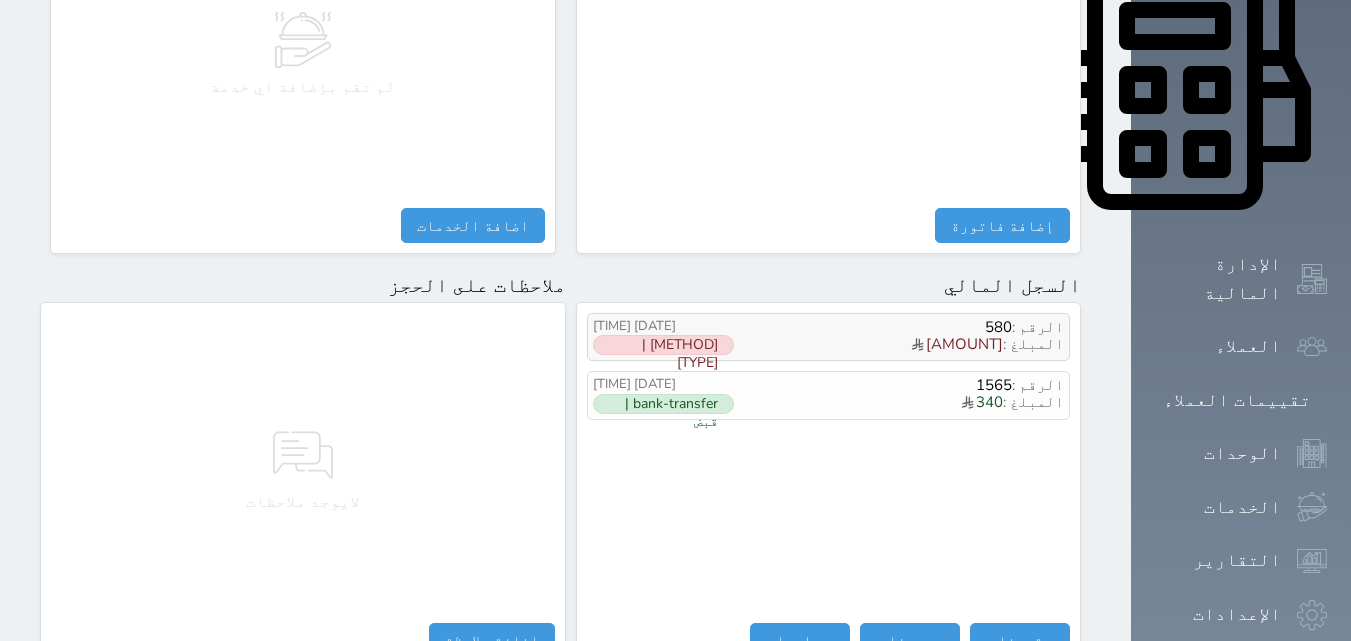 click on "المبلغ :  -50.99" at bounding box center [899, 345] 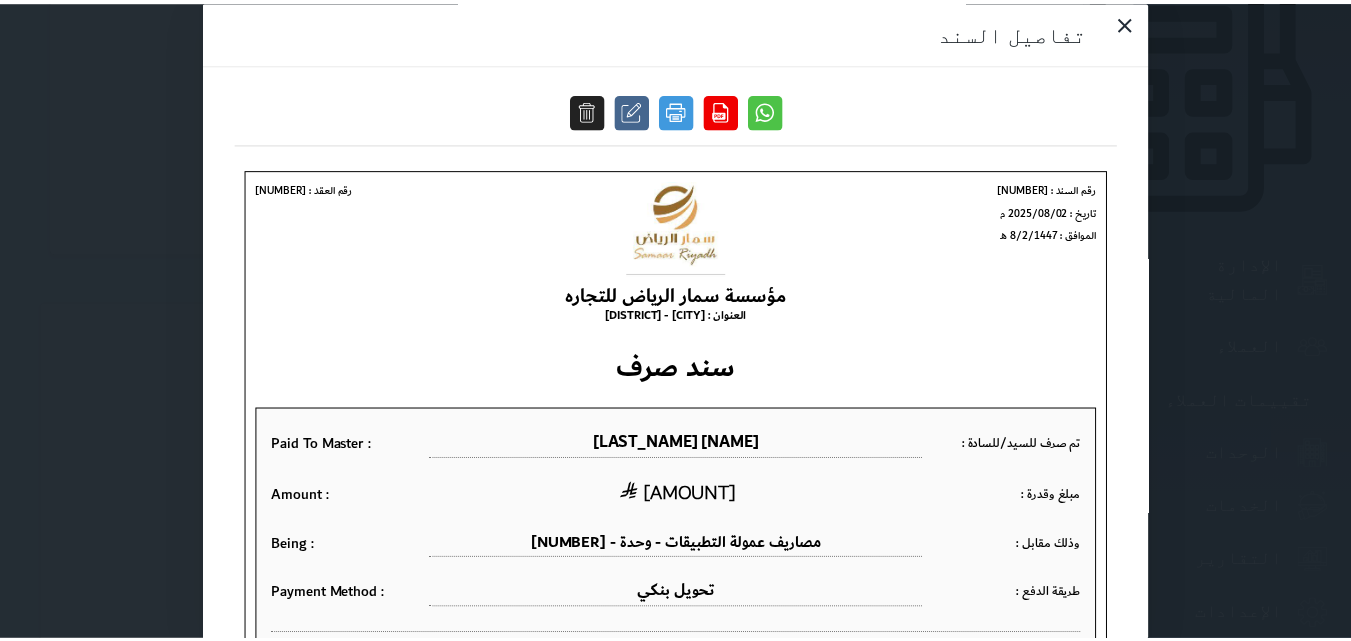 scroll, scrollTop: 0, scrollLeft: 0, axis: both 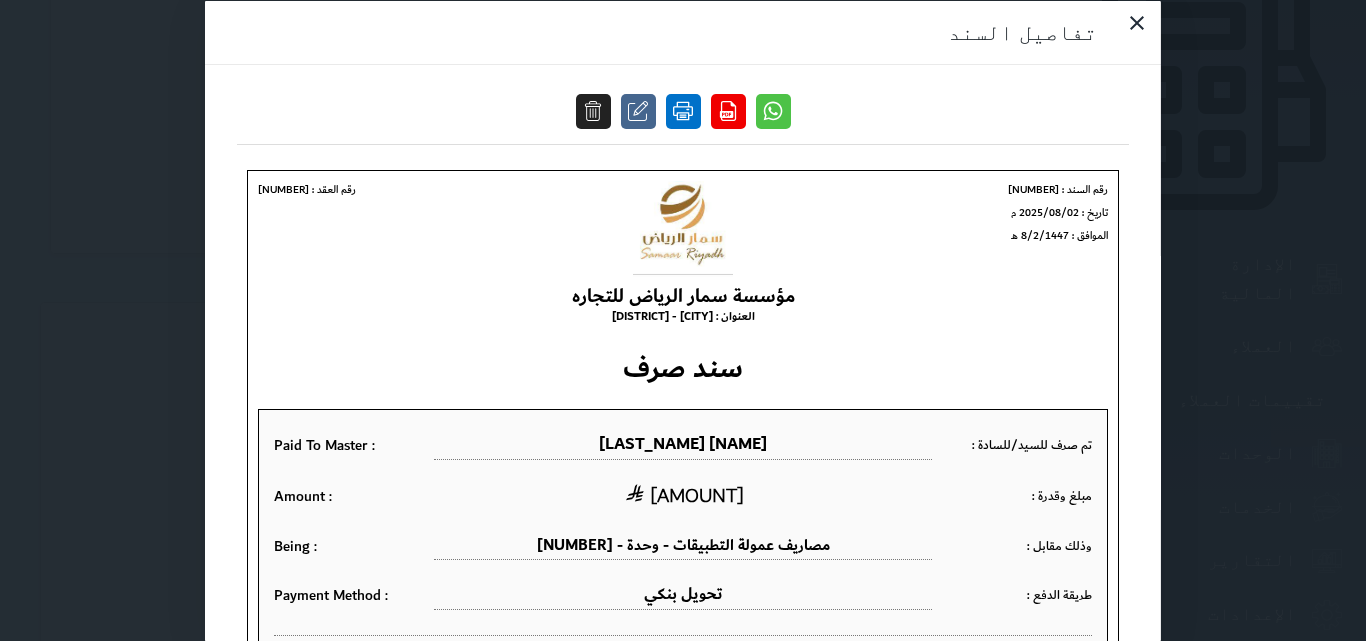 click at bounding box center [683, 110] 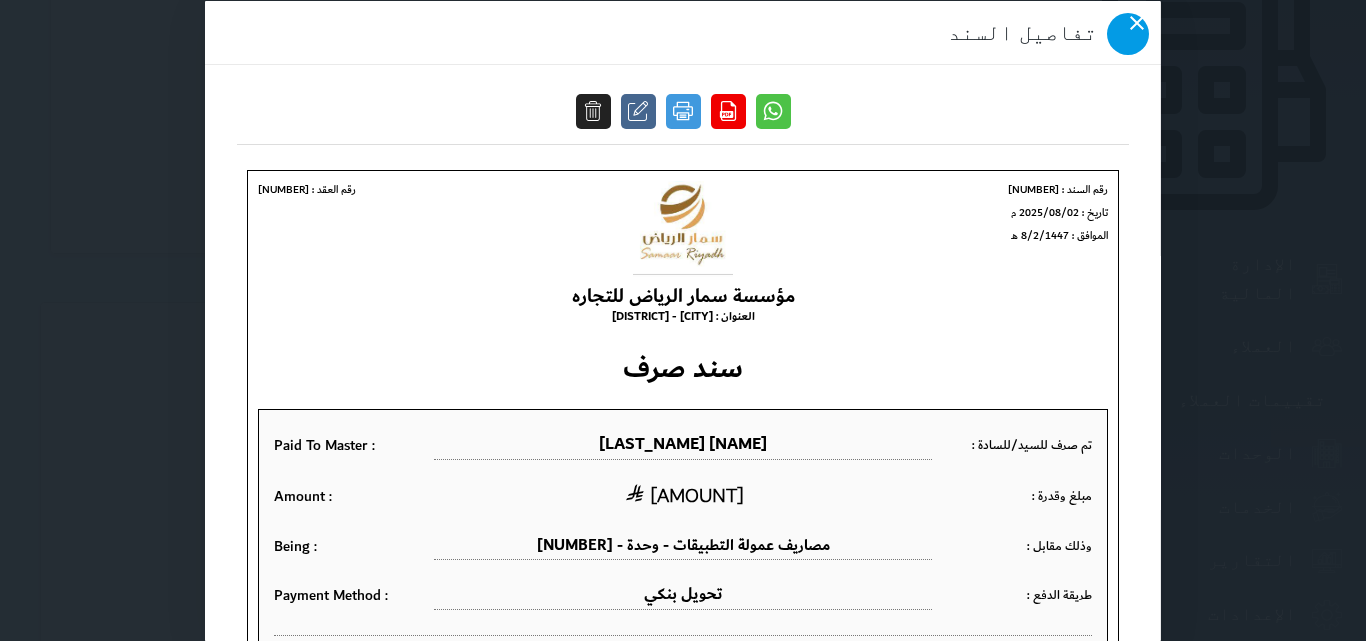 click at bounding box center [1128, 33] 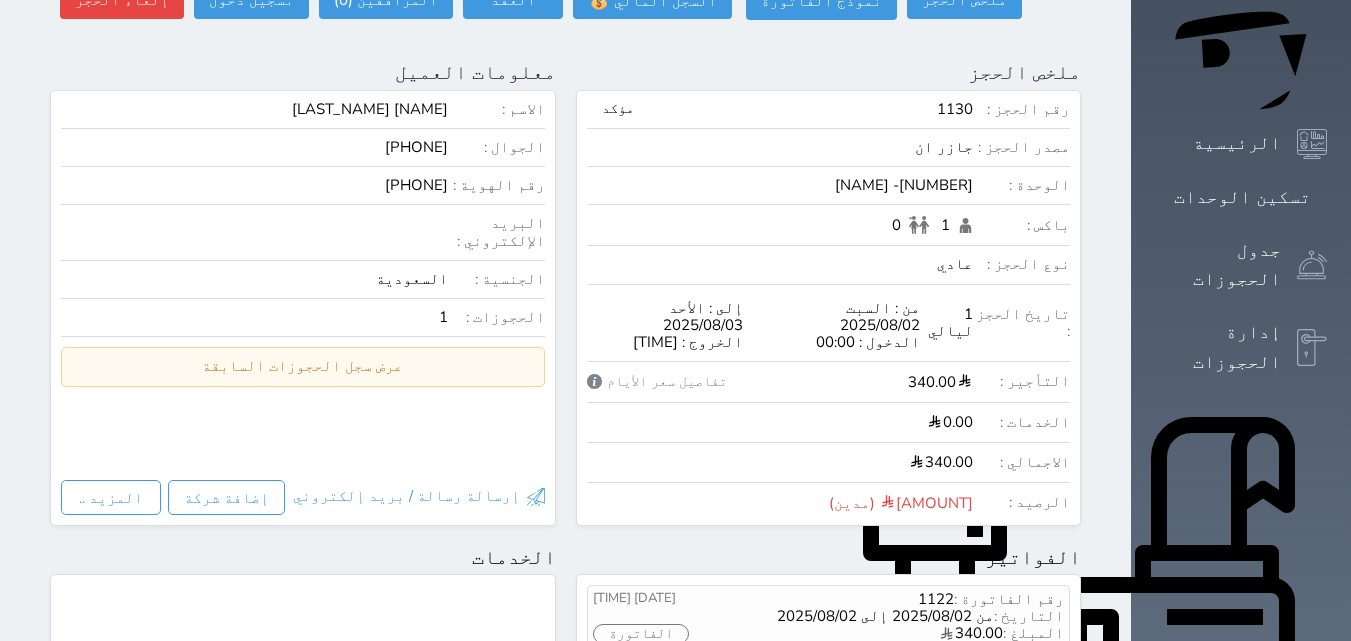 scroll, scrollTop: 239, scrollLeft: 0, axis: vertical 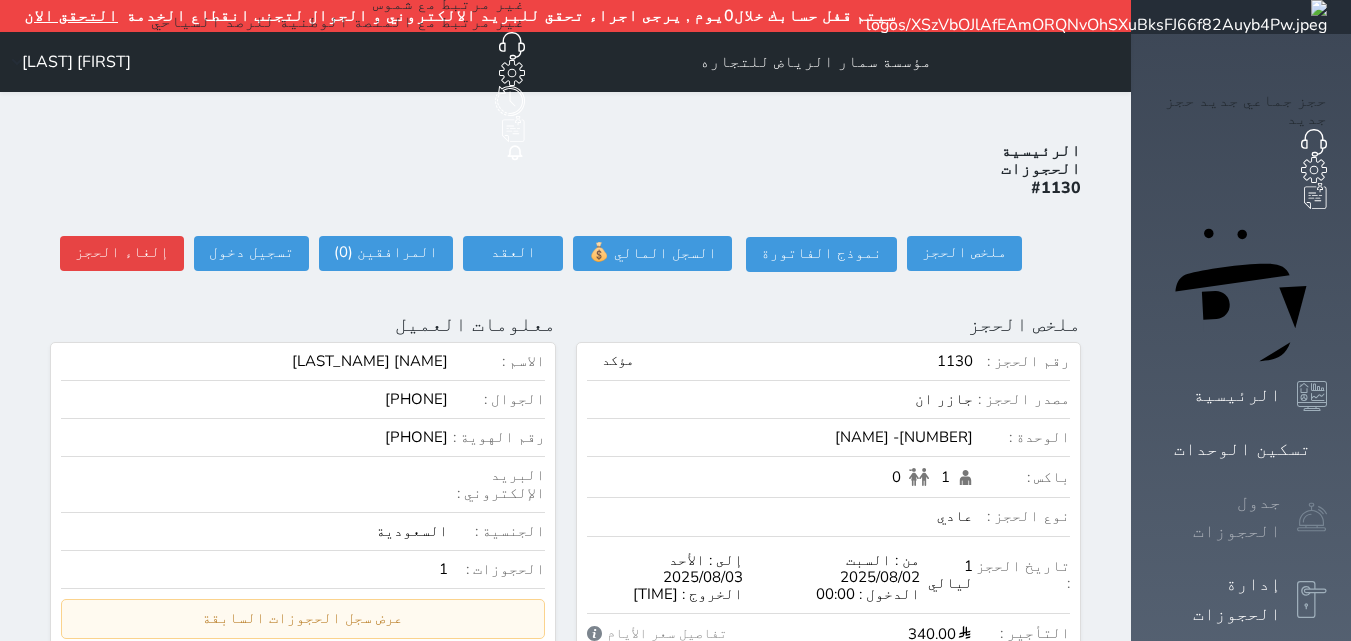 click on "جدول الحجوزات" at bounding box center [1218, 517] 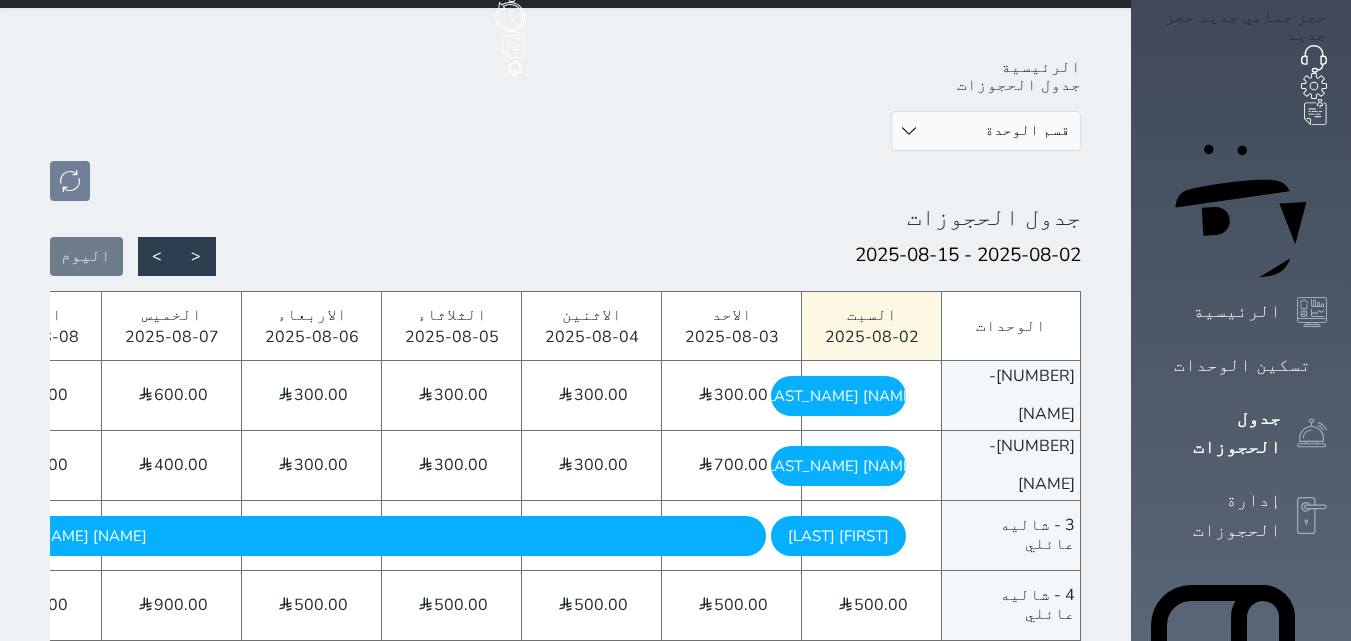scroll, scrollTop: 0, scrollLeft: 0, axis: both 